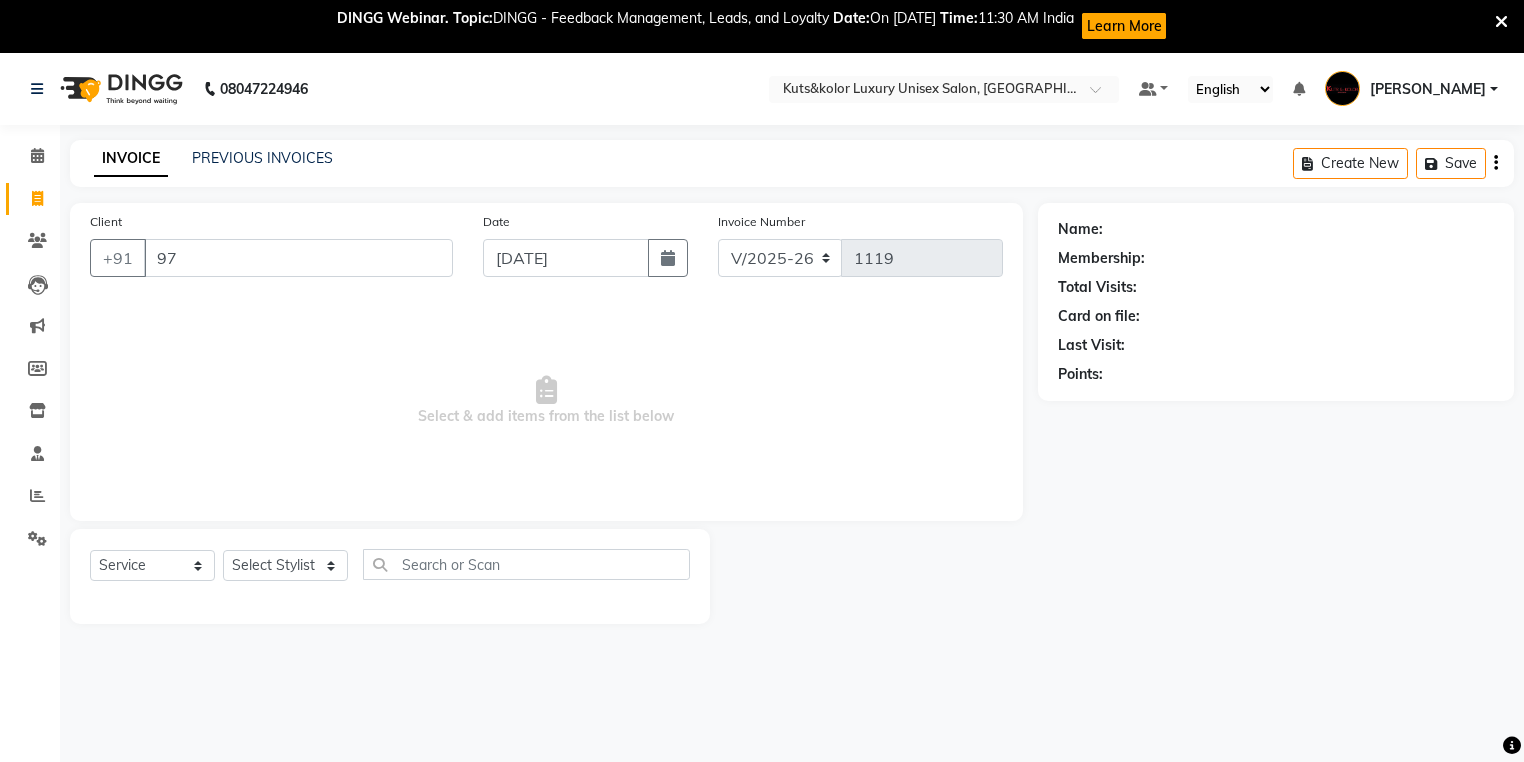 select on "7374" 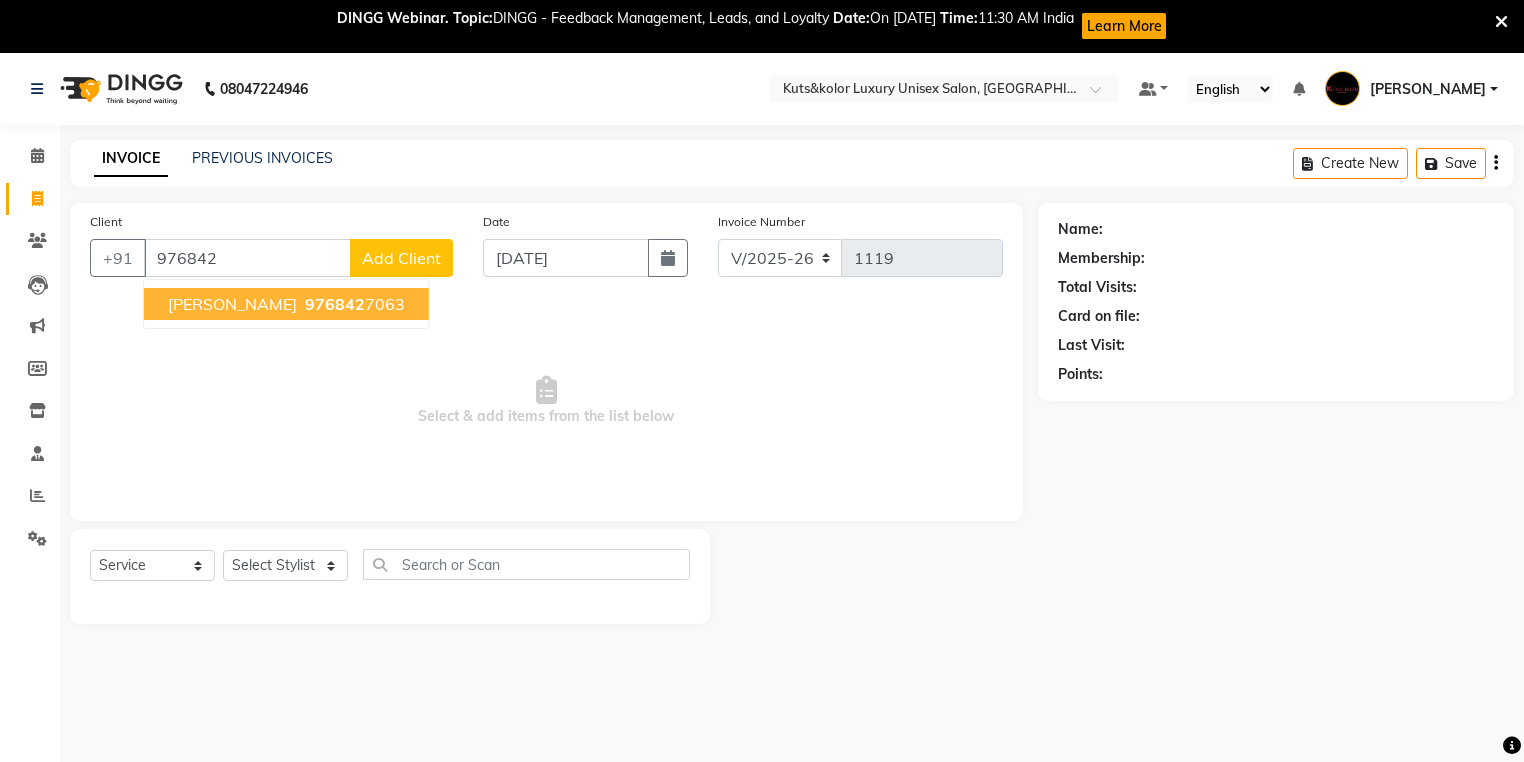 click on "[PERSON_NAME]" at bounding box center (232, 304) 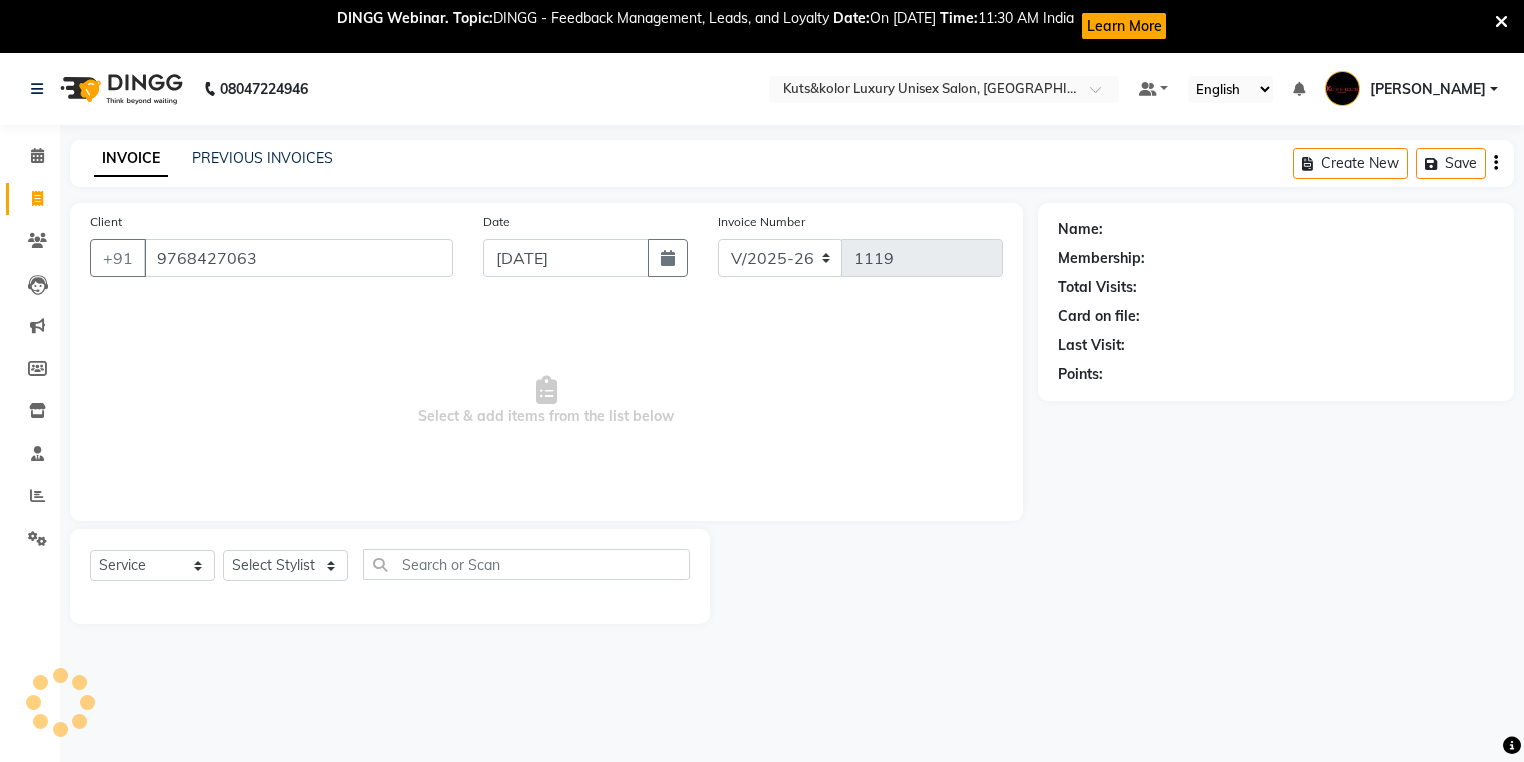 type on "9768427063" 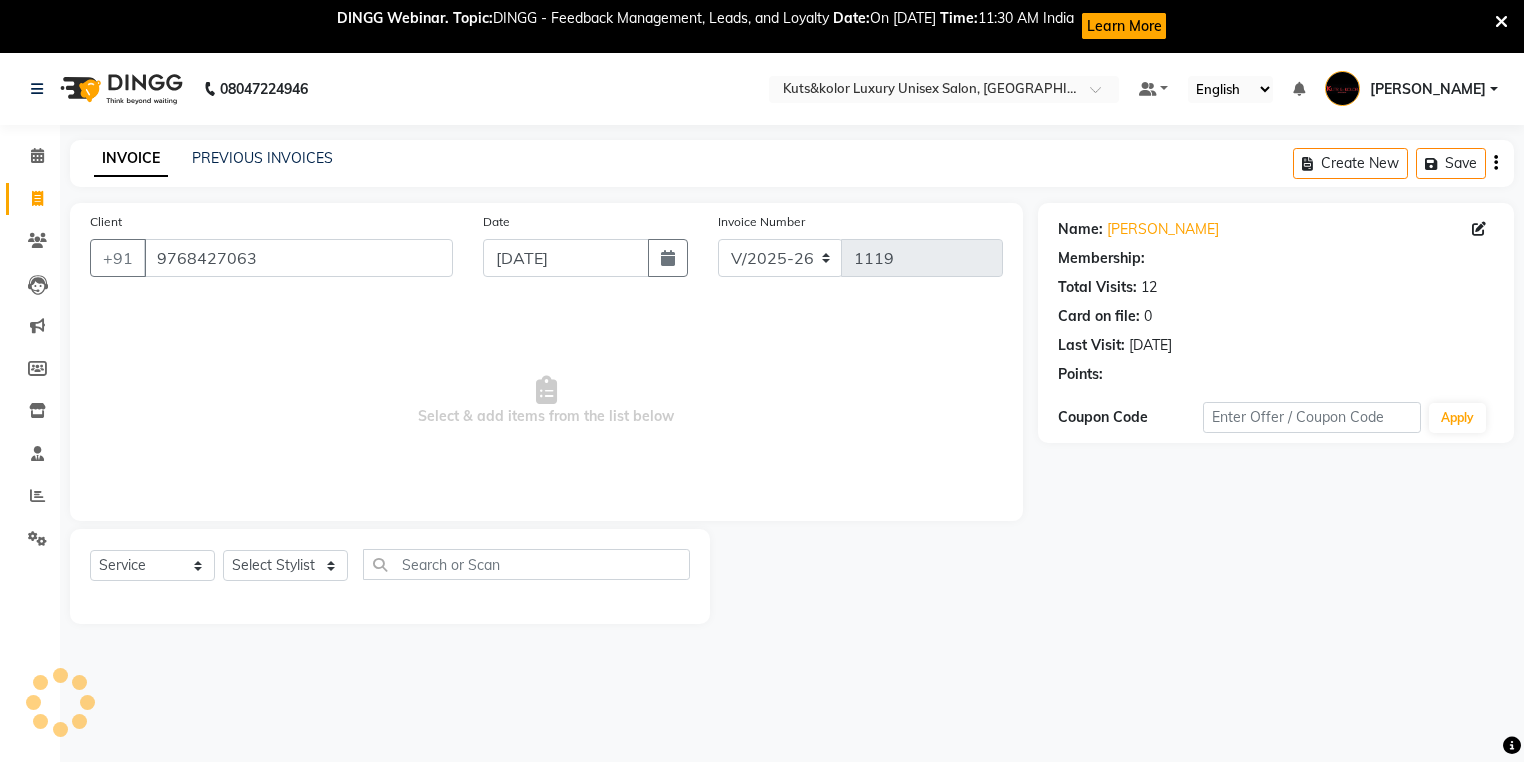 select on "1: Object" 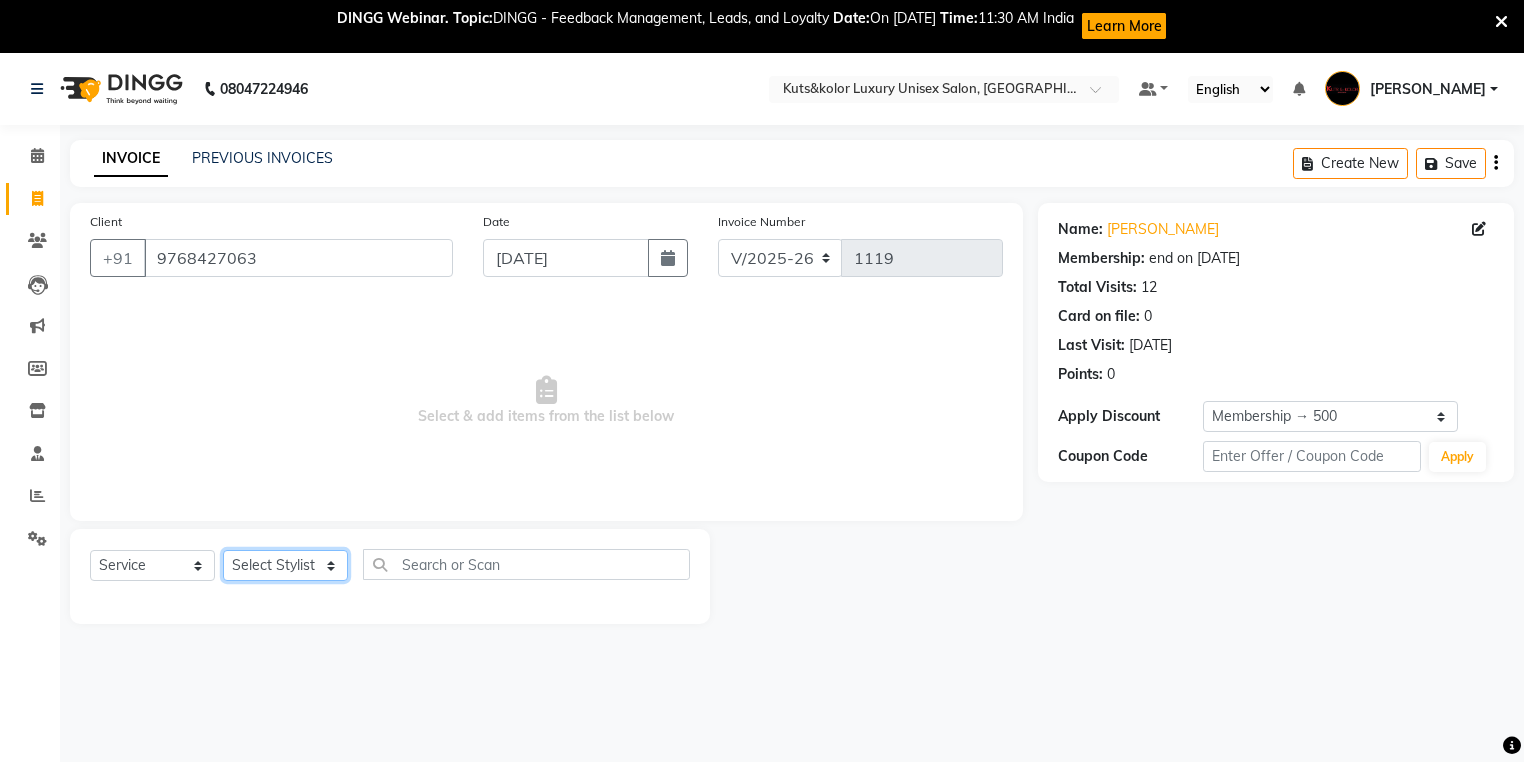 click on "Select Stylist Arti beautiction [PERSON_NAME] [PERSON_NAME] (nail artist) [PERSON_NAME] [PERSON_NAME] NEHA [PERSON_NAME] [PERSON_NAME] [PERSON_NAME] Savita tarik" 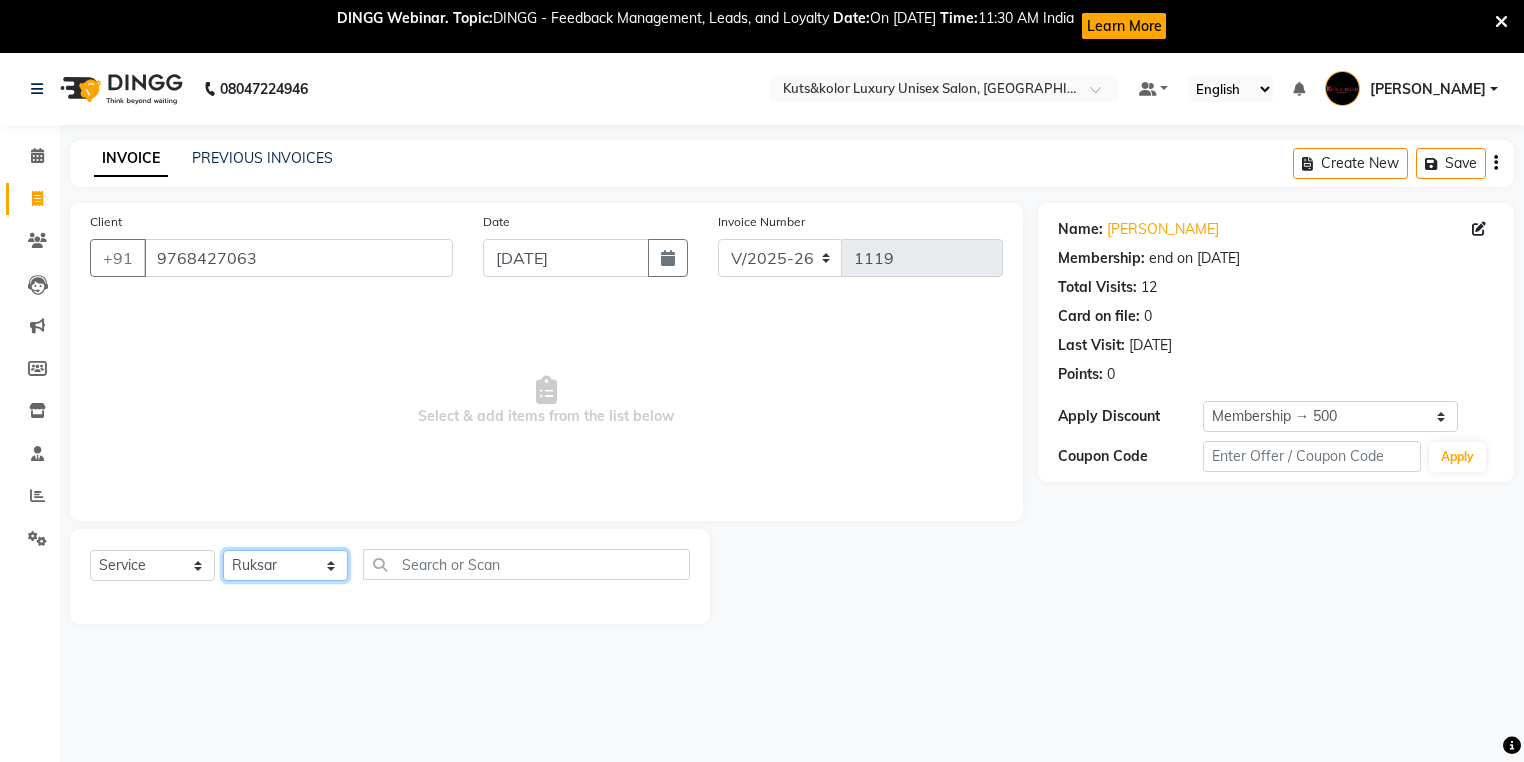 click on "Select Stylist Arti beautiction [PERSON_NAME] [PERSON_NAME] (nail artist) [PERSON_NAME] [PERSON_NAME] NEHA [PERSON_NAME] [PERSON_NAME] [PERSON_NAME] Savita tarik" 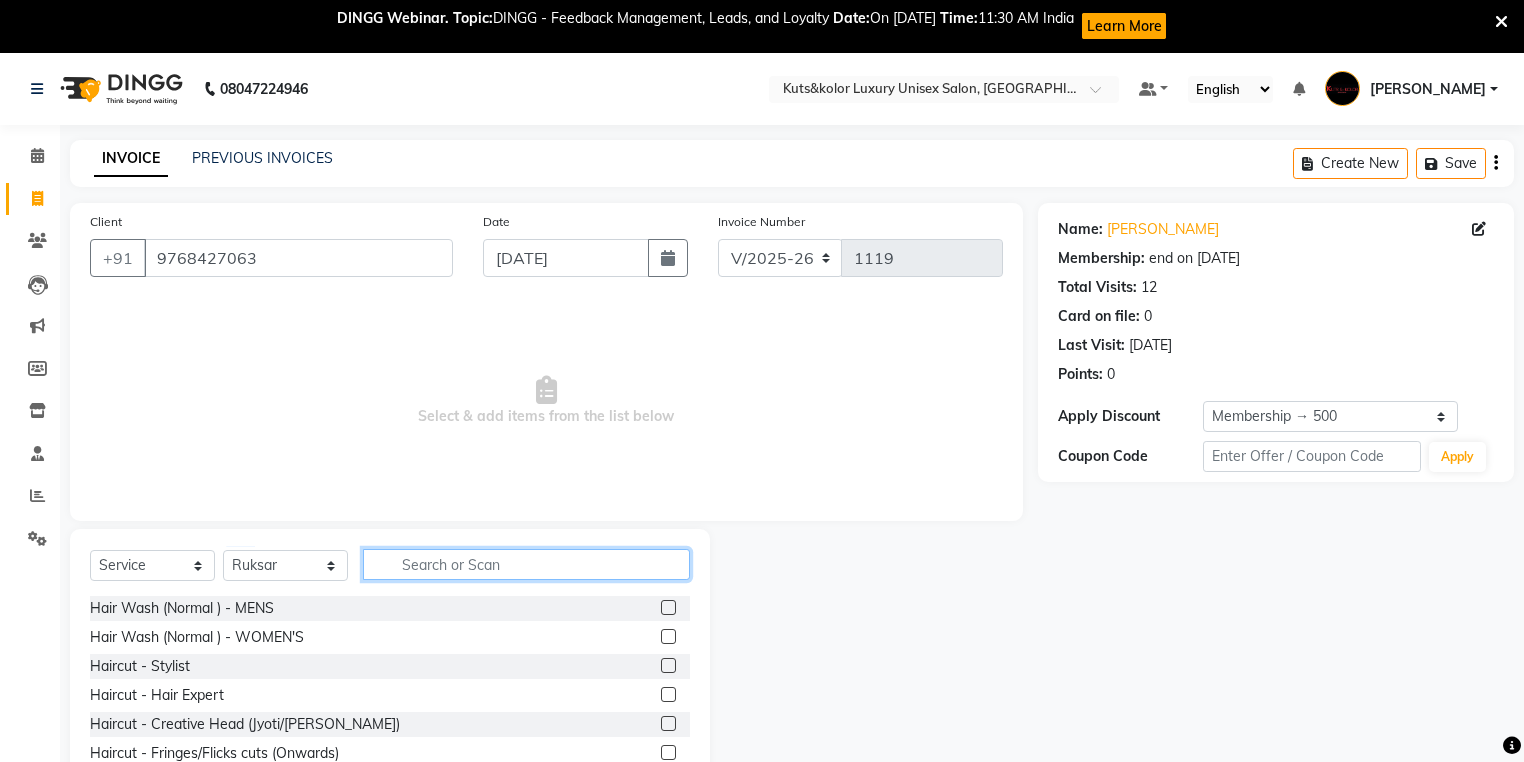 click 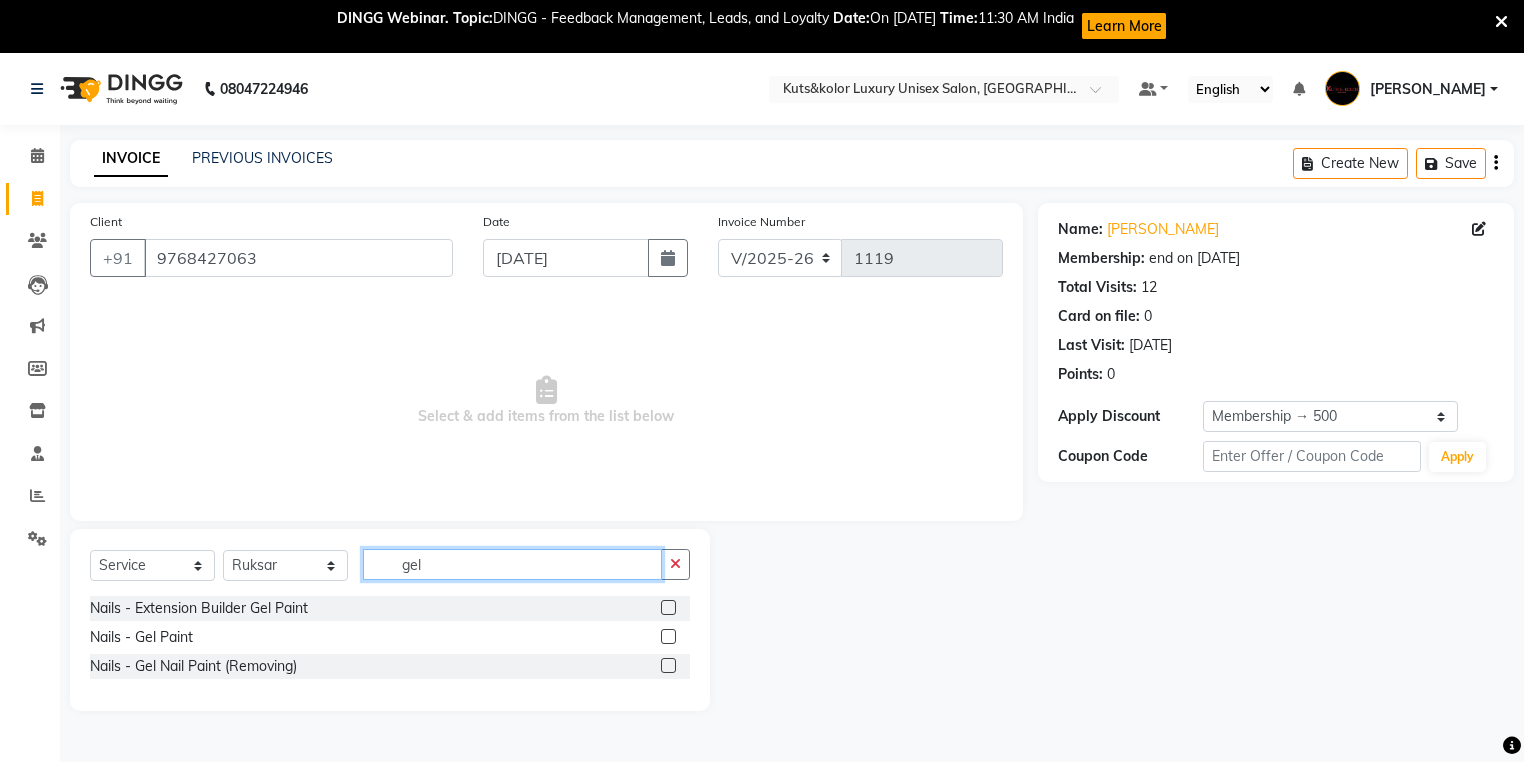 type on "gel" 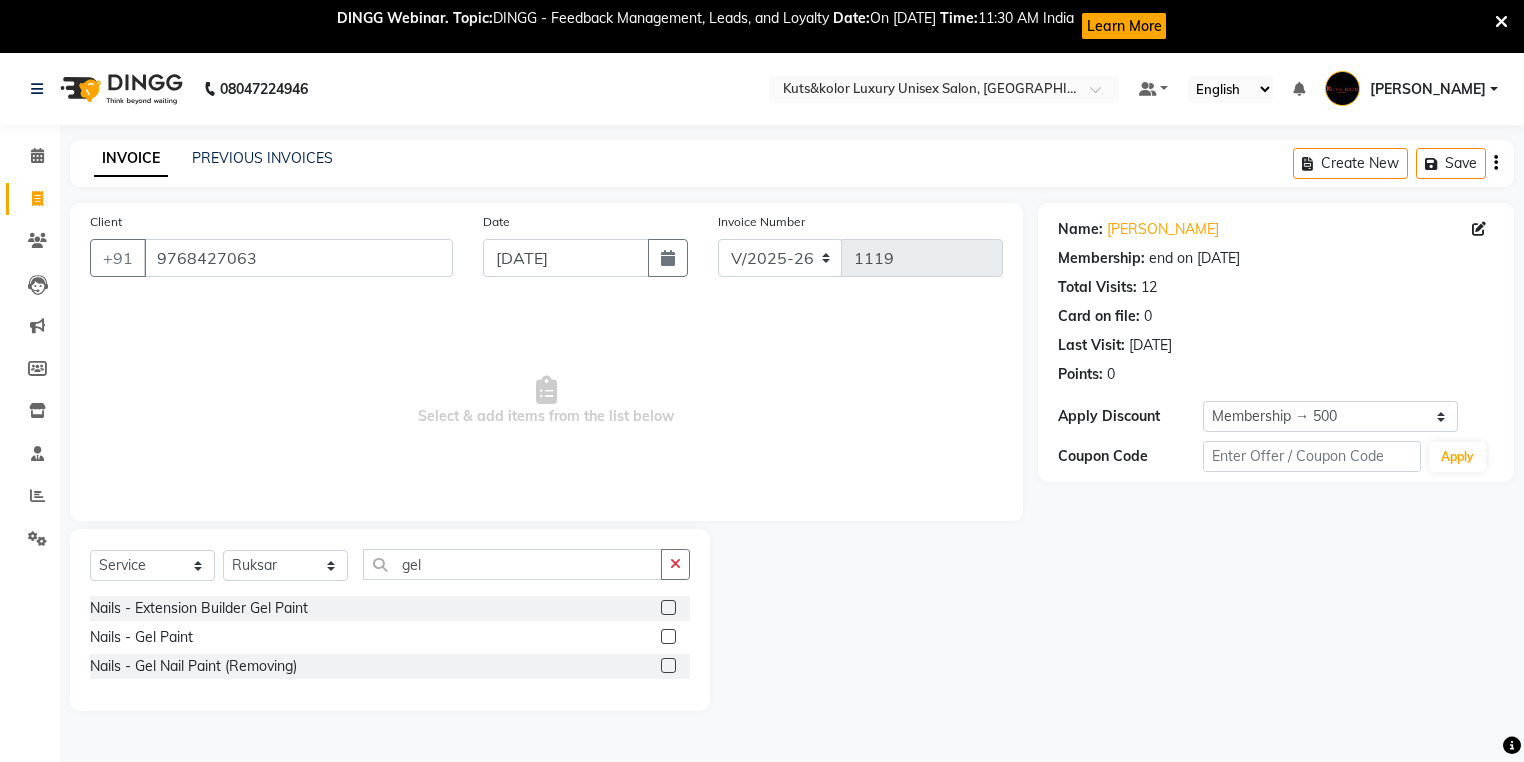 click 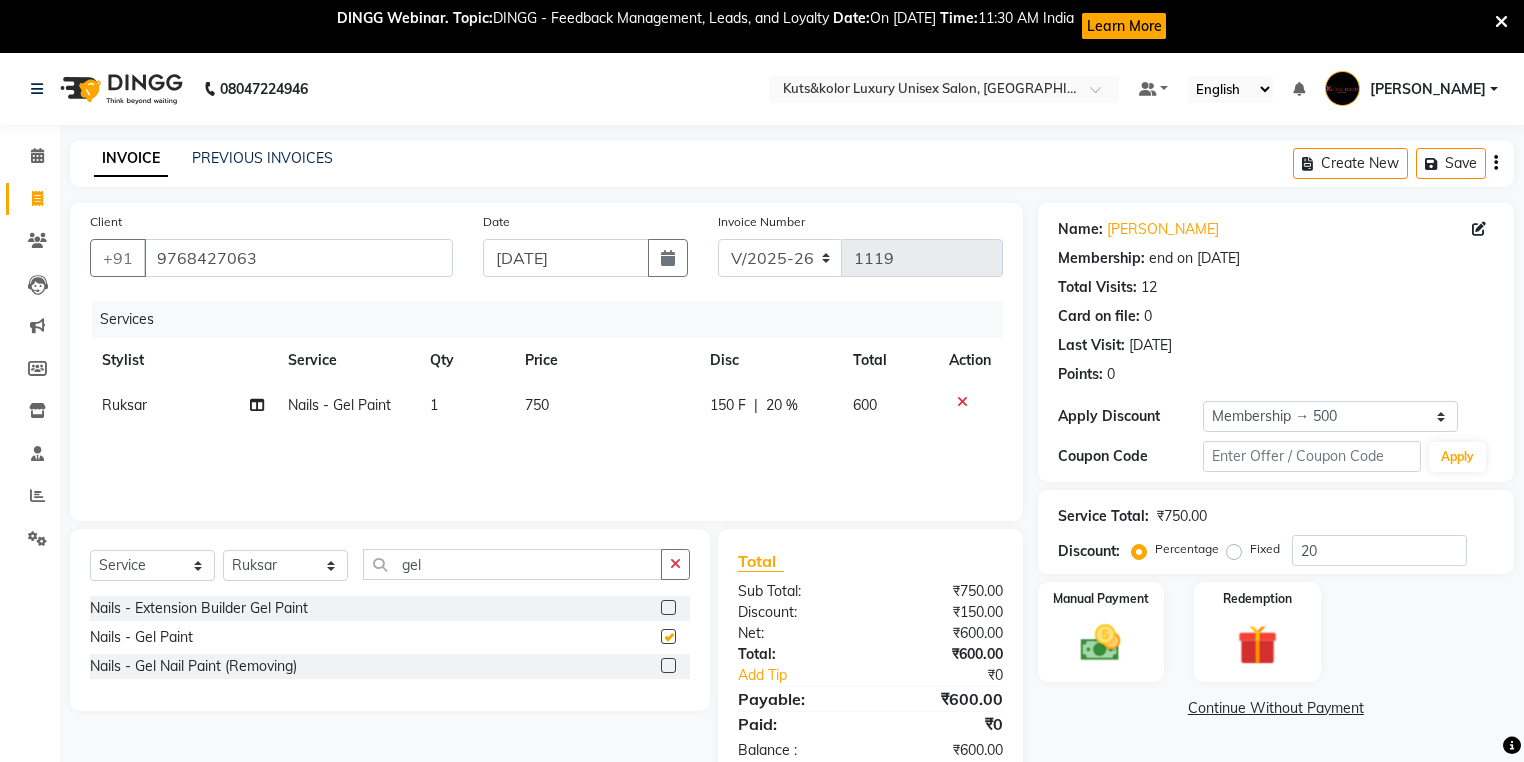 checkbox on "false" 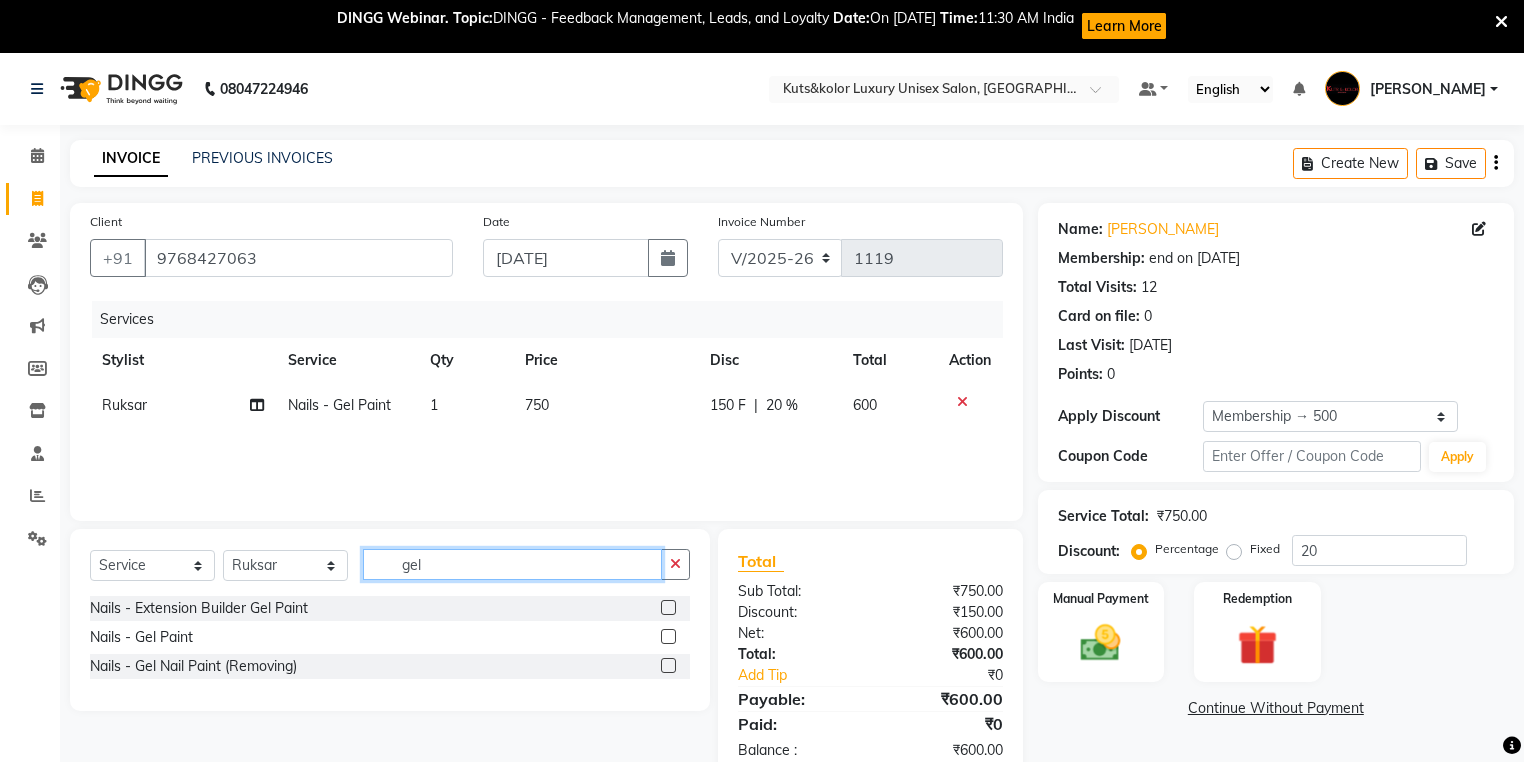 click on "gel" 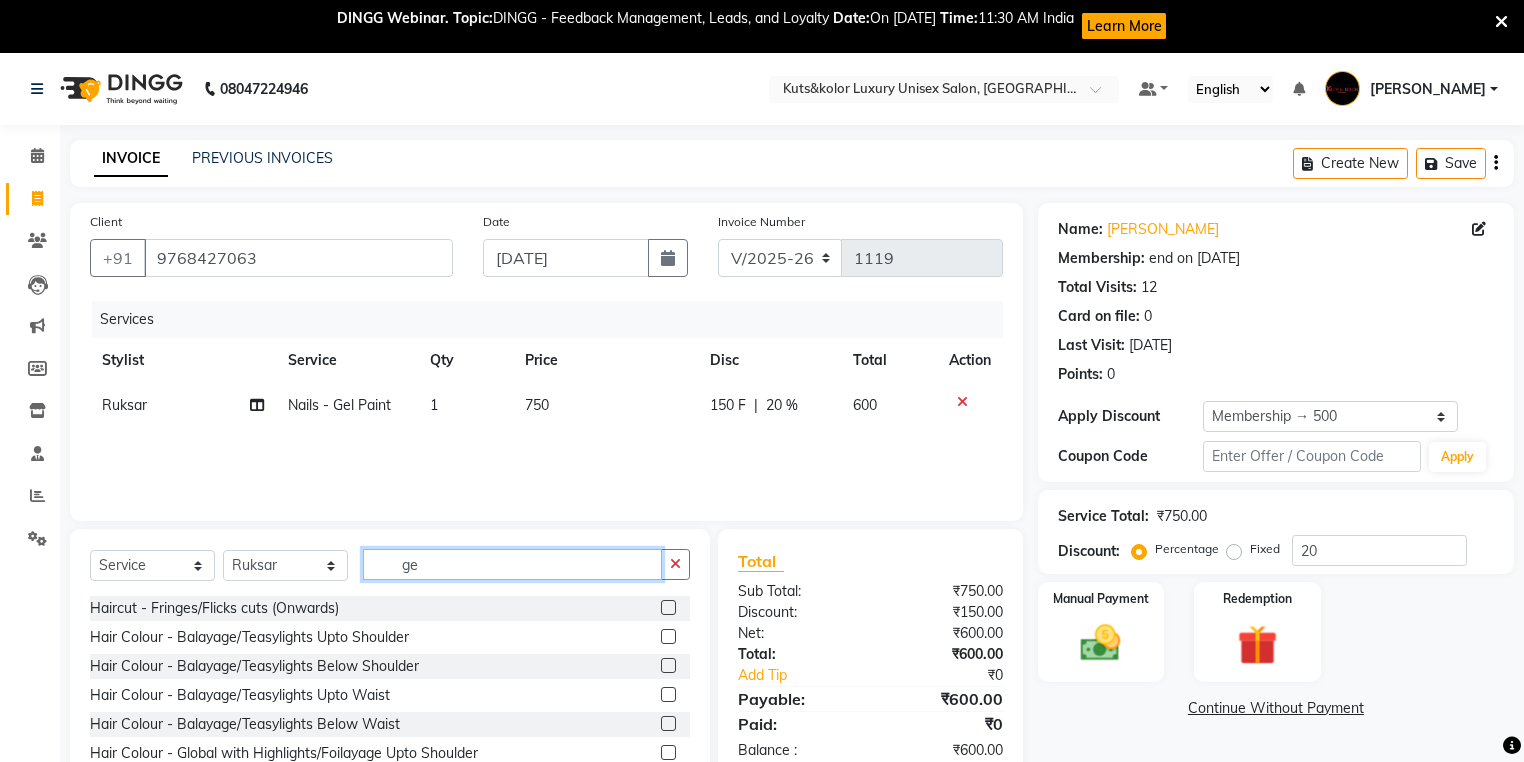 type on "g" 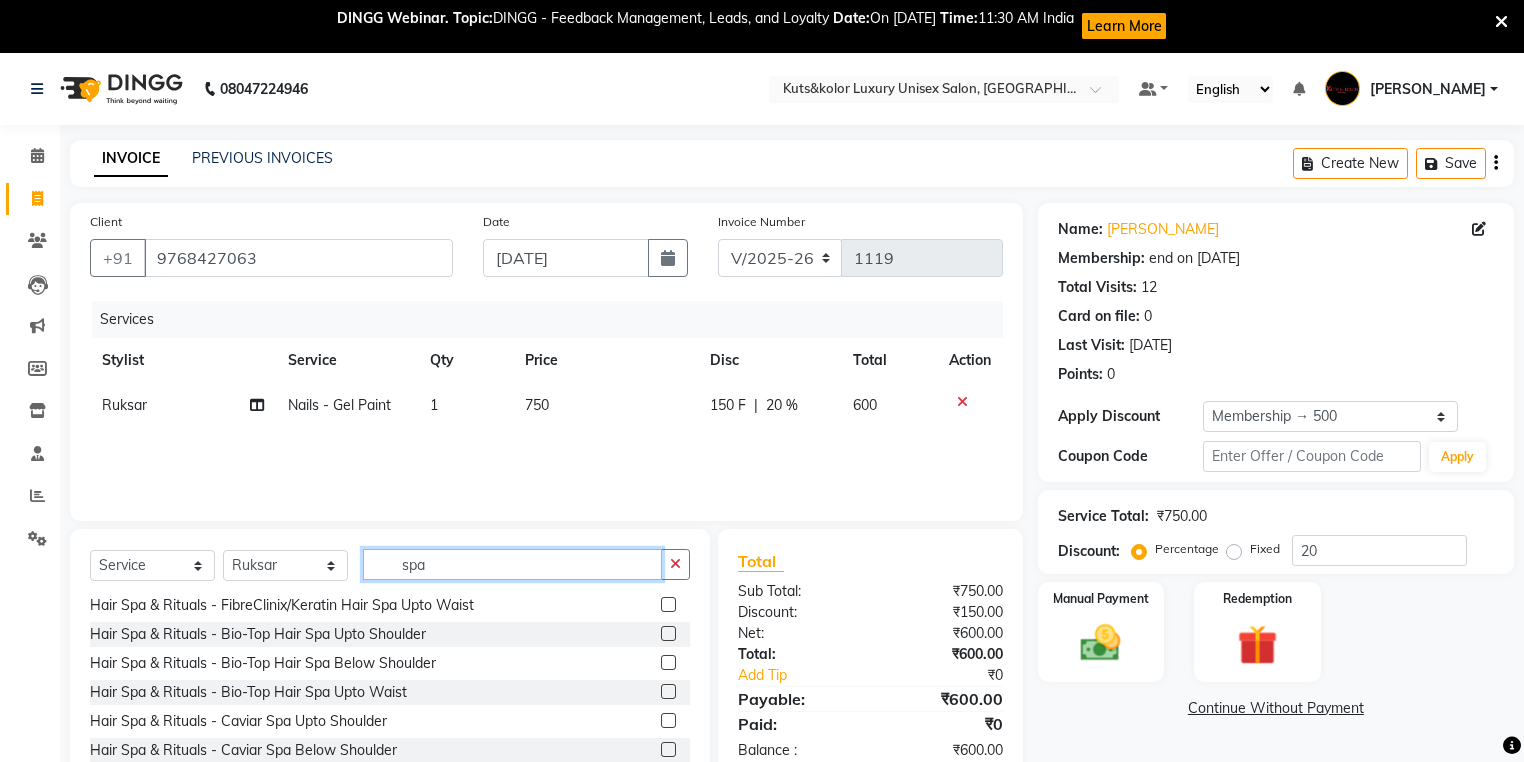 scroll, scrollTop: 167, scrollLeft: 0, axis: vertical 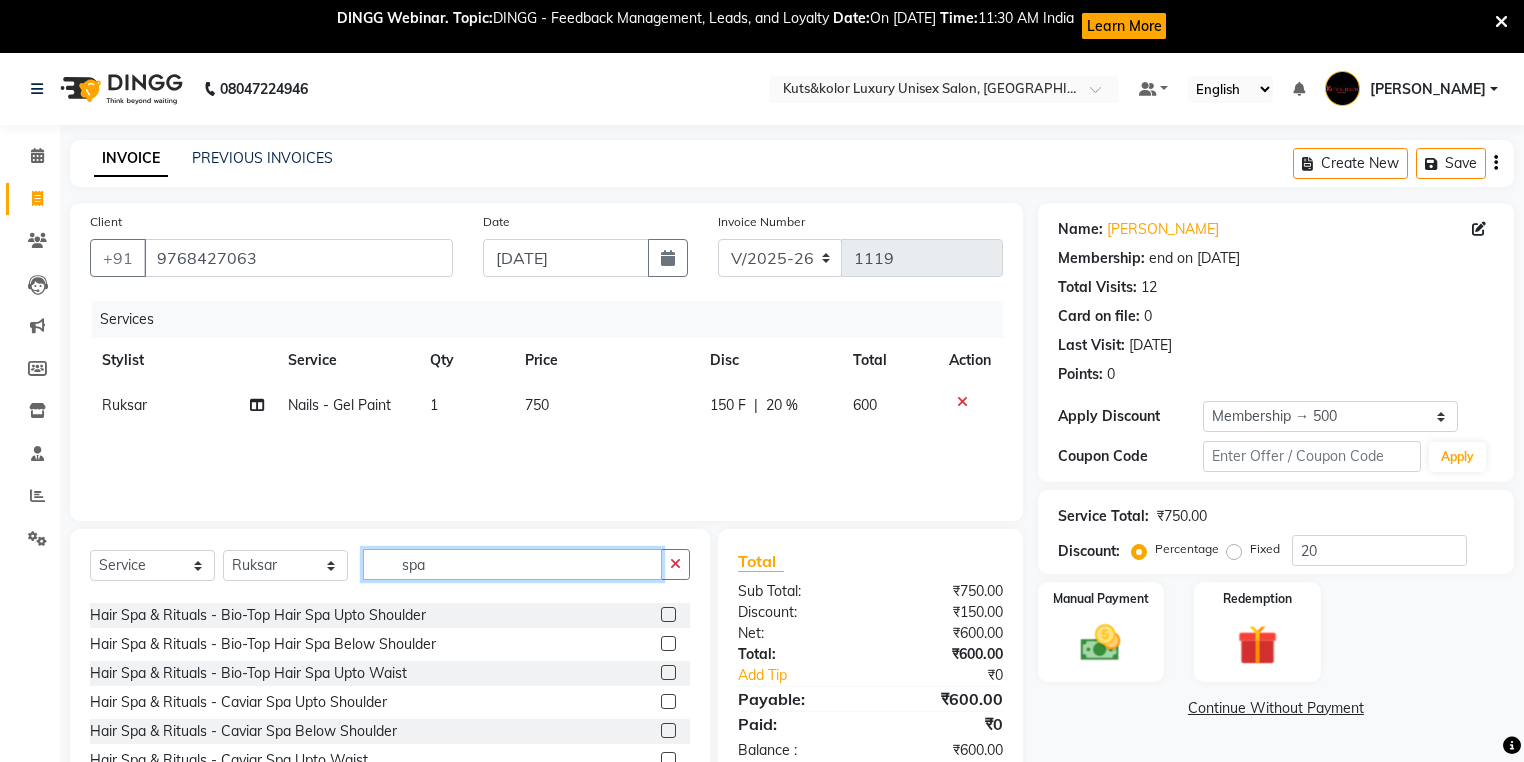type on "spa" 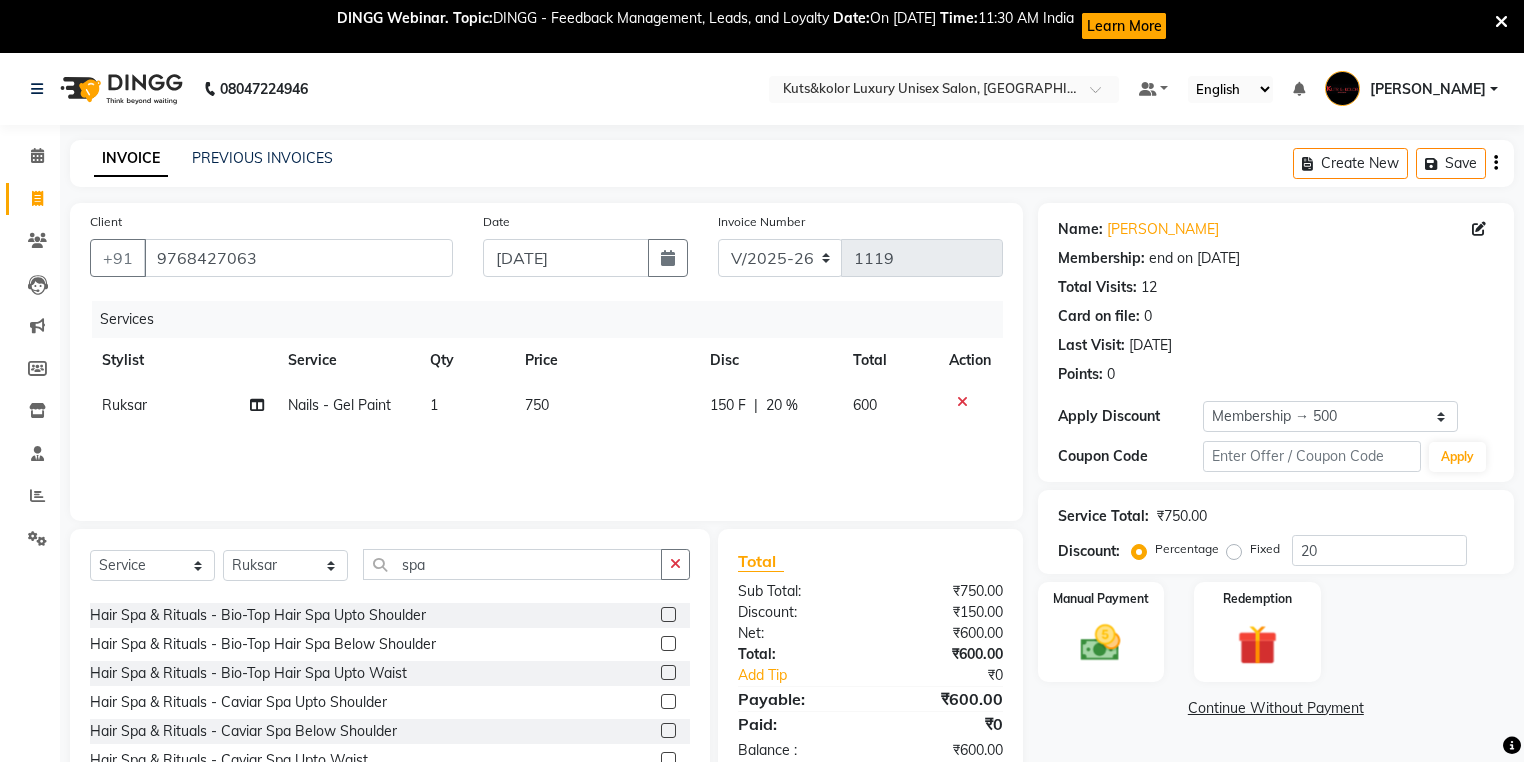 click 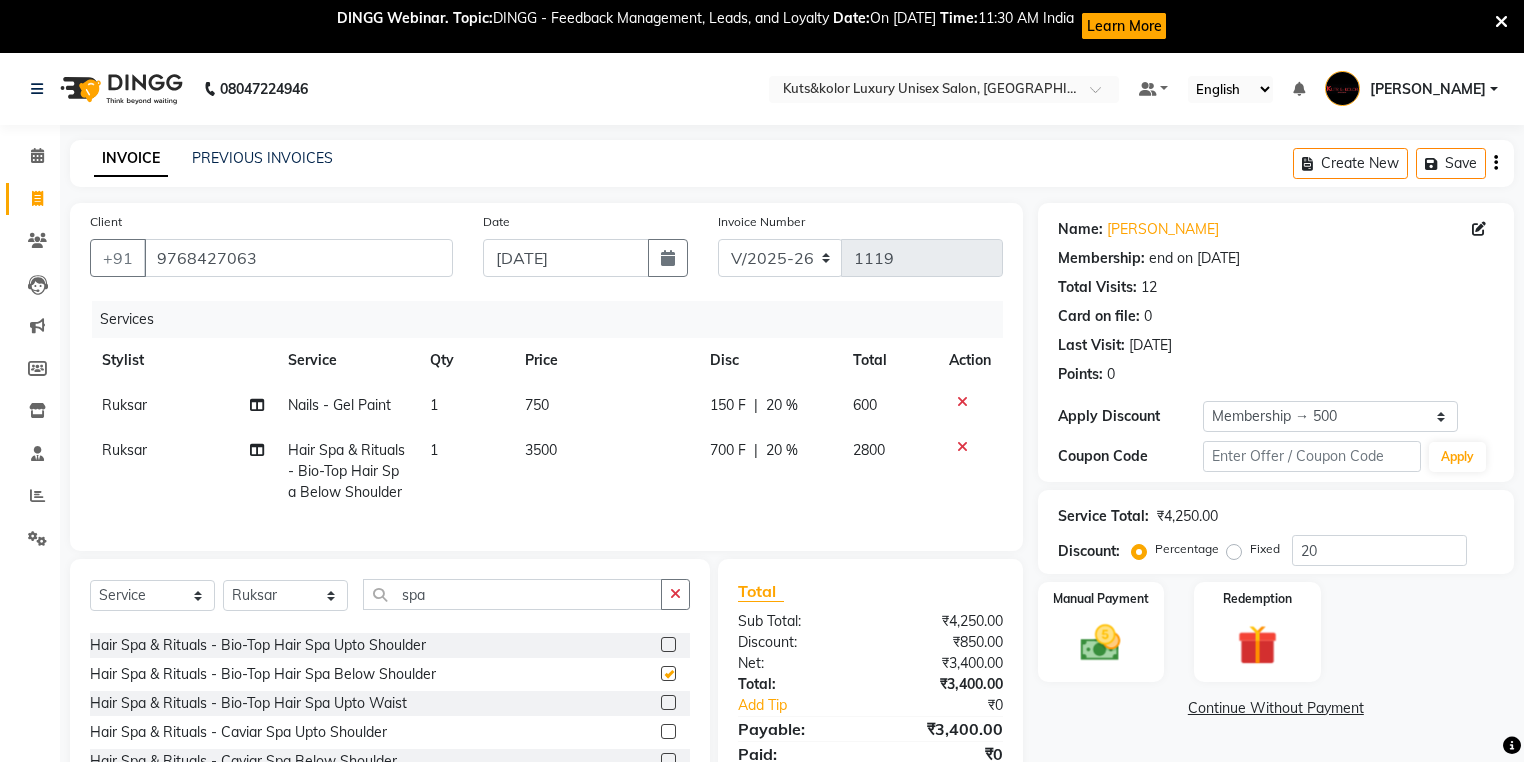 checkbox on "false" 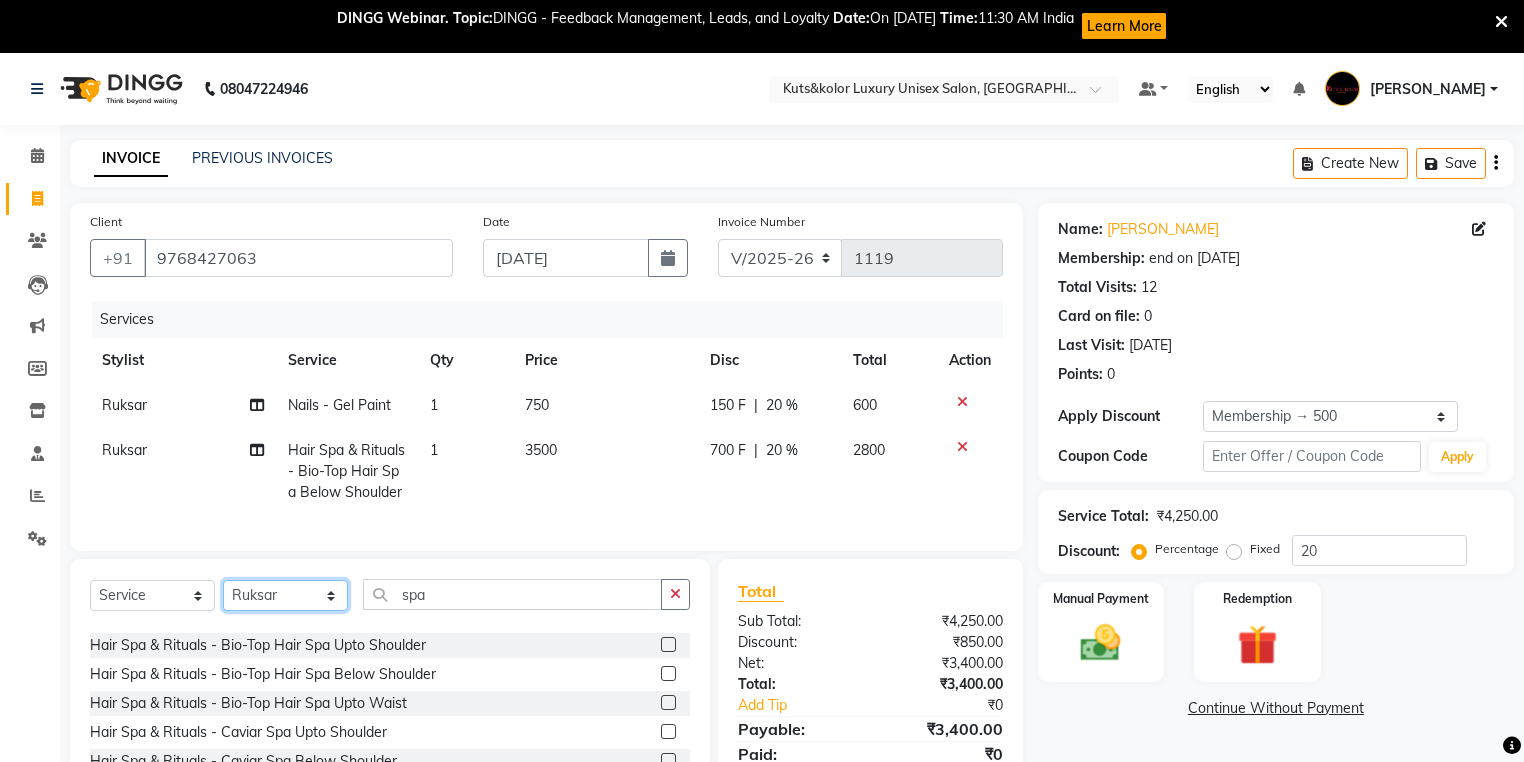 click on "Select Stylist Arti beautiction [PERSON_NAME] [PERSON_NAME] (nail artist) [PERSON_NAME] [PERSON_NAME] NEHA [PERSON_NAME] [PERSON_NAME] [PERSON_NAME] Savita tarik" 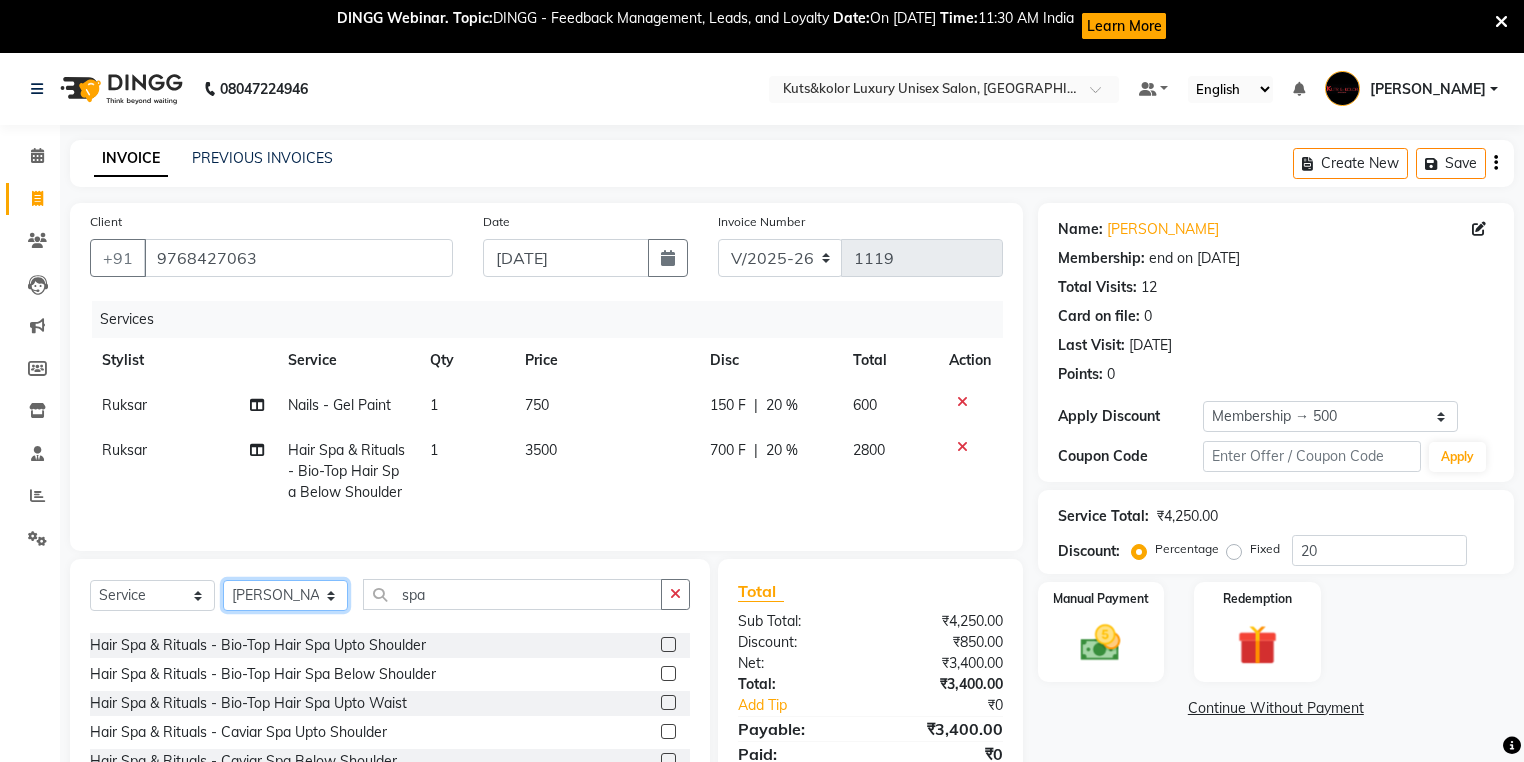 click on "Select Stylist Arti beautiction [PERSON_NAME] [PERSON_NAME] (nail artist) [PERSON_NAME] [PERSON_NAME] NEHA [PERSON_NAME] [PERSON_NAME] [PERSON_NAME] Savita tarik" 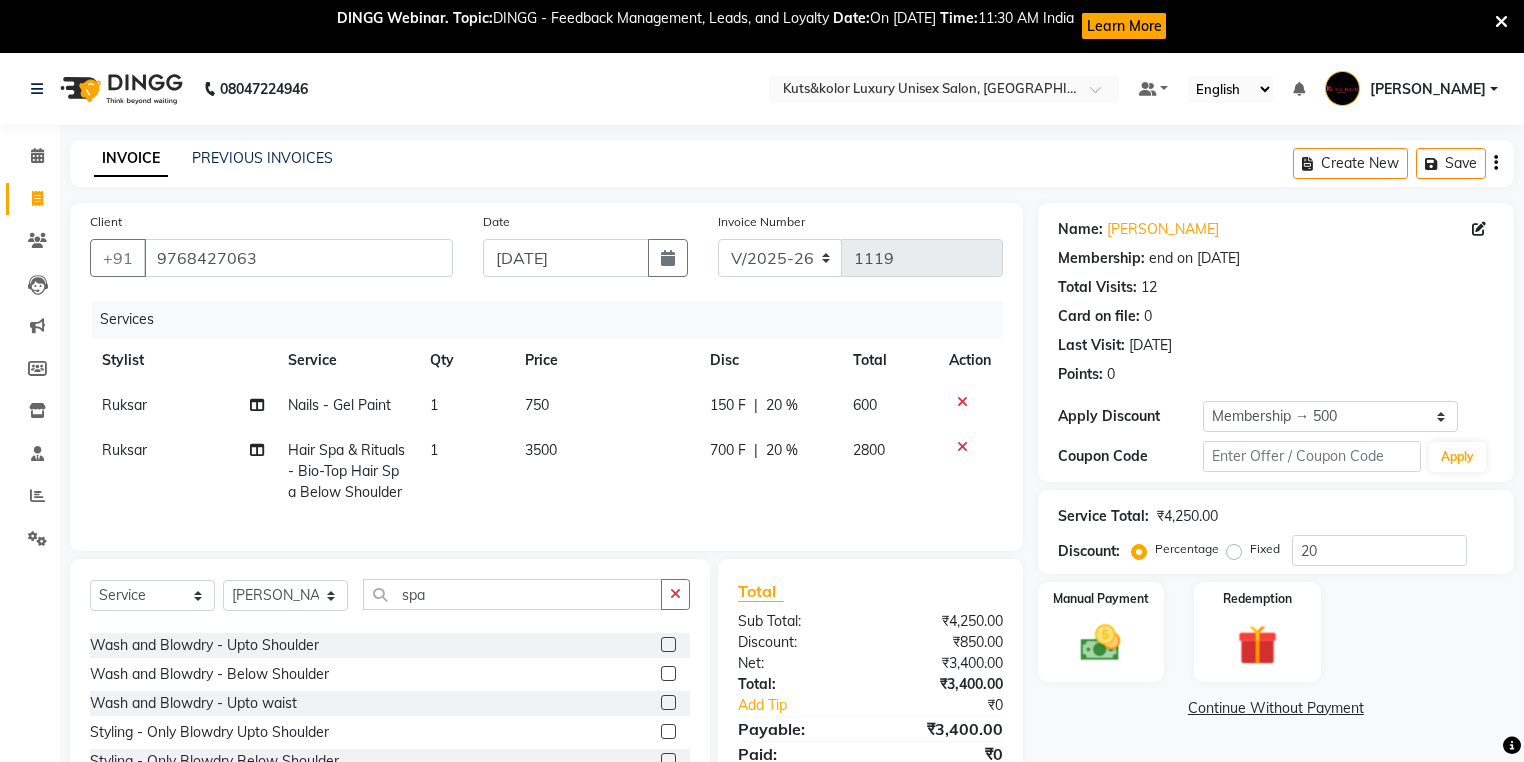 click on "Ruksar" 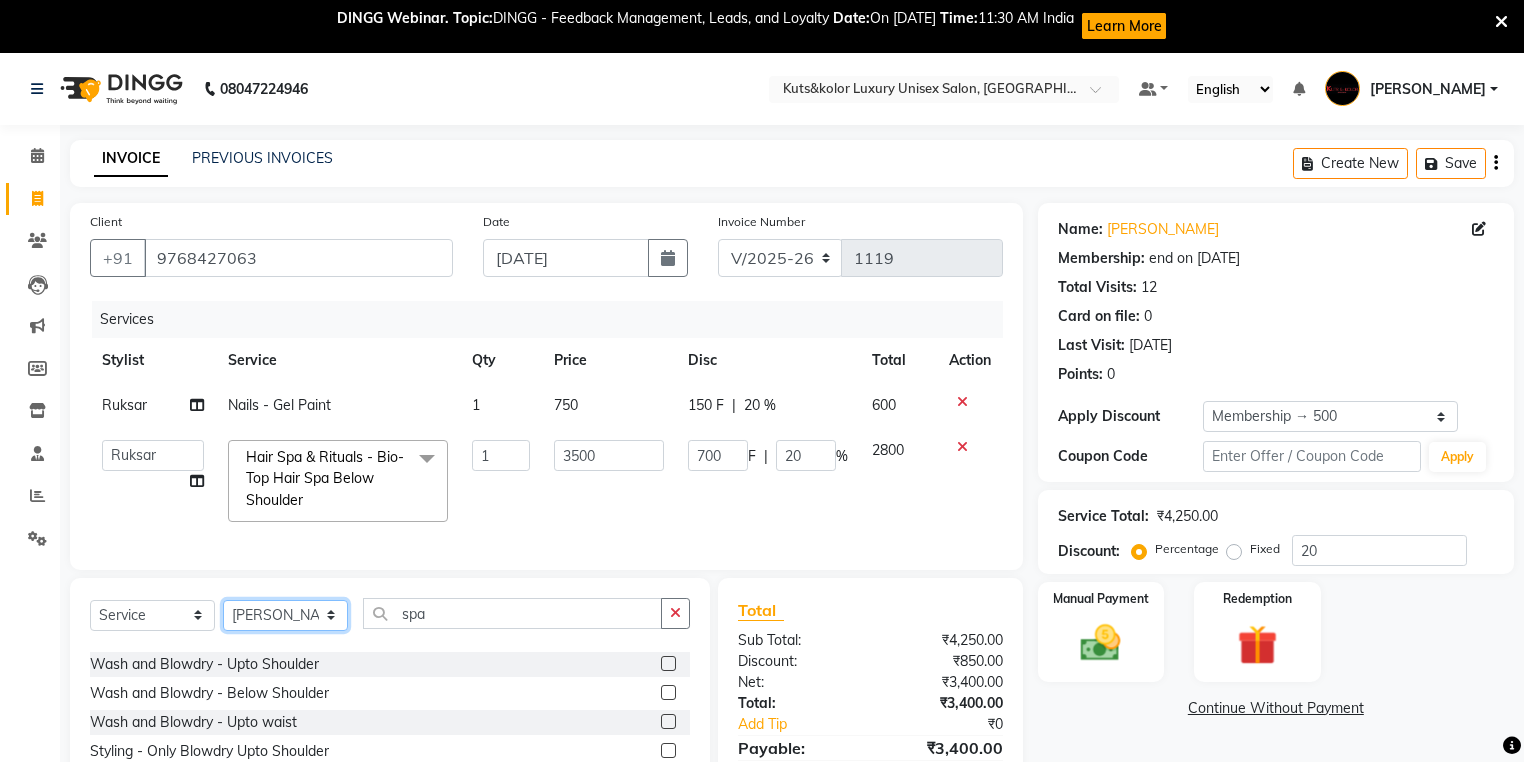 click on "Select Stylist Arti beautiction [PERSON_NAME] [PERSON_NAME] (nail artist) [PERSON_NAME] [PERSON_NAME] NEHA [PERSON_NAME] [PERSON_NAME] [PERSON_NAME] Savita tarik" 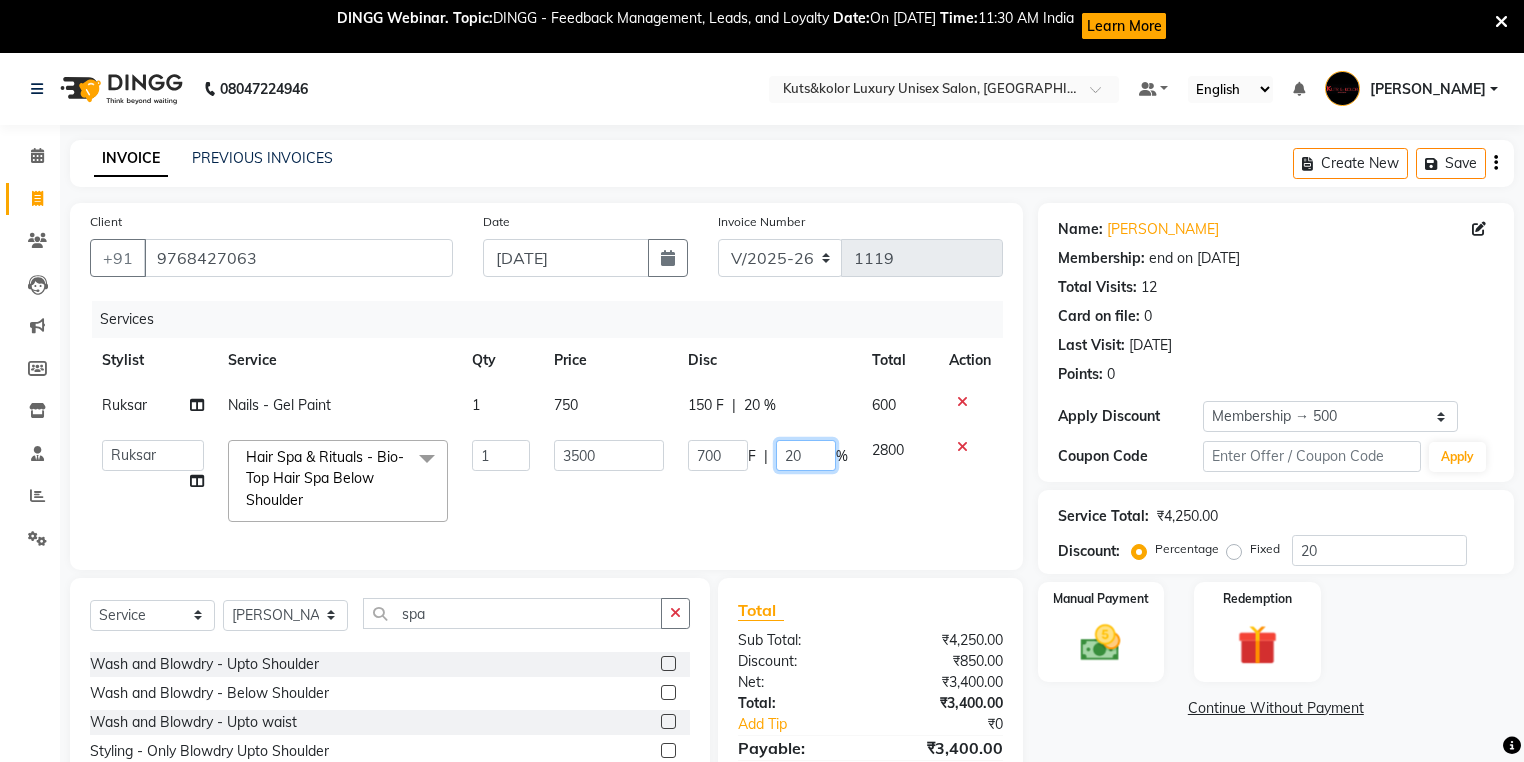 click on "20" 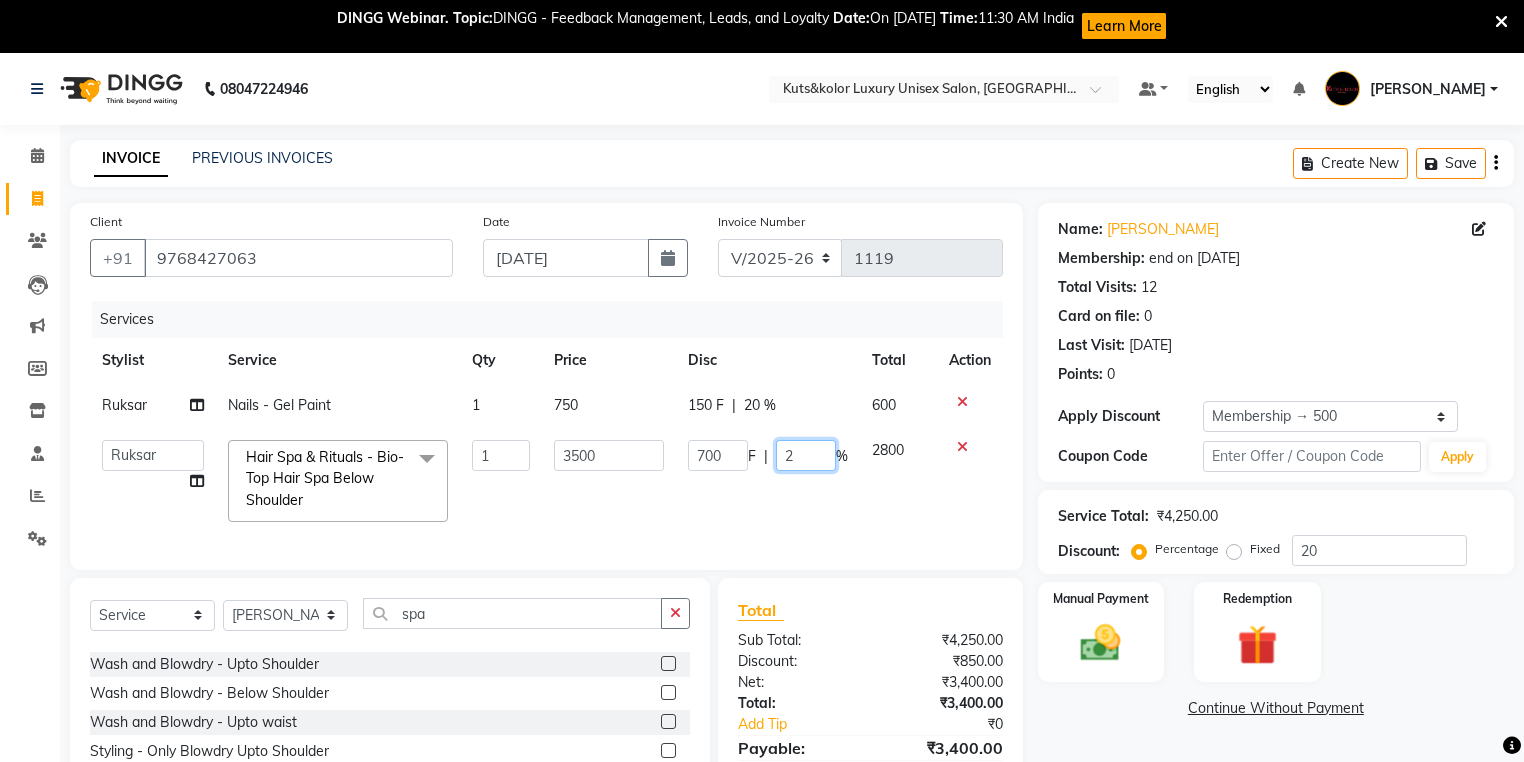 type 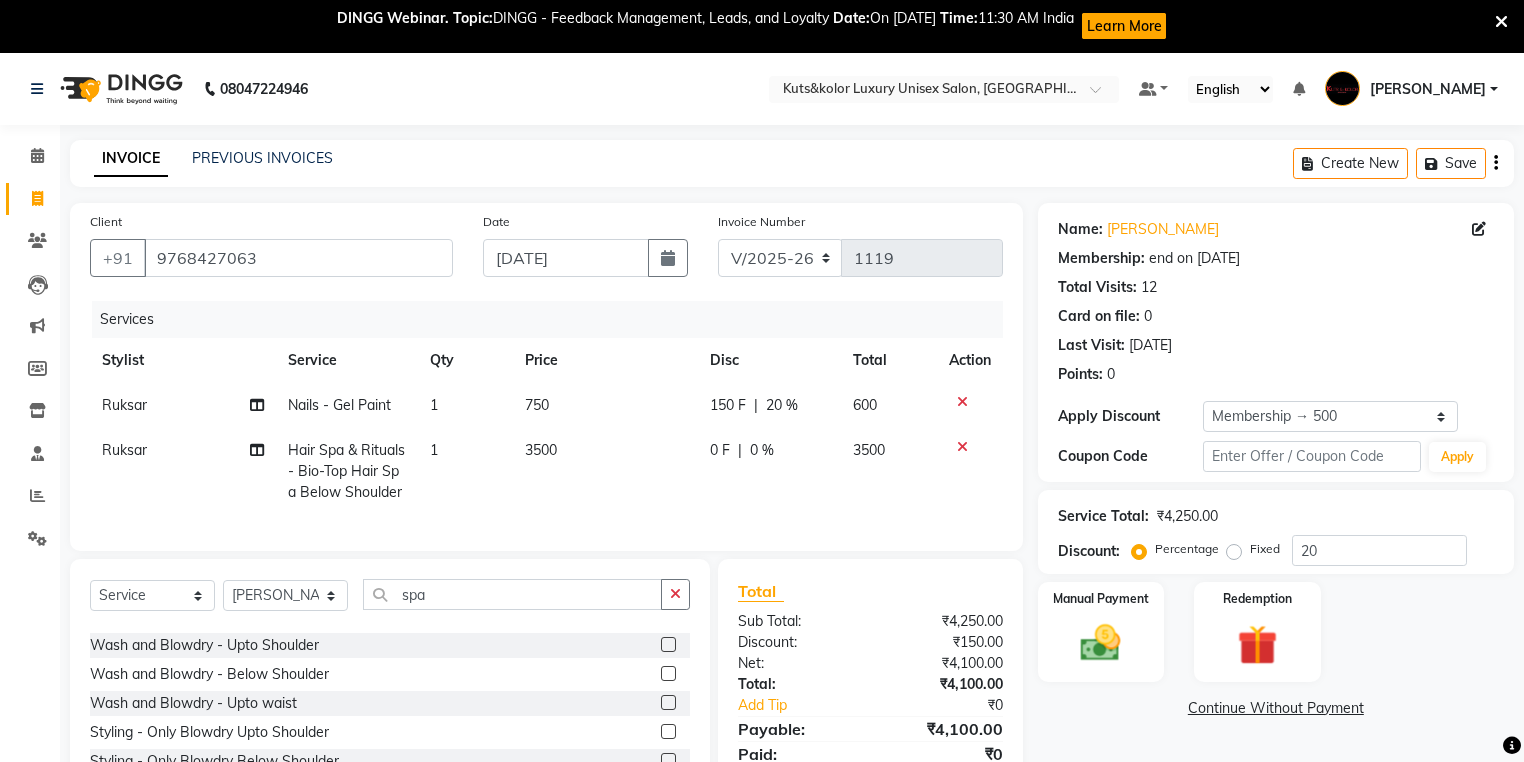 click on "0 F | 0 %" 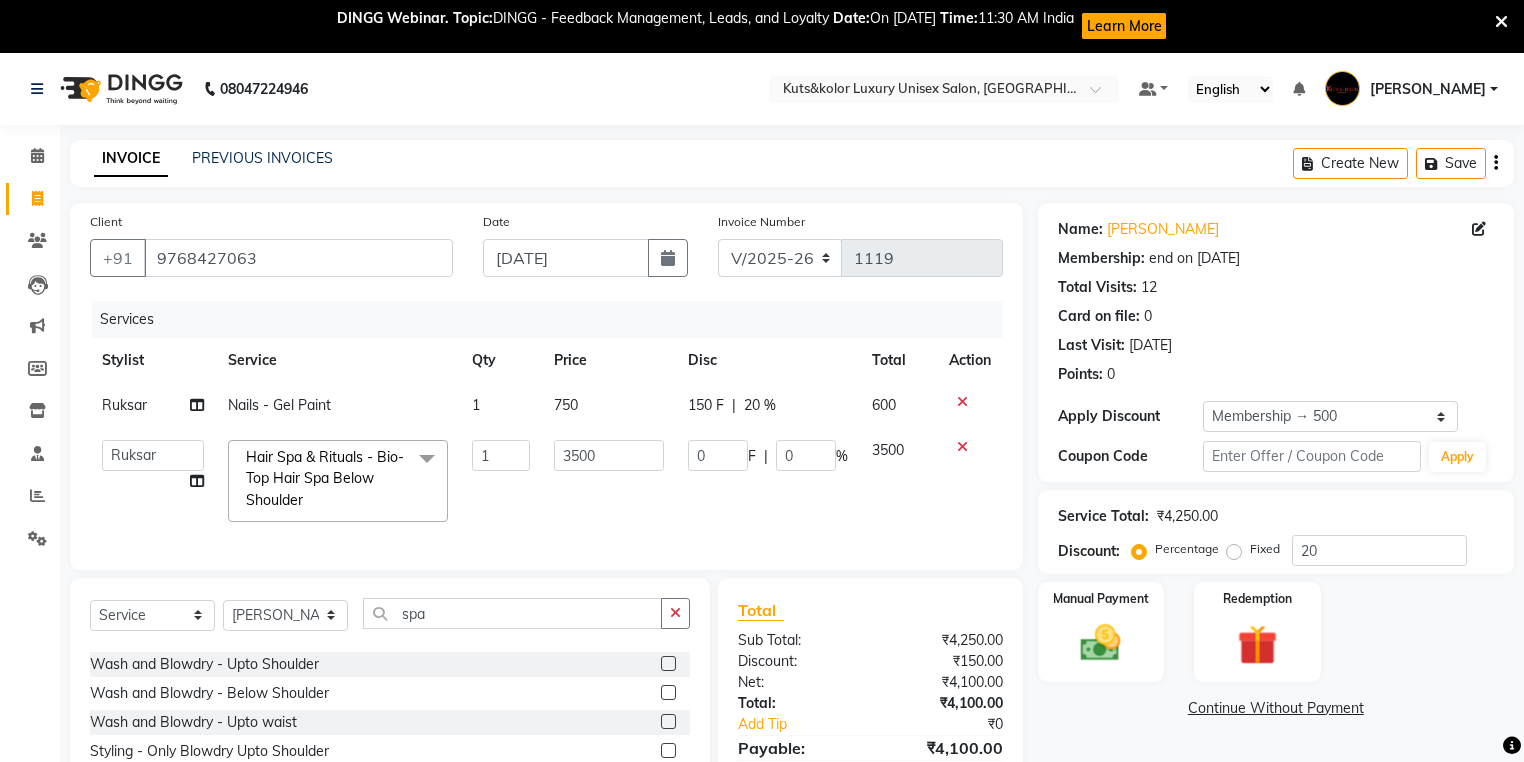 click on "0 F | 0 %" 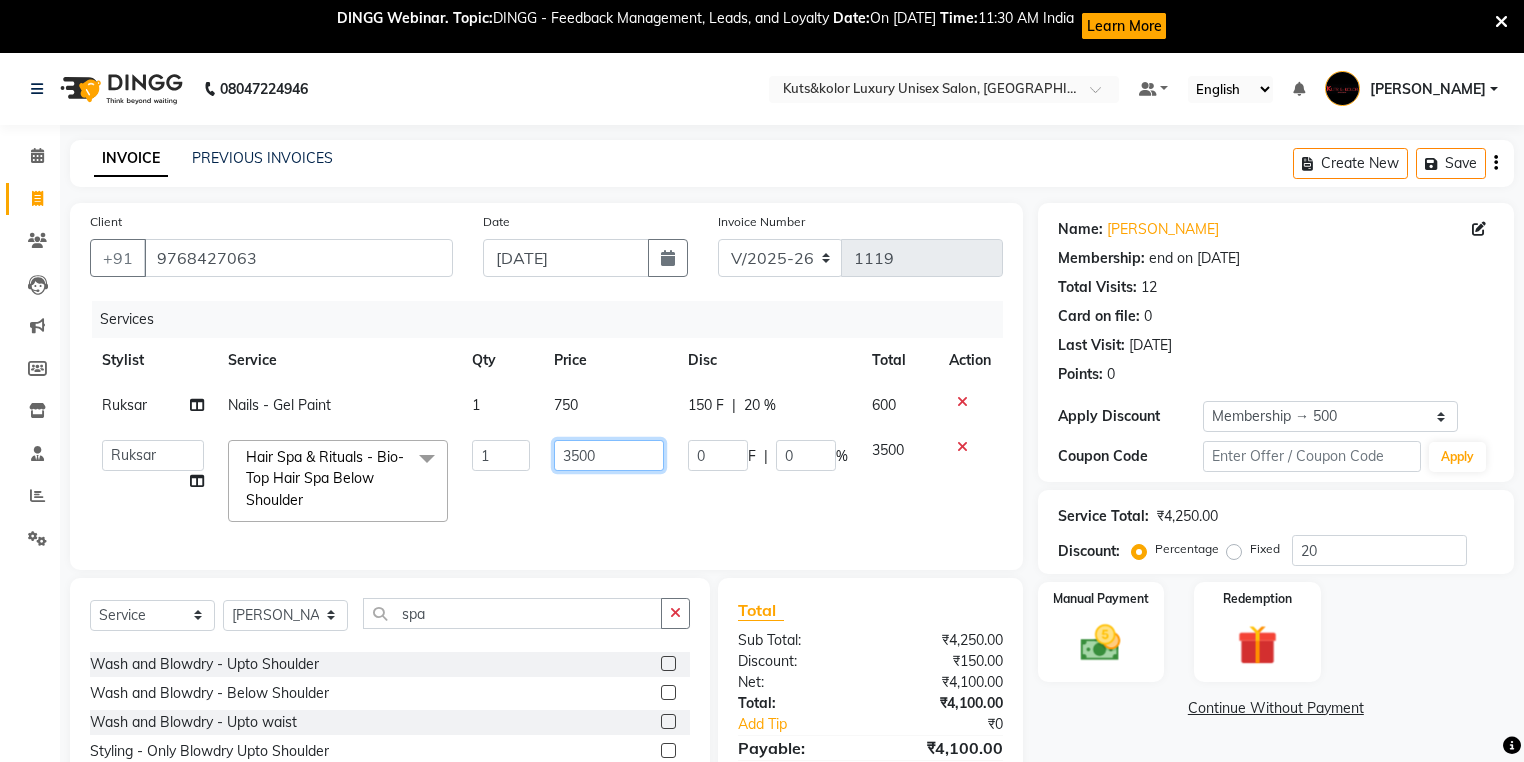 click on "3500" 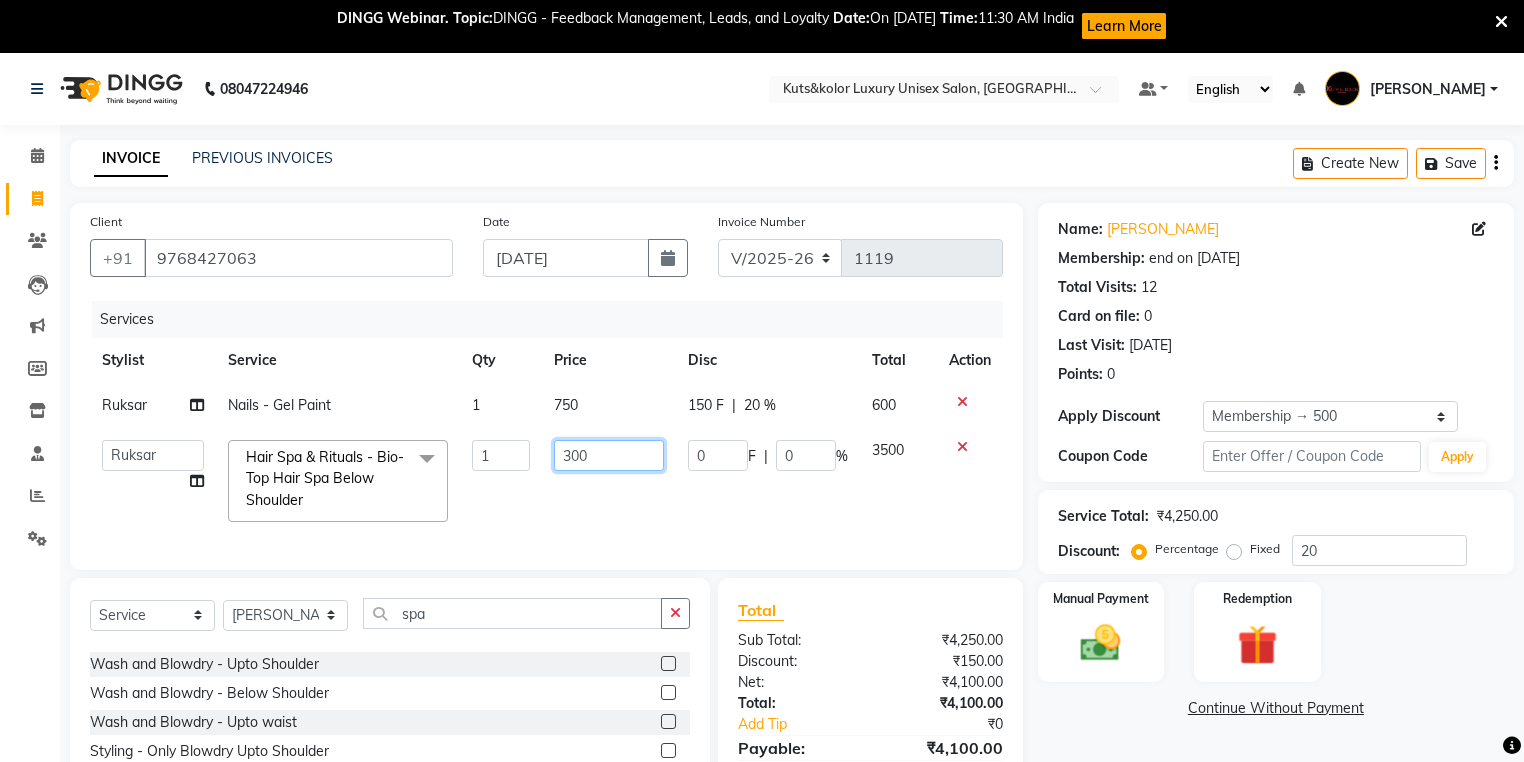 type on "3000" 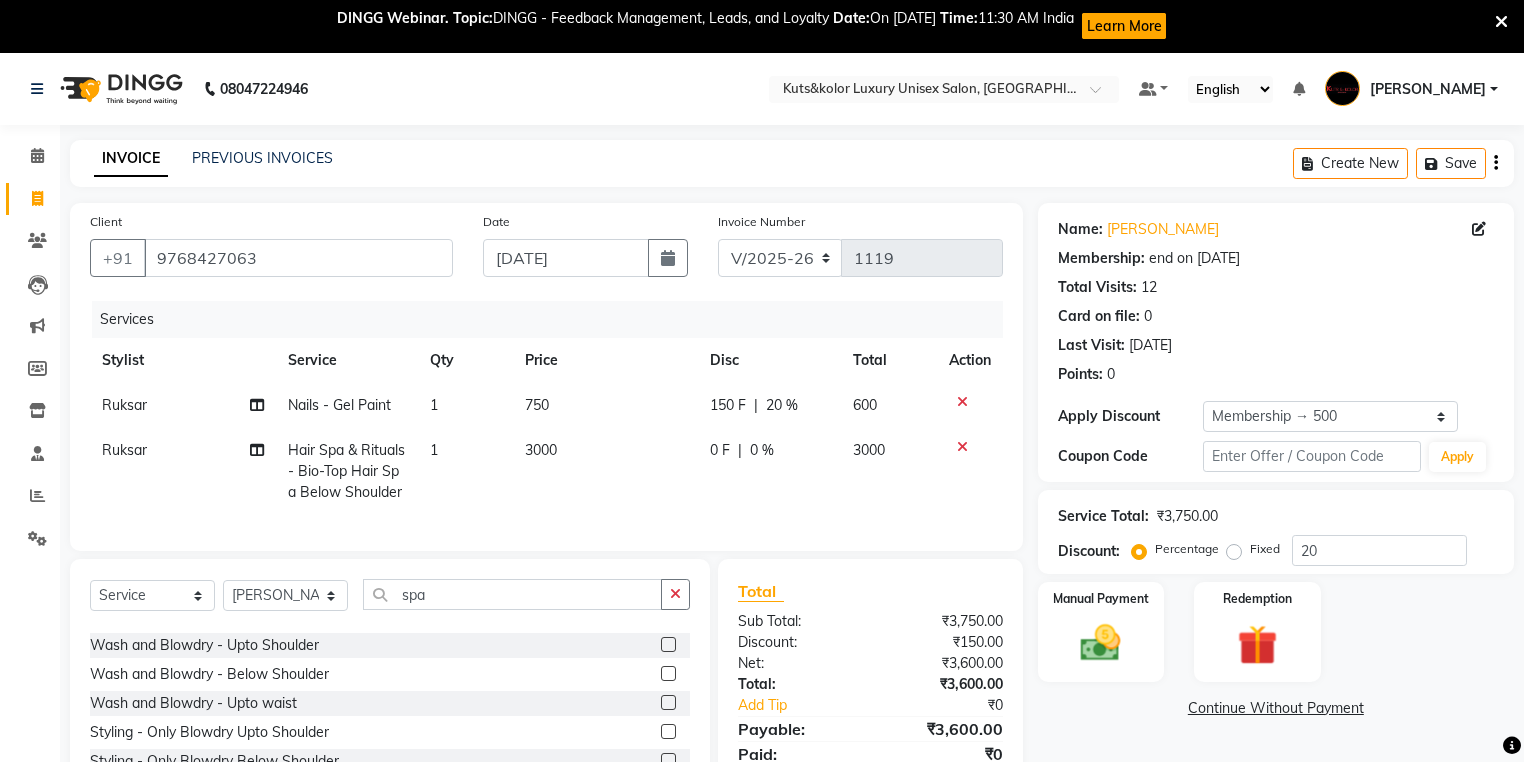 click on "3000" 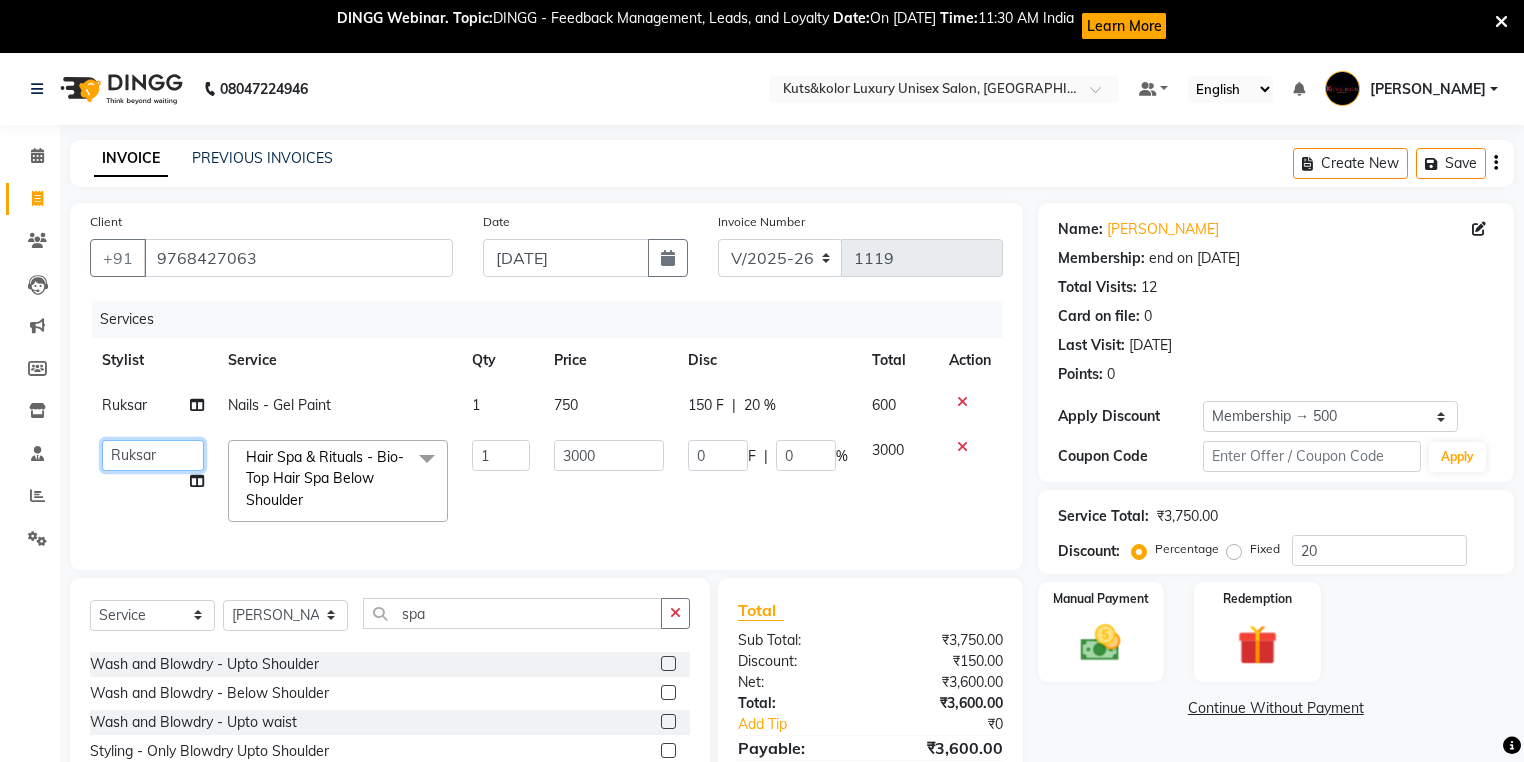 click on "Arti beautiction   [PERSON_NAME]   [PERSON_NAME] (nail artist)   [PERSON_NAME] [PERSON_NAME]   NEHA   [PERSON_NAME]   [PERSON_NAME]   [PERSON_NAME]   Savita   [PERSON_NAME]" 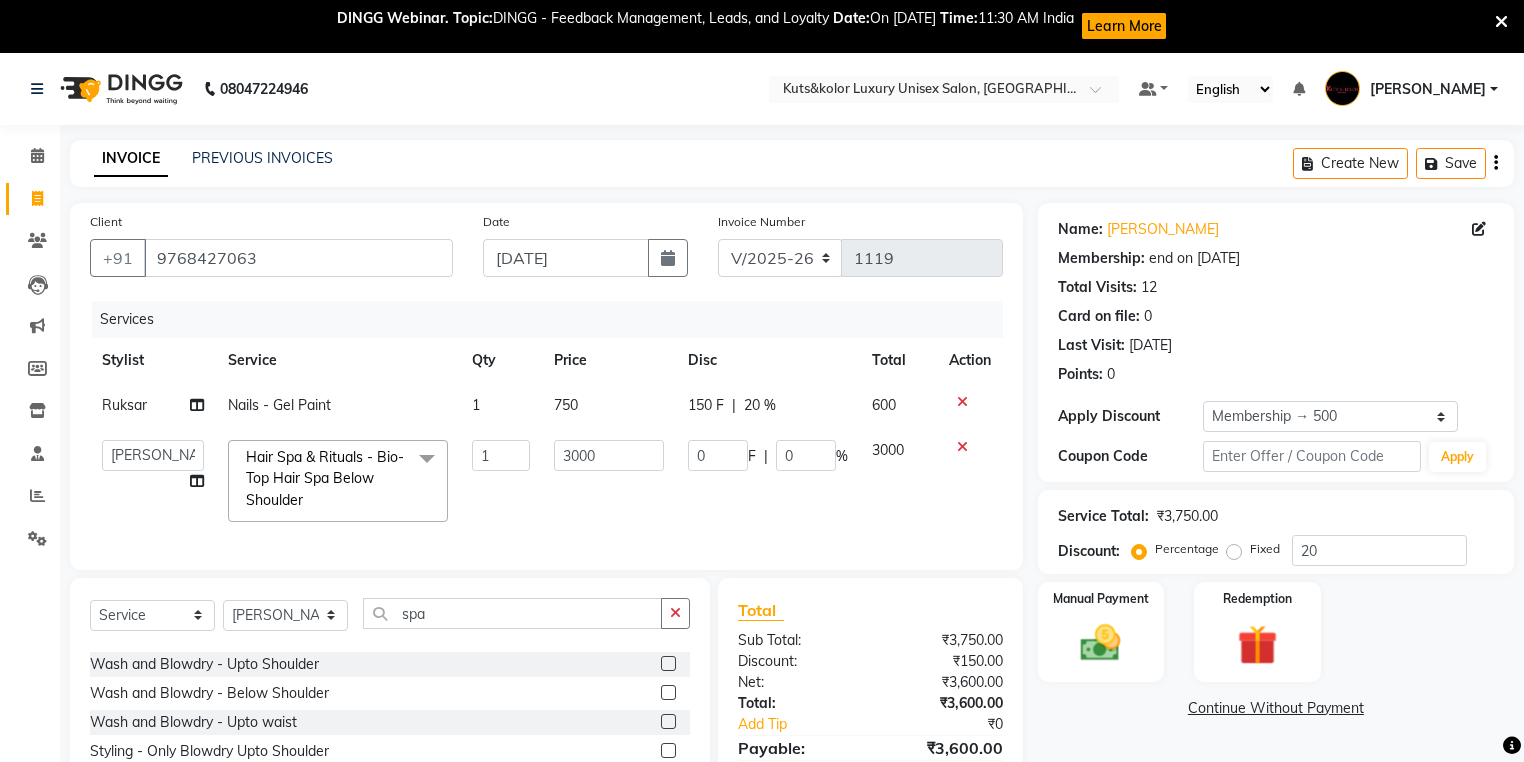select on "64396" 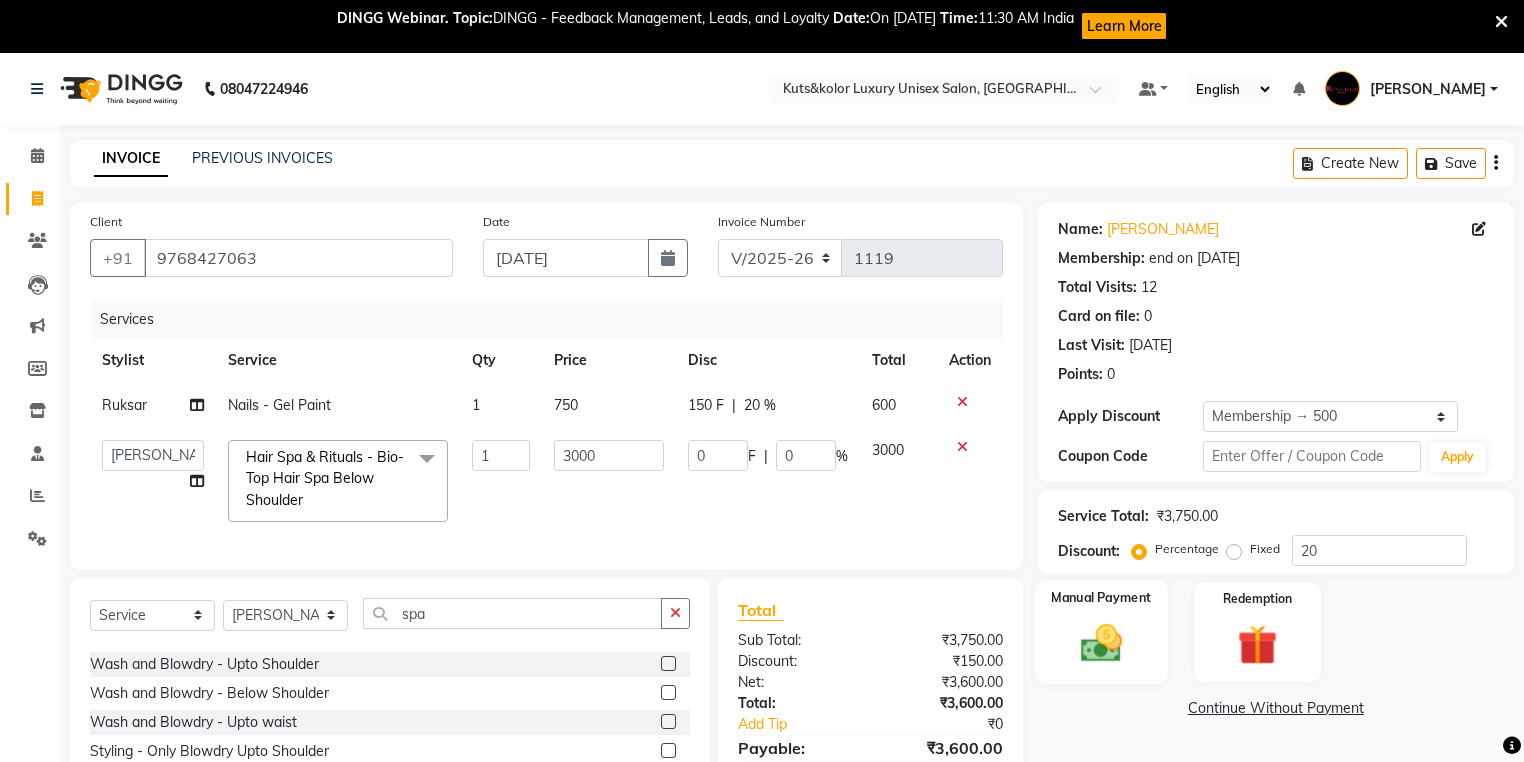 drag, startPoint x: 1080, startPoint y: 625, endPoint x: 1093, endPoint y: 625, distance: 13 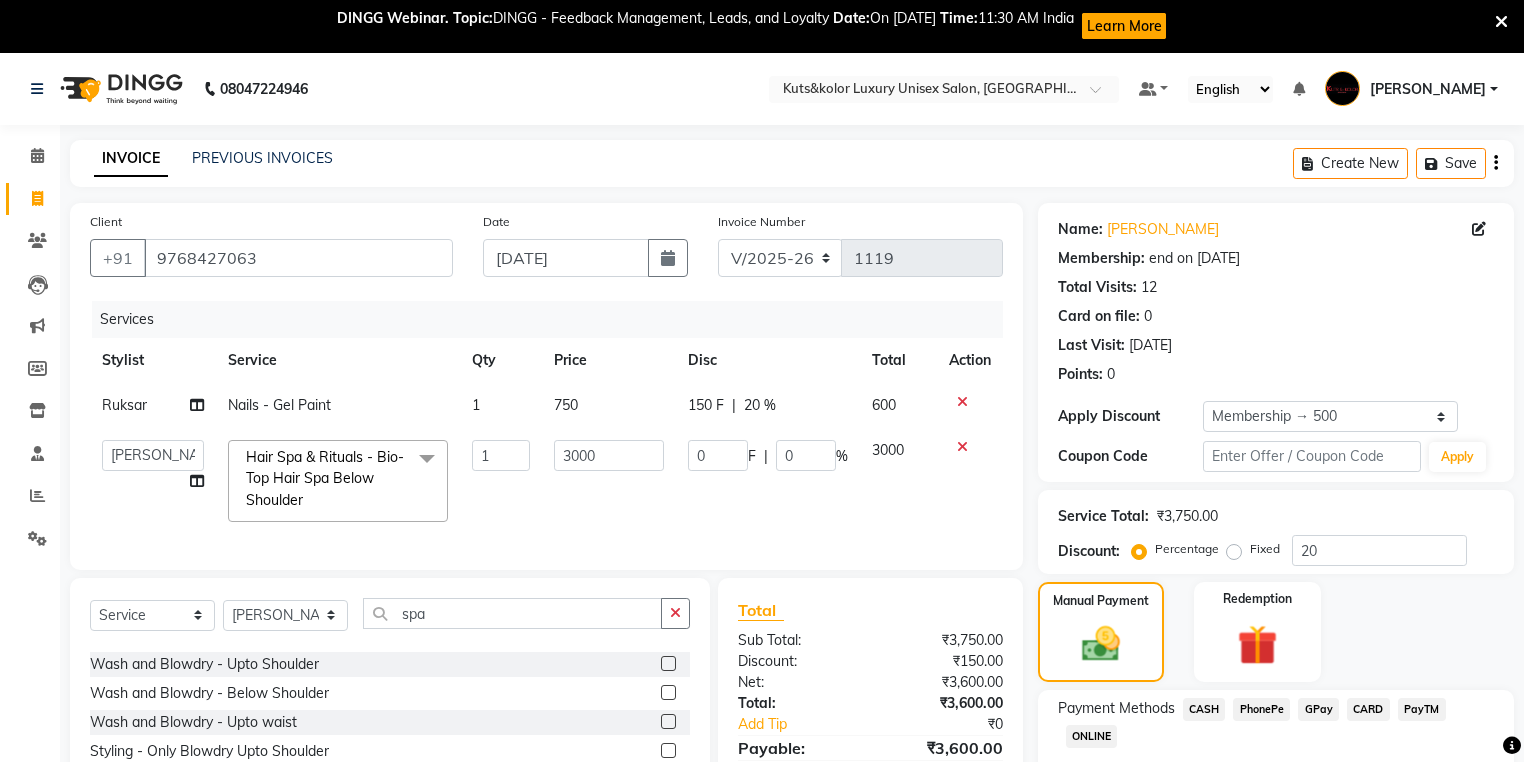 click on "CARD" 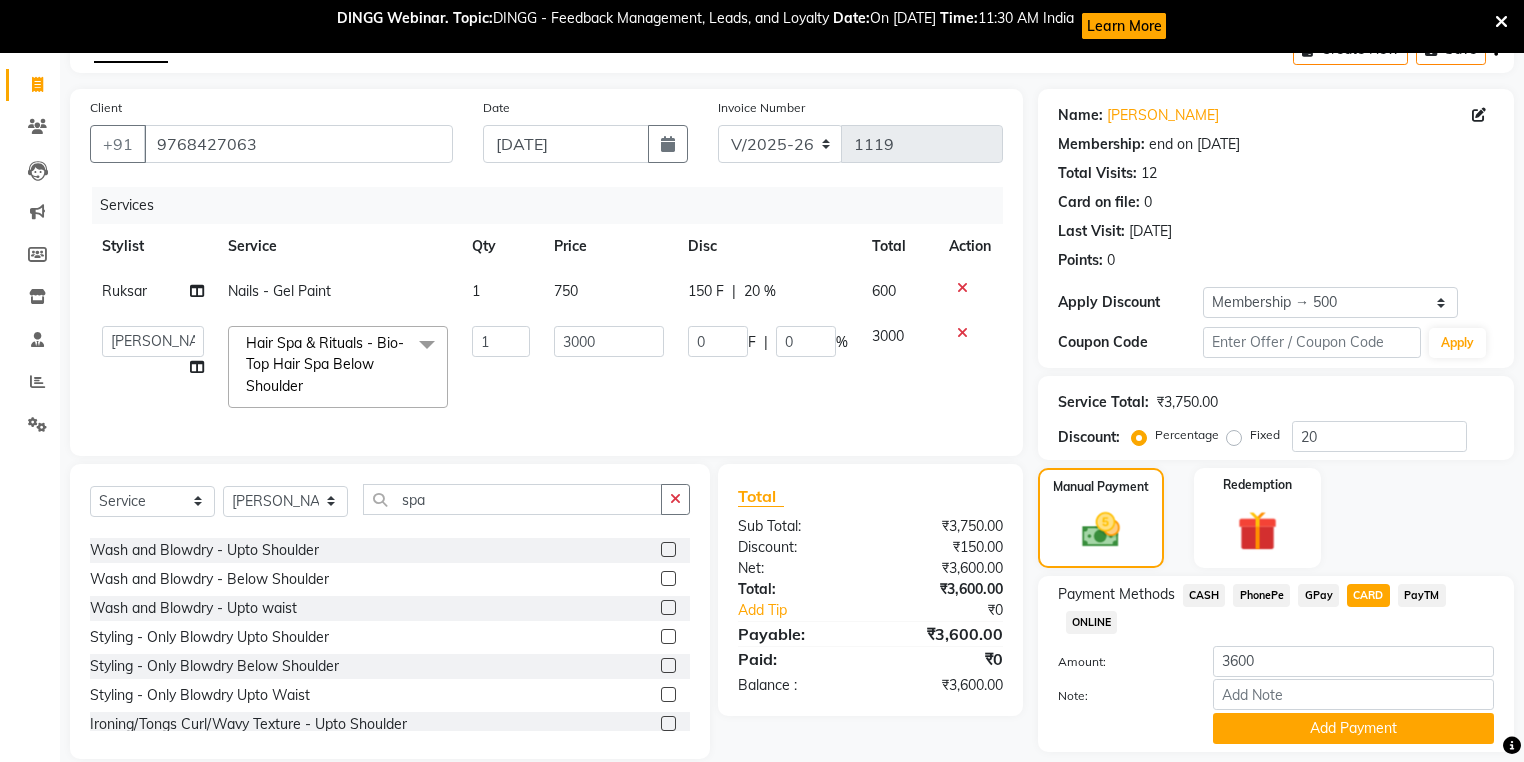 scroll, scrollTop: 176, scrollLeft: 0, axis: vertical 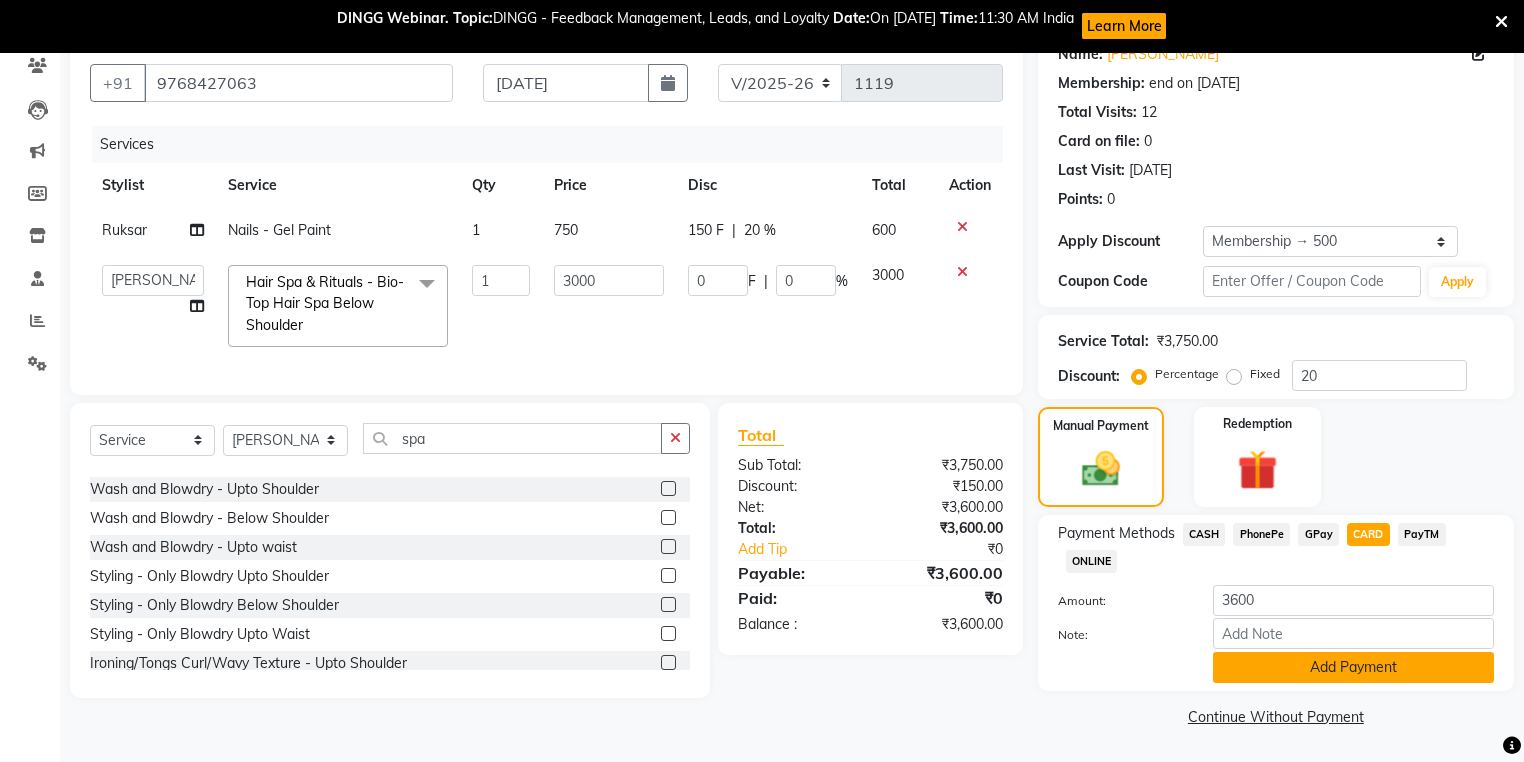 click on "Add Payment" 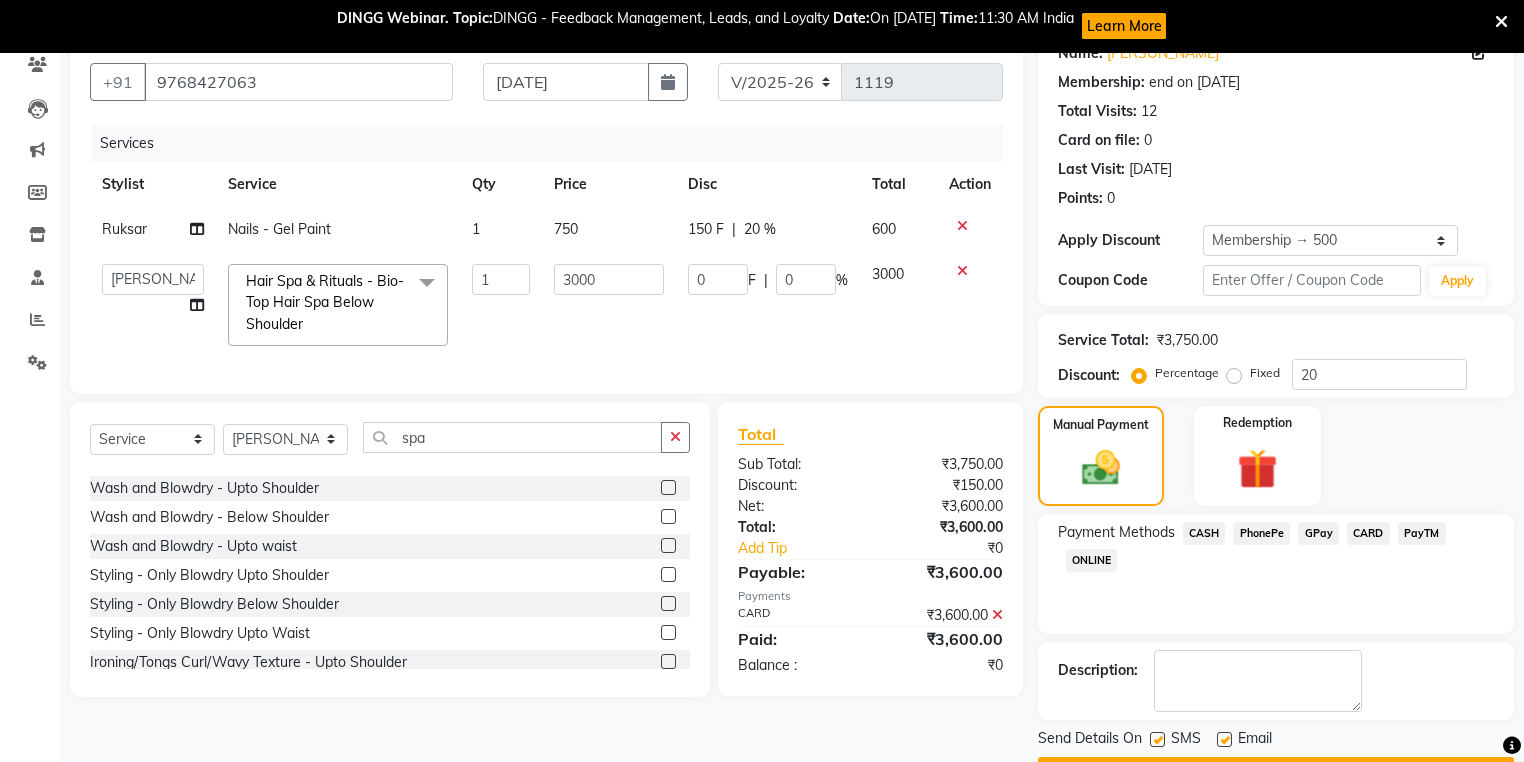 click 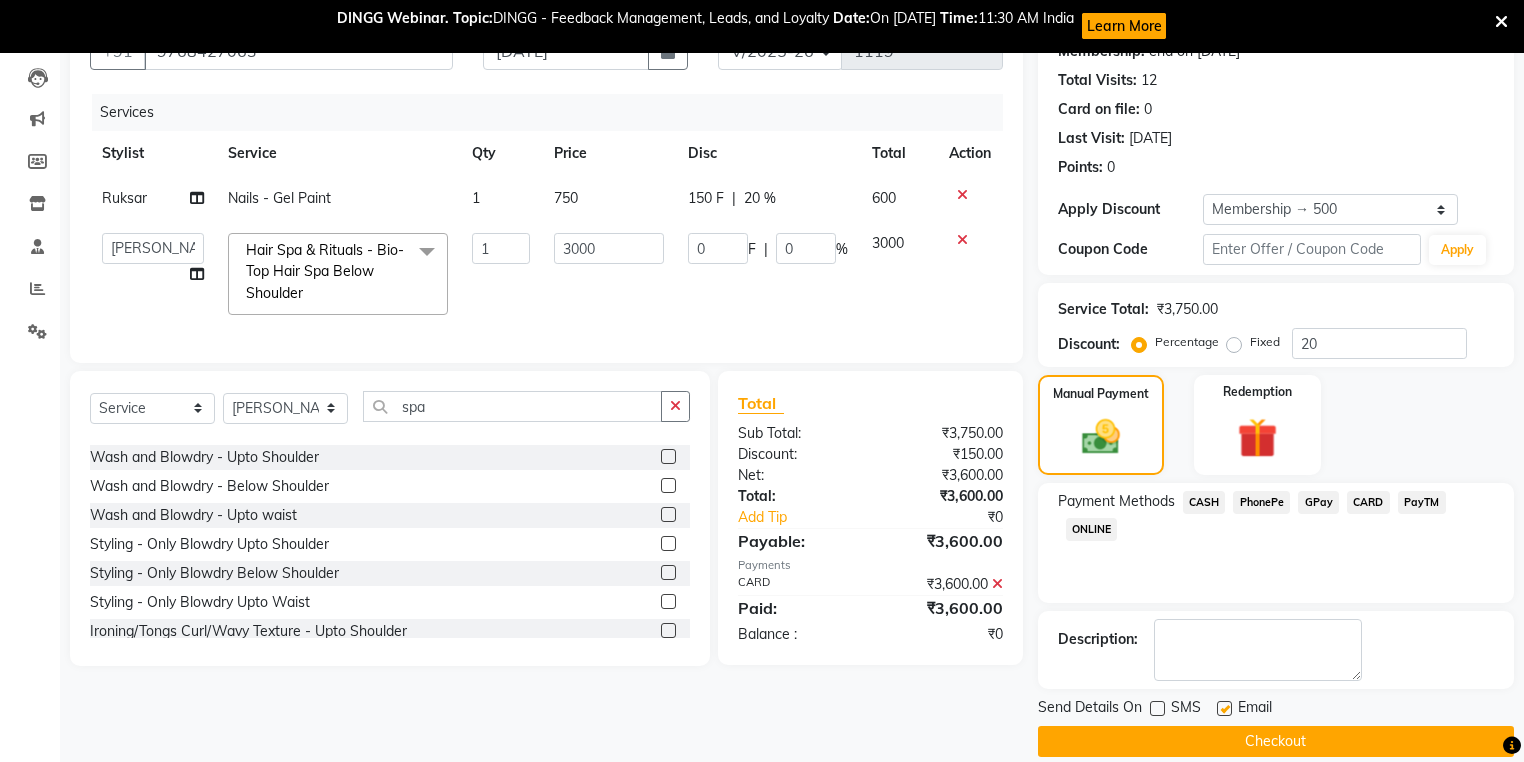 scroll, scrollTop: 230, scrollLeft: 0, axis: vertical 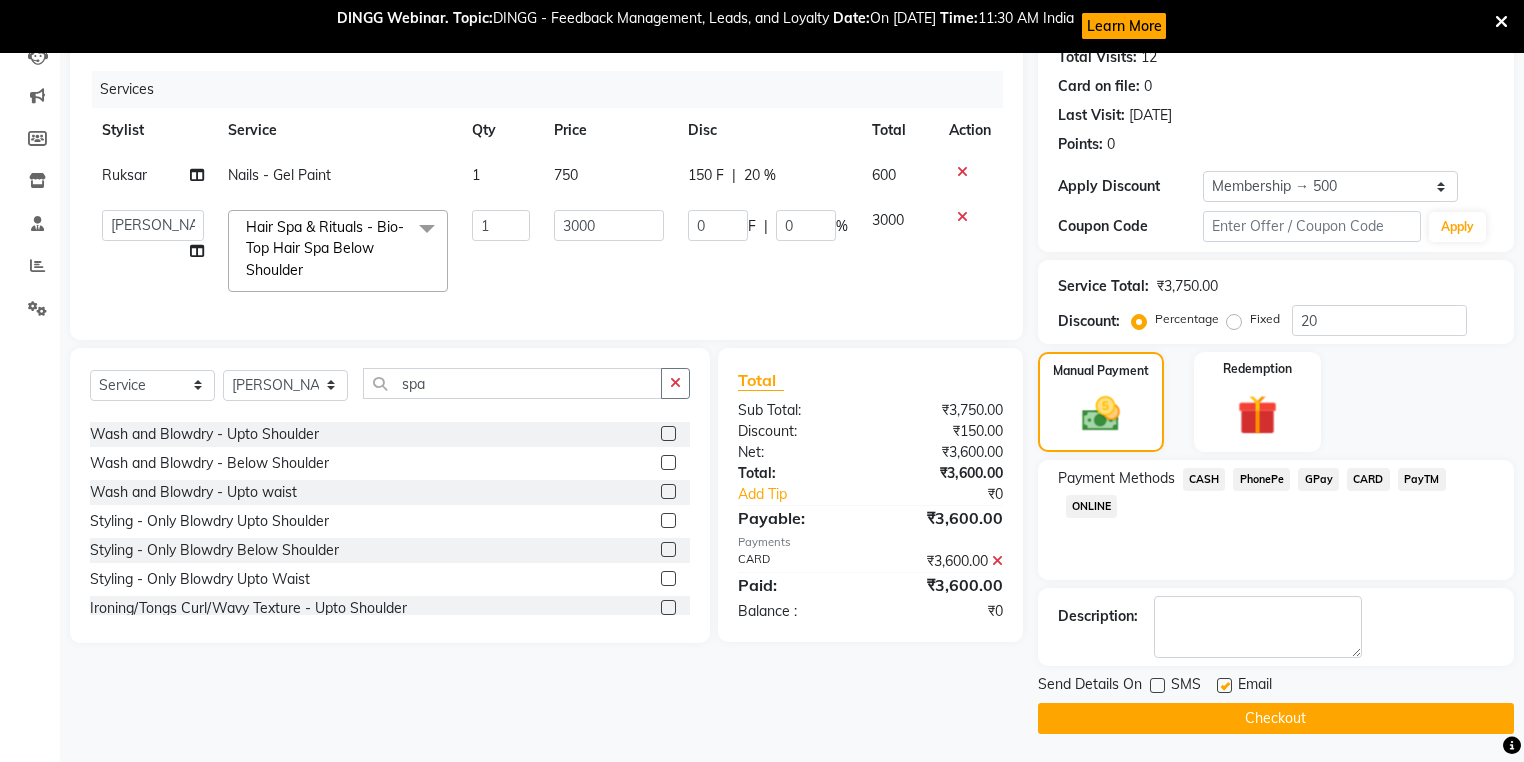 click on "Checkout" 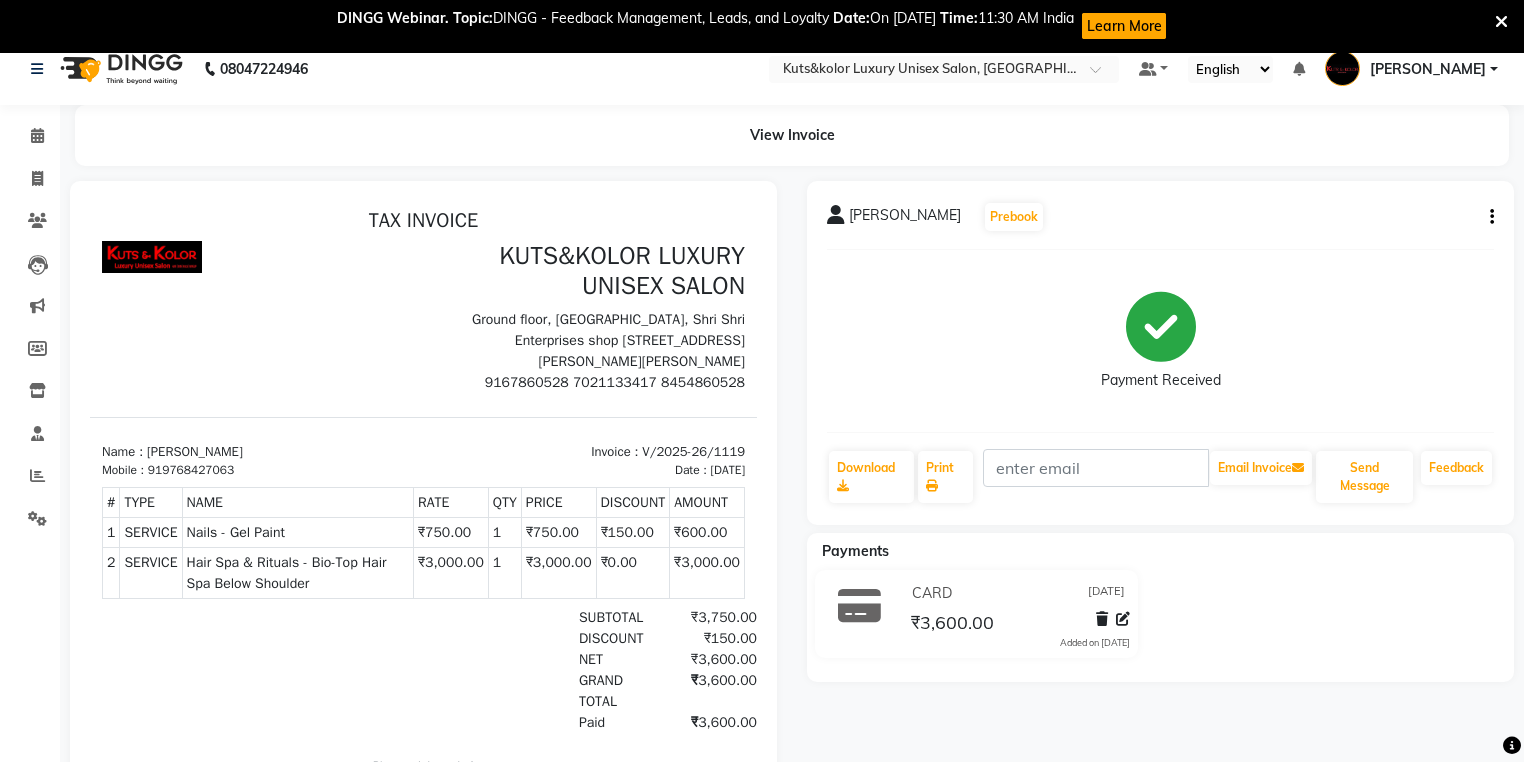 scroll, scrollTop: 0, scrollLeft: 0, axis: both 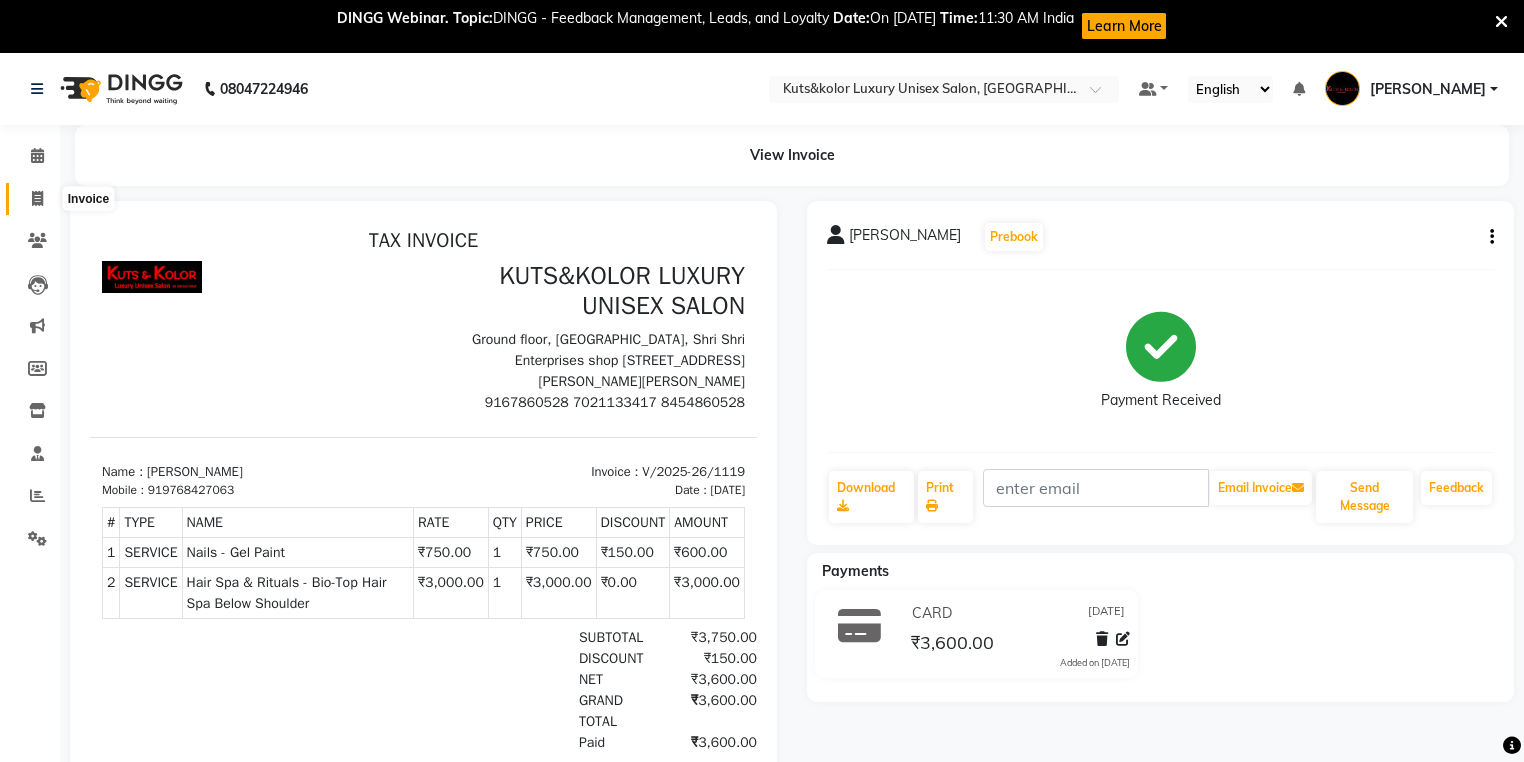 click 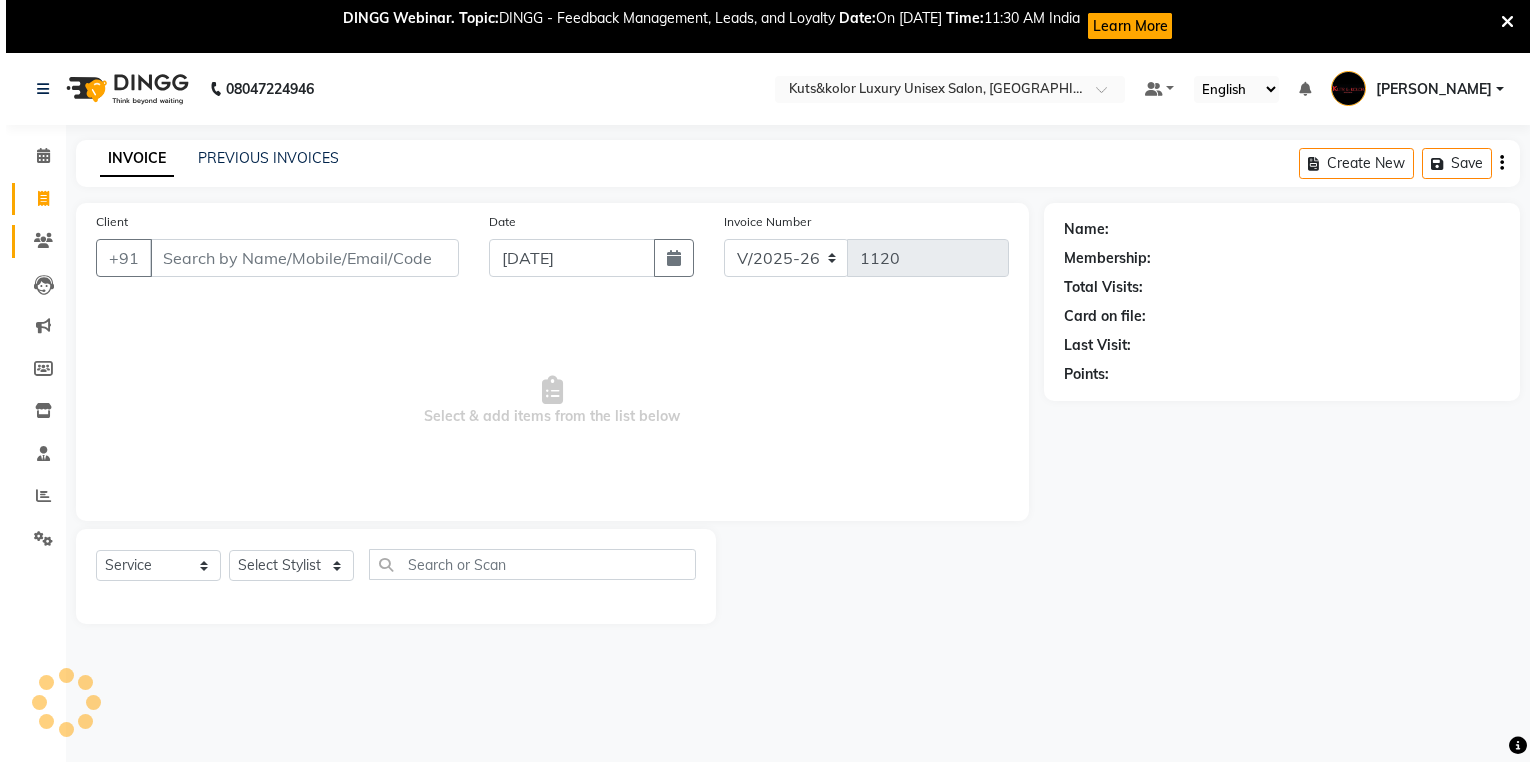 scroll, scrollTop: 52, scrollLeft: 0, axis: vertical 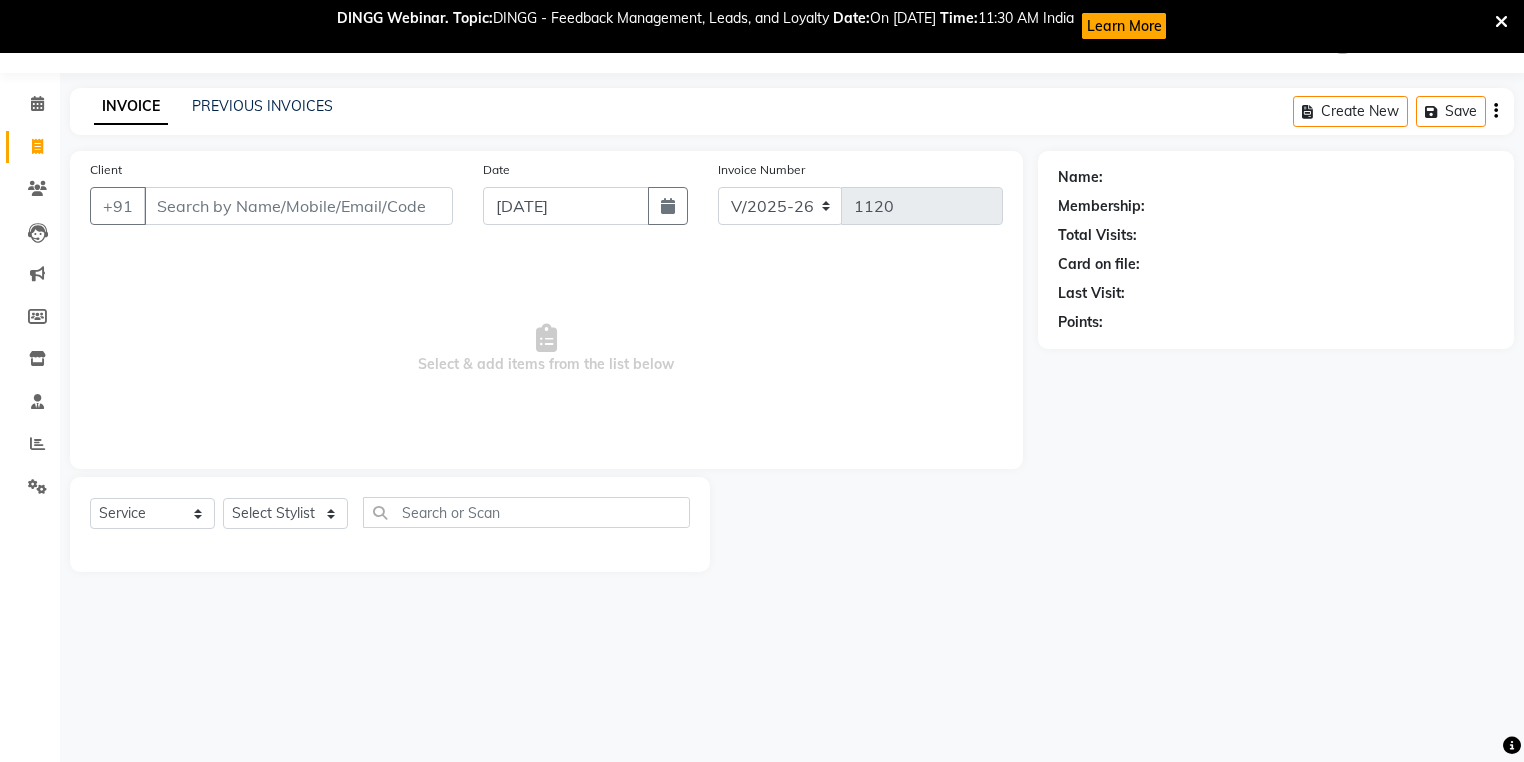 click on "Client" at bounding box center [298, 206] 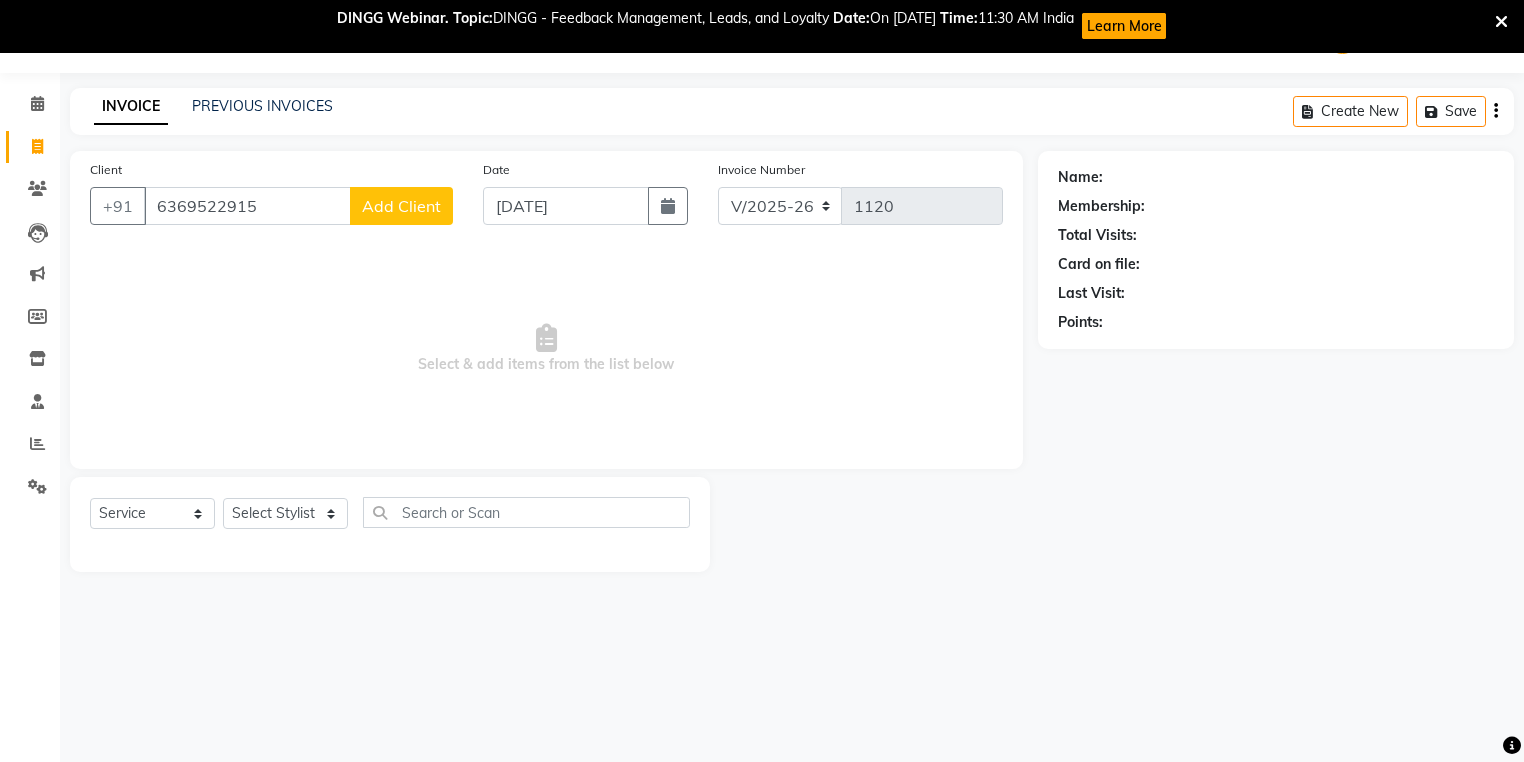 type on "6369522915" 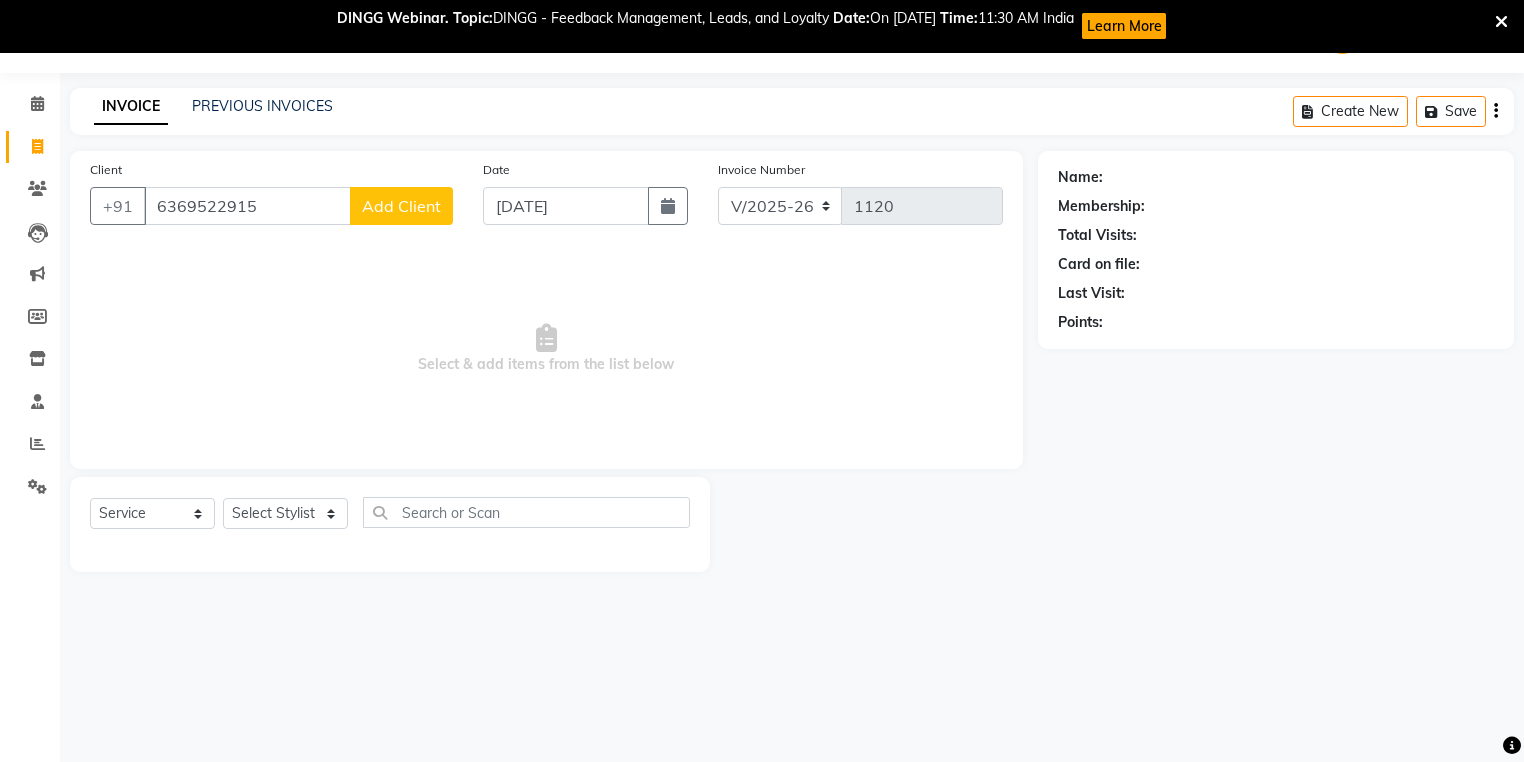 click on "Add Client" 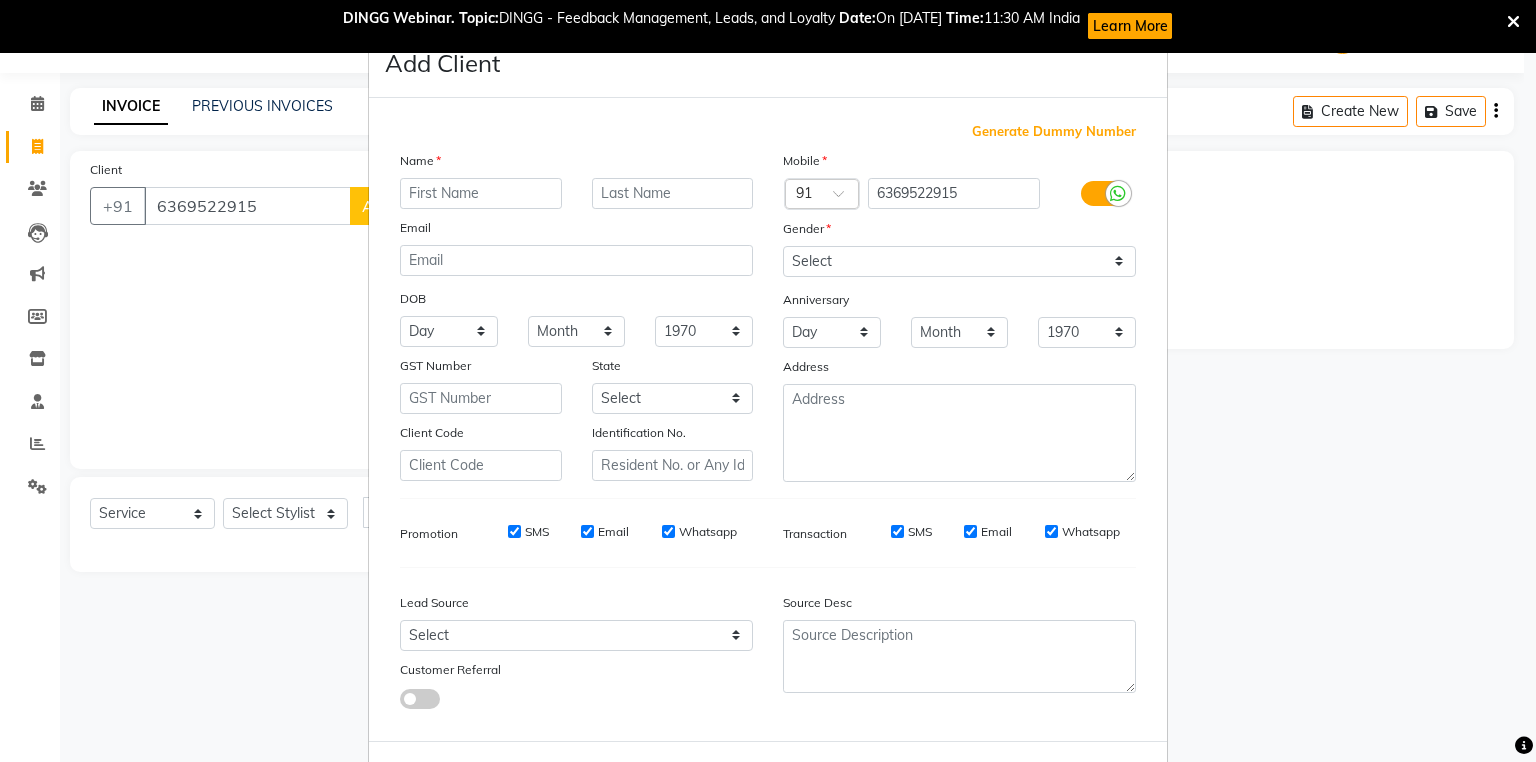 click at bounding box center (481, 193) 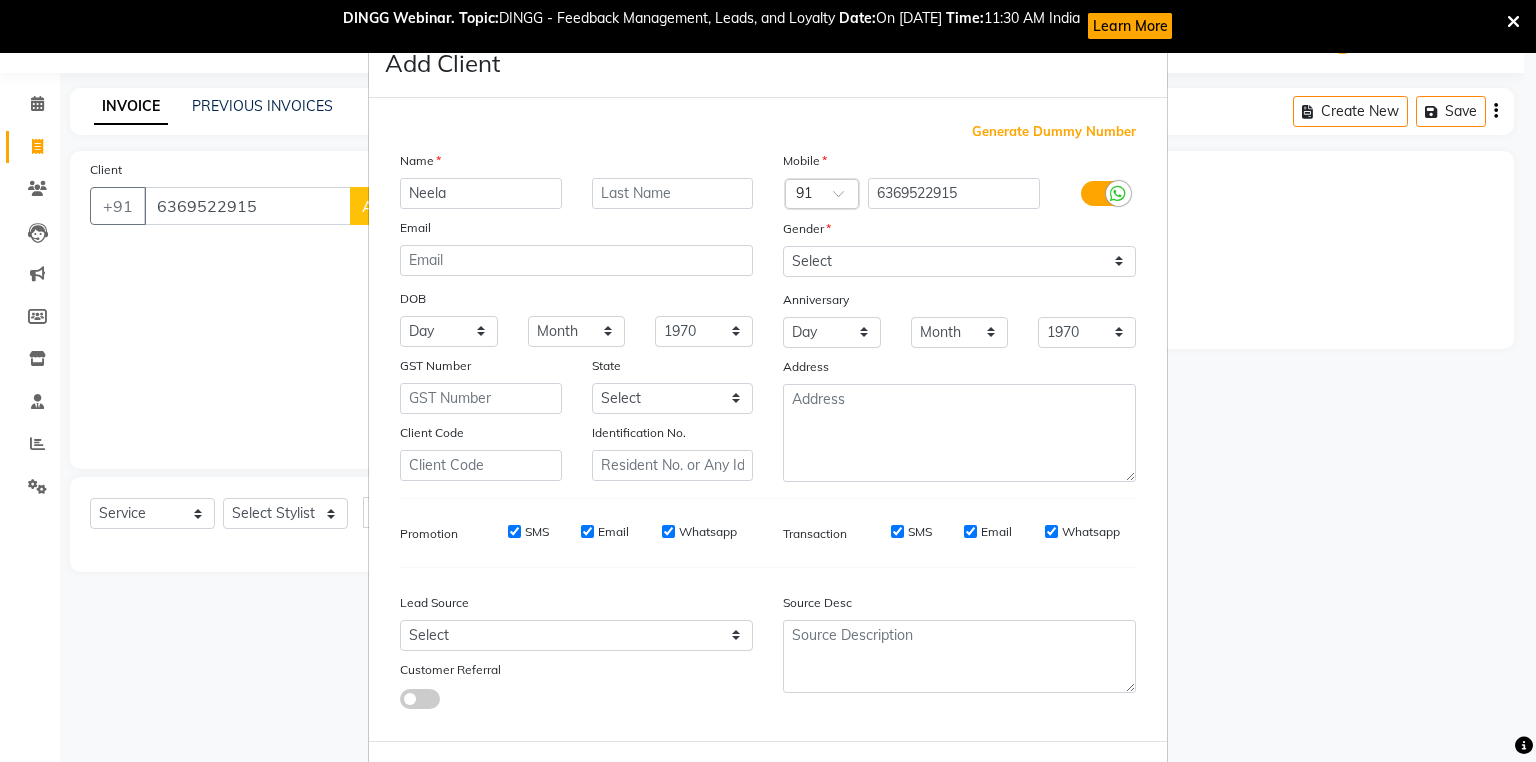 type on "Neela" 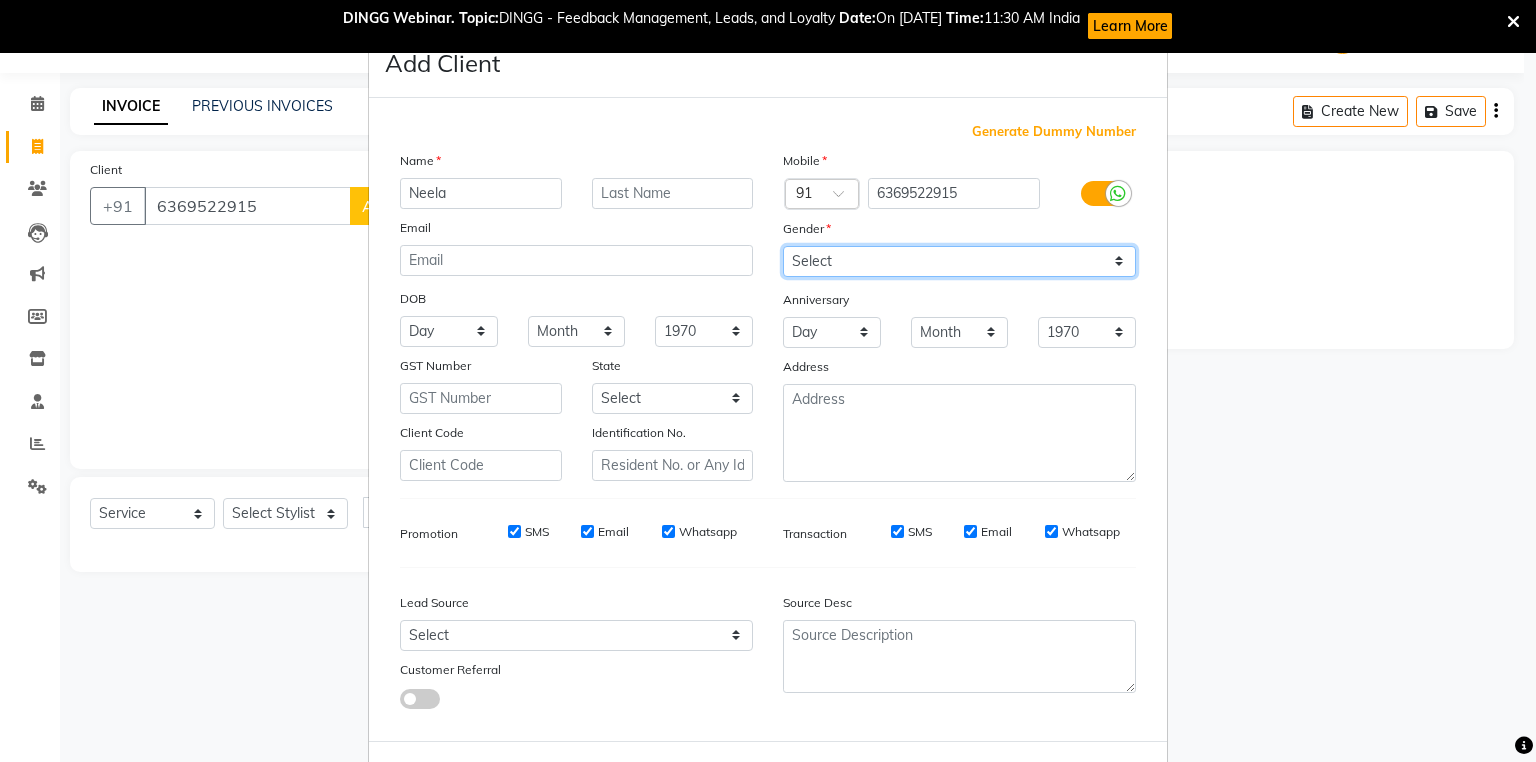 click on "Select [DEMOGRAPHIC_DATA] [DEMOGRAPHIC_DATA] Other Prefer Not To Say" at bounding box center (959, 261) 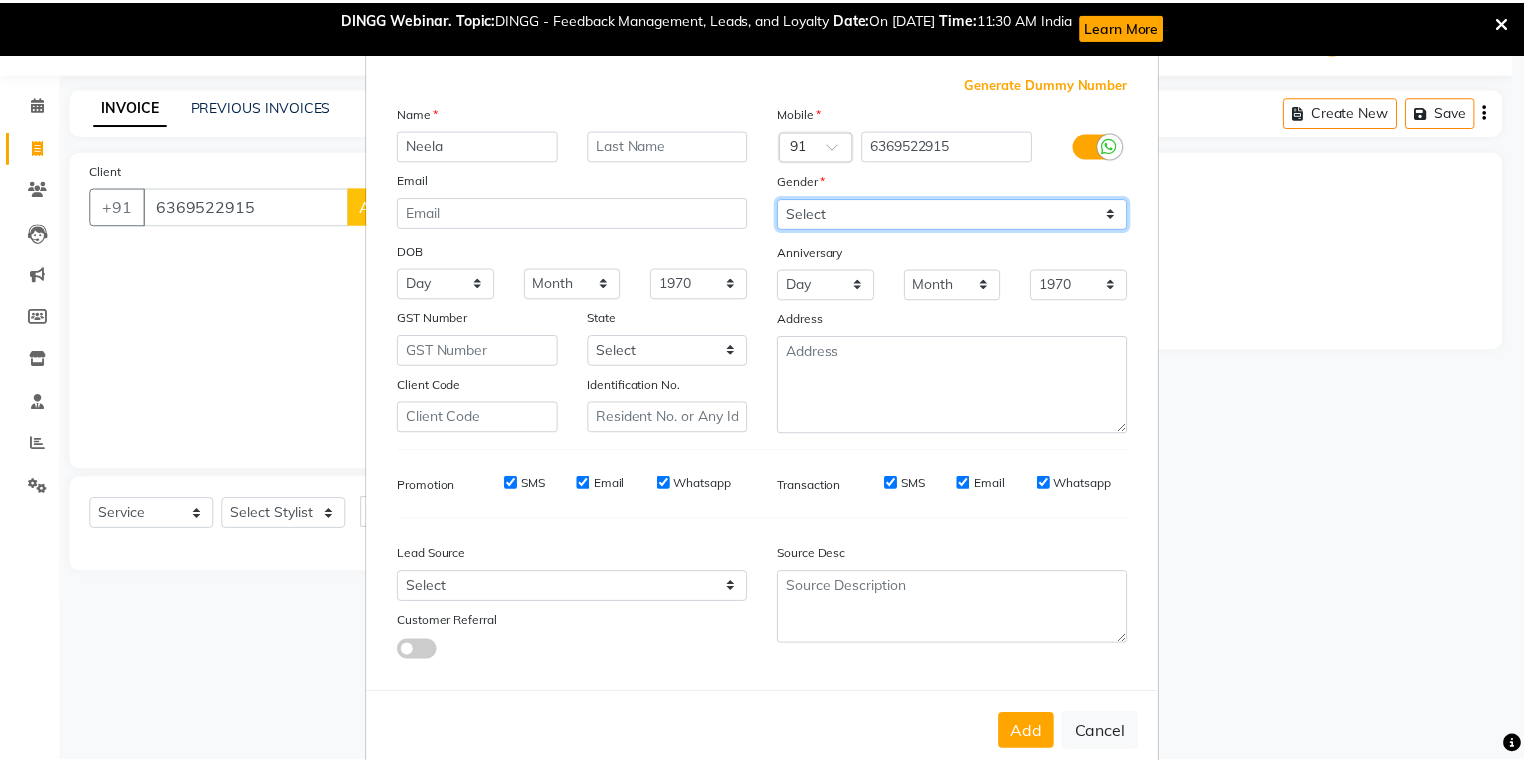 scroll, scrollTop: 94, scrollLeft: 0, axis: vertical 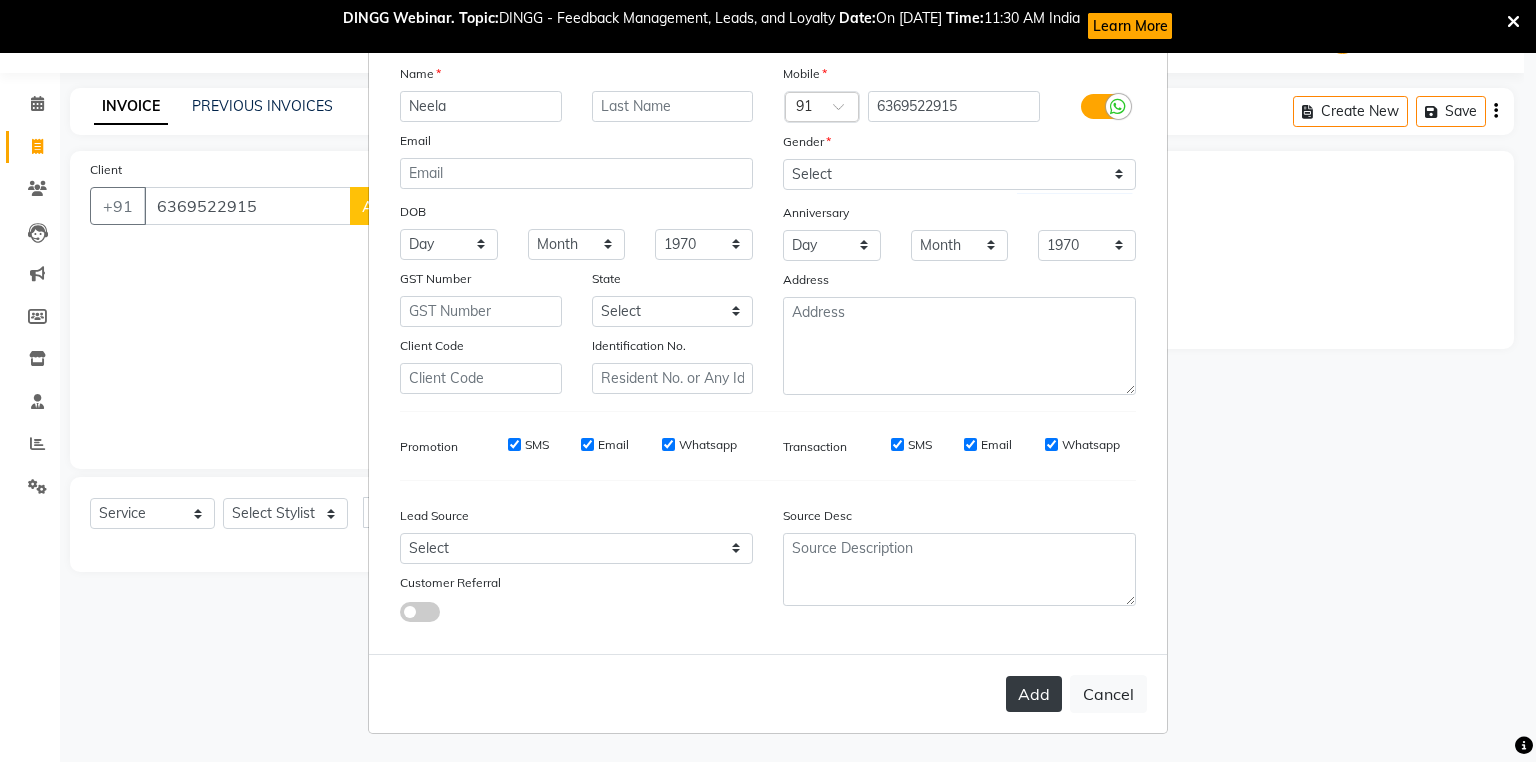 click on "Add" at bounding box center [1034, 694] 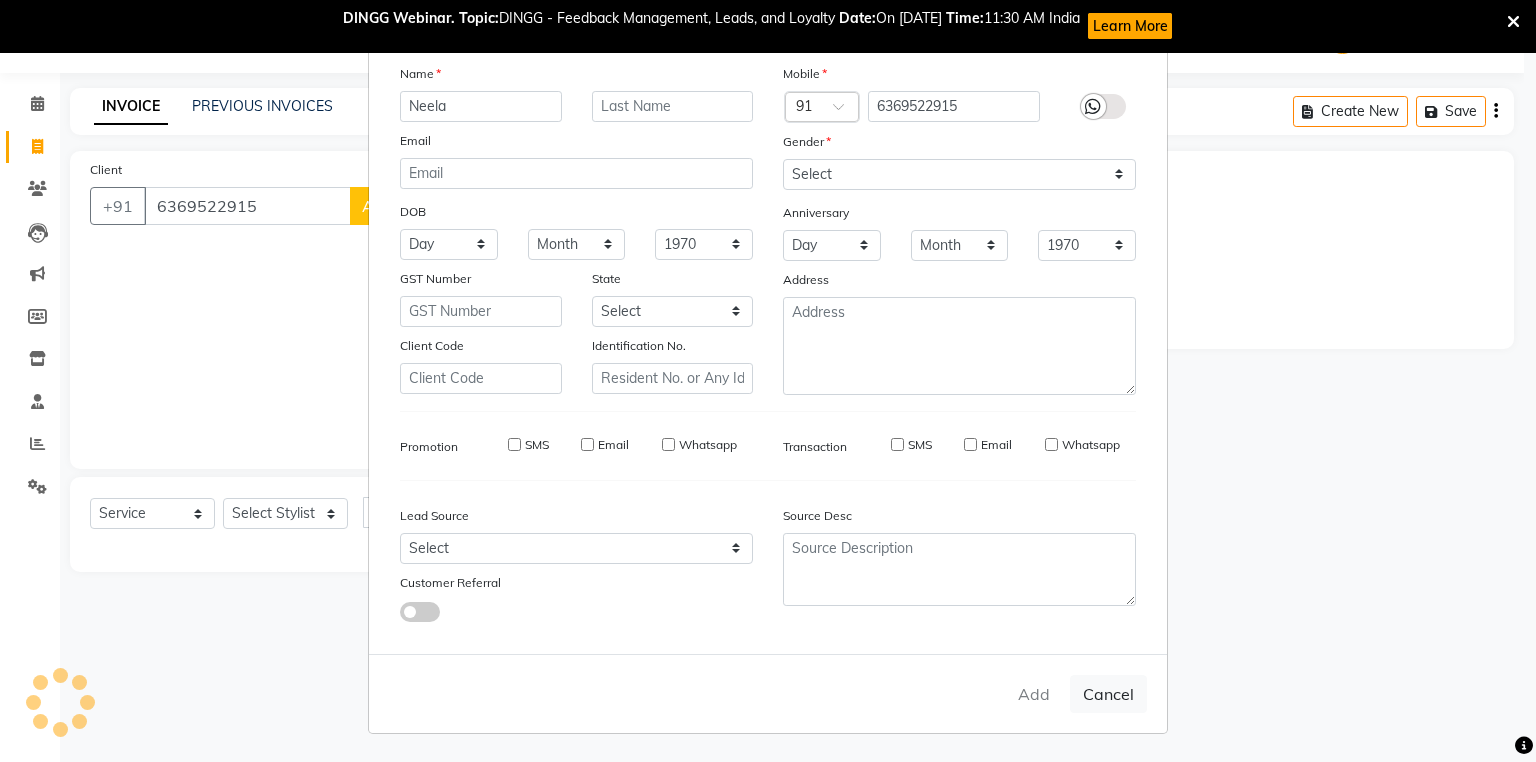 type 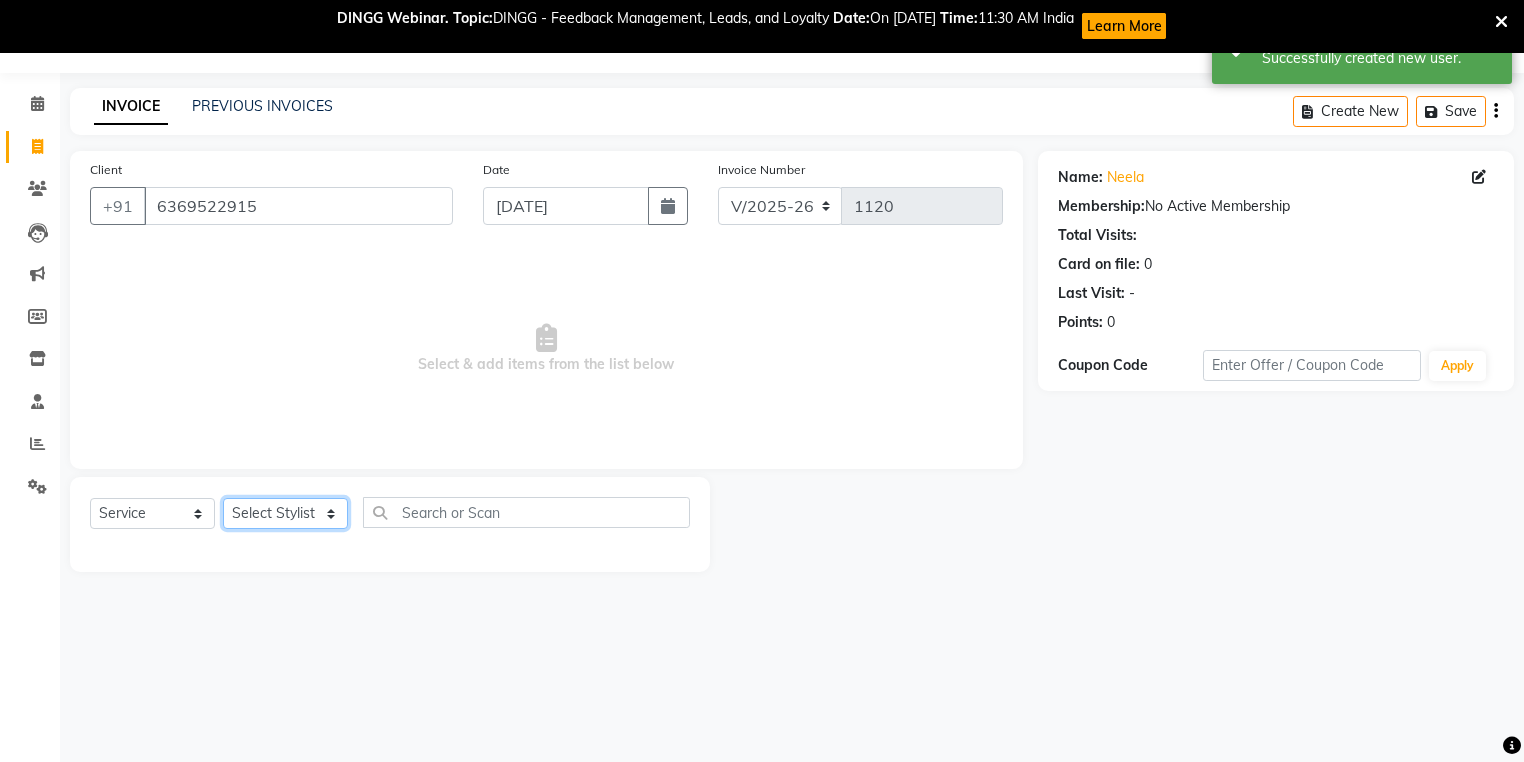 click on "Select Stylist Arti beautiction [PERSON_NAME] [PERSON_NAME] (nail artist) [PERSON_NAME] [PERSON_NAME] NEHA [PERSON_NAME] [PERSON_NAME] [PERSON_NAME] Savita tarik" 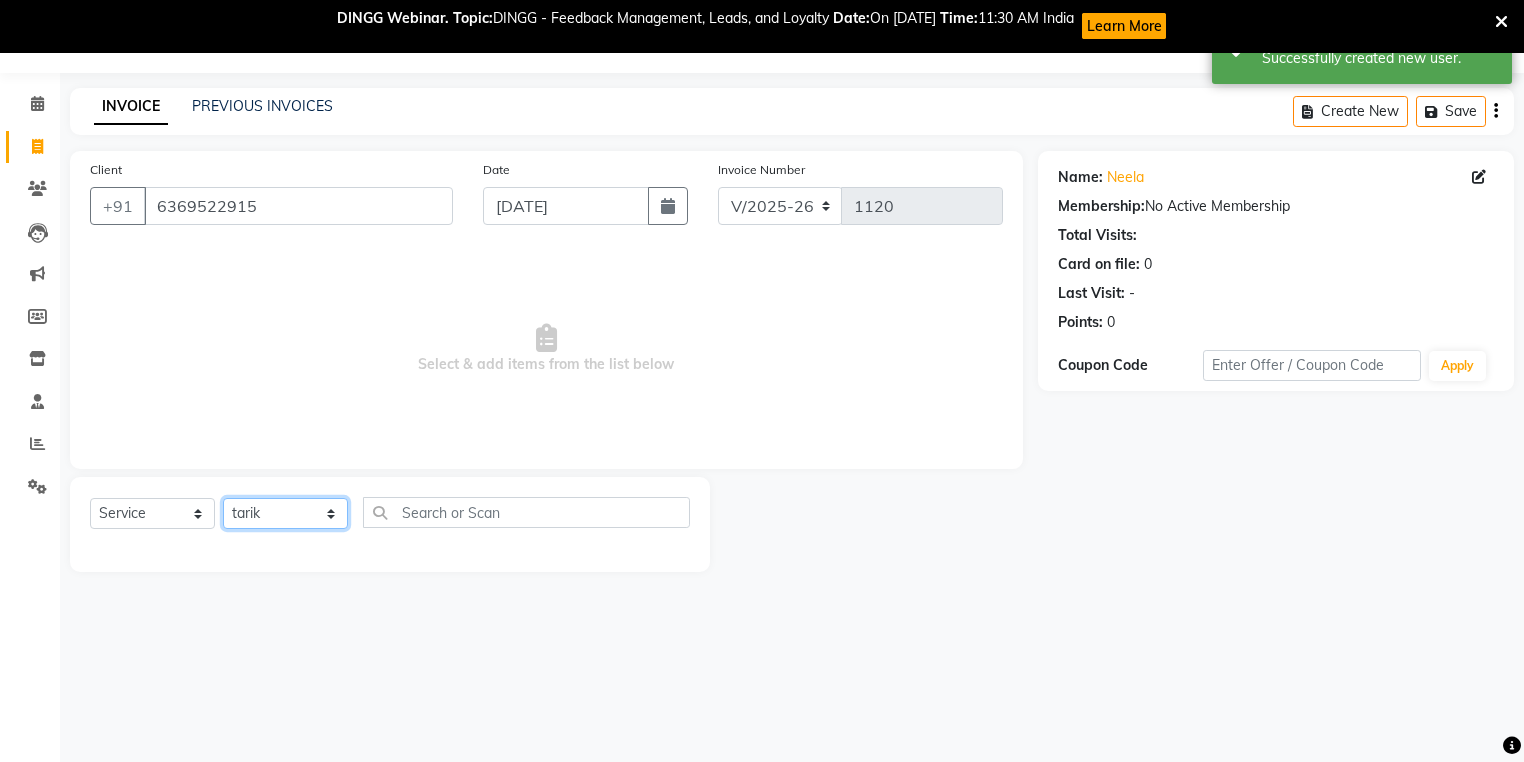 click on "Select Stylist Arti beautiction [PERSON_NAME] [PERSON_NAME] (nail artist) [PERSON_NAME] [PERSON_NAME] NEHA [PERSON_NAME] [PERSON_NAME] [PERSON_NAME] Savita tarik" 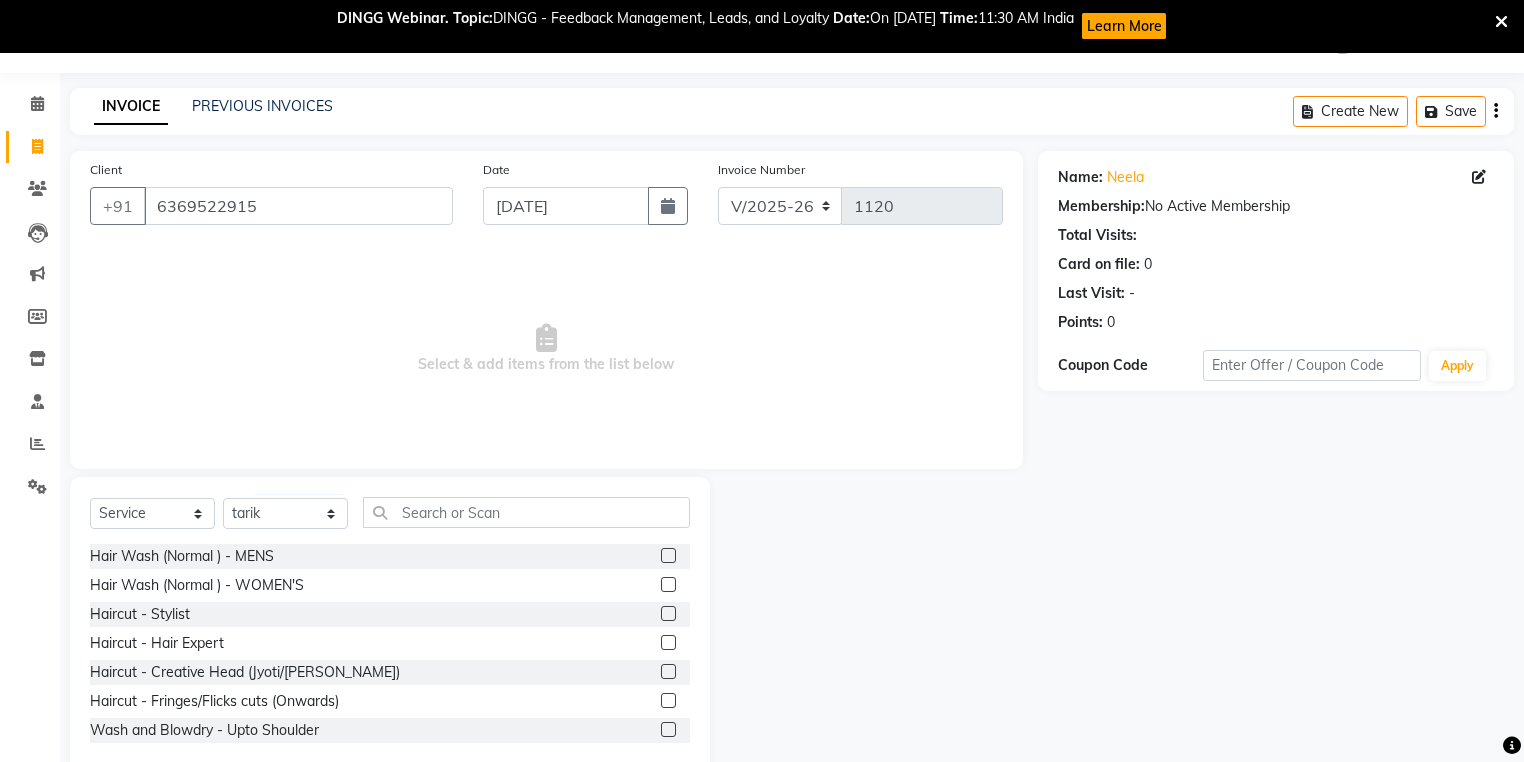 click 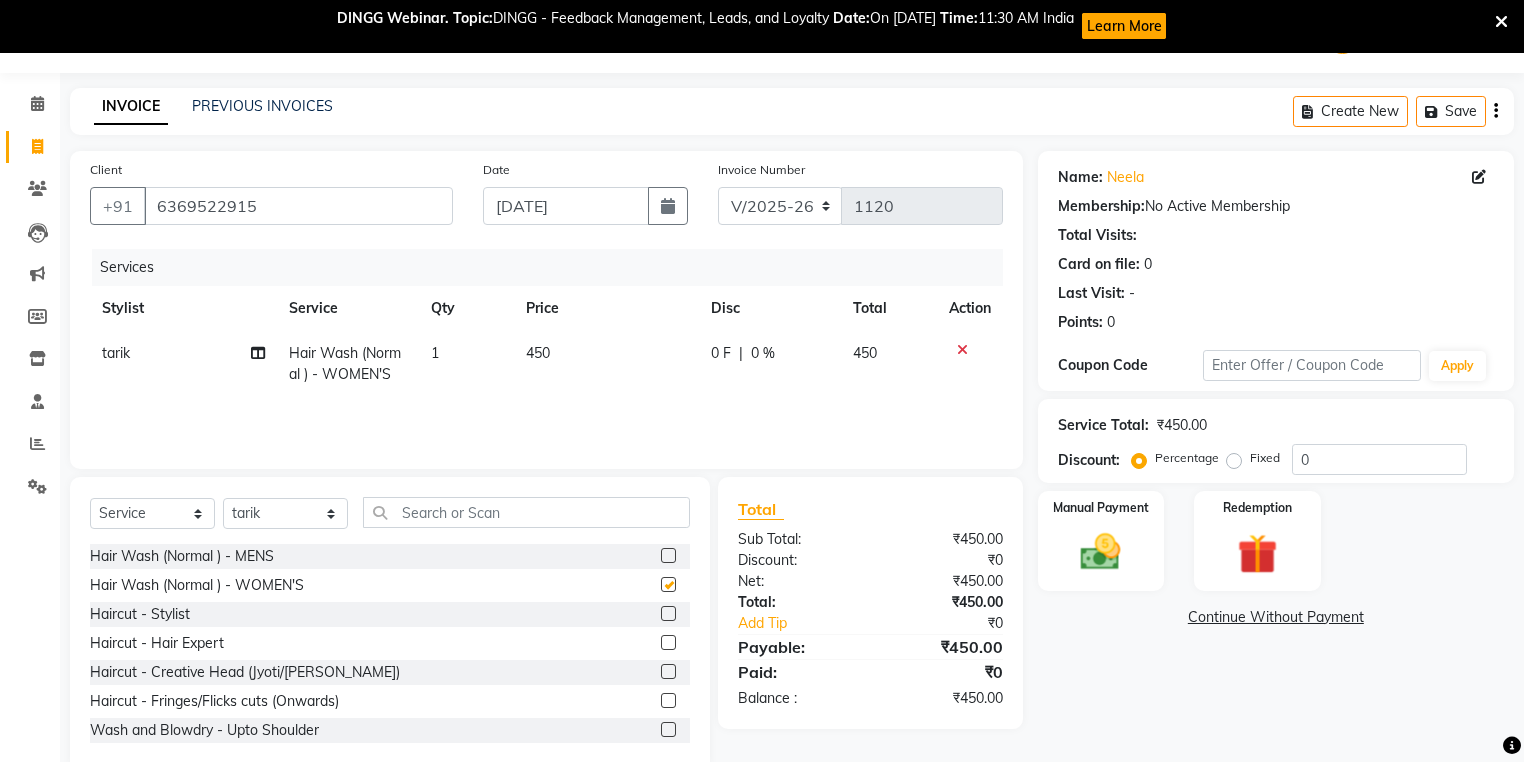 checkbox on "false" 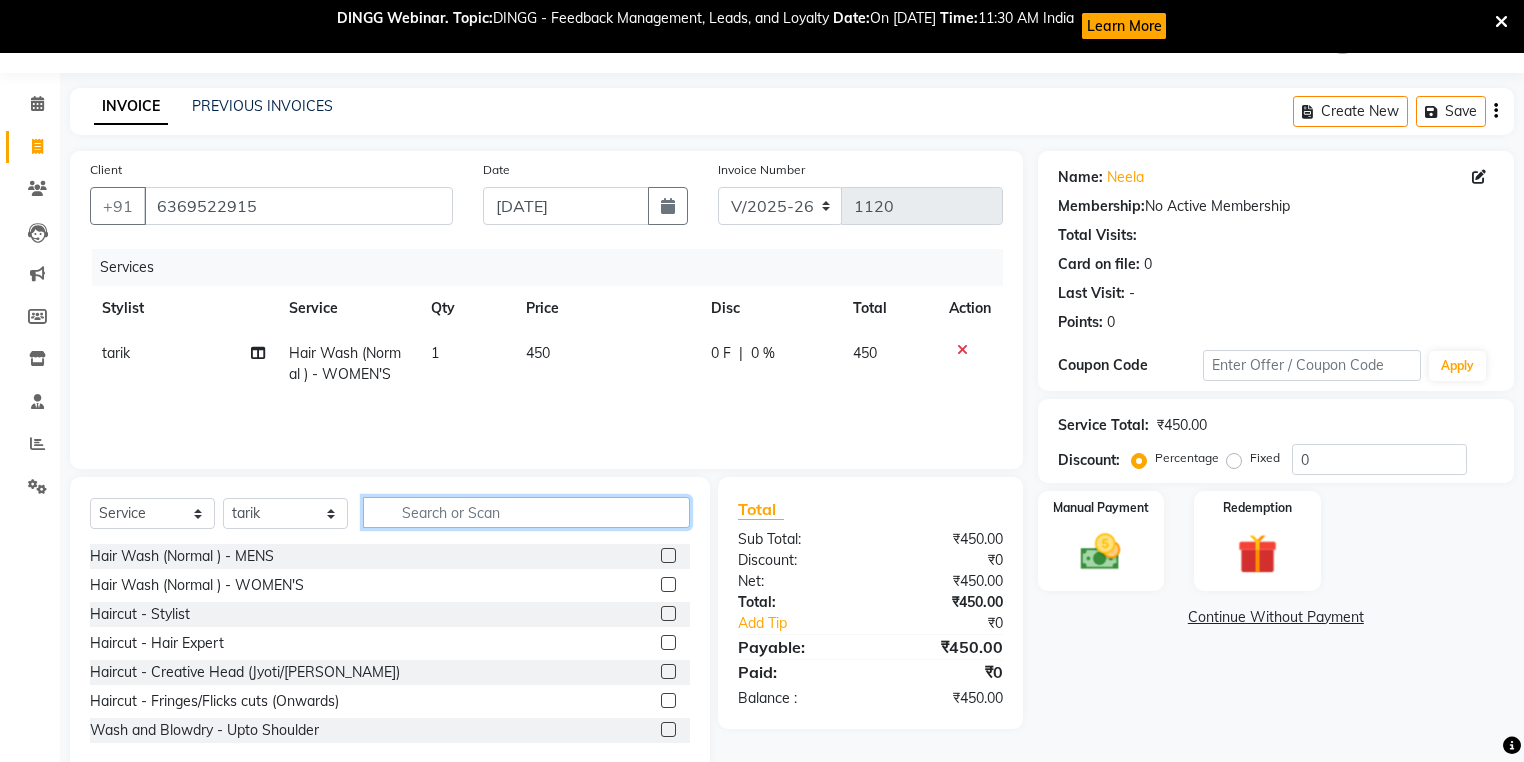 click 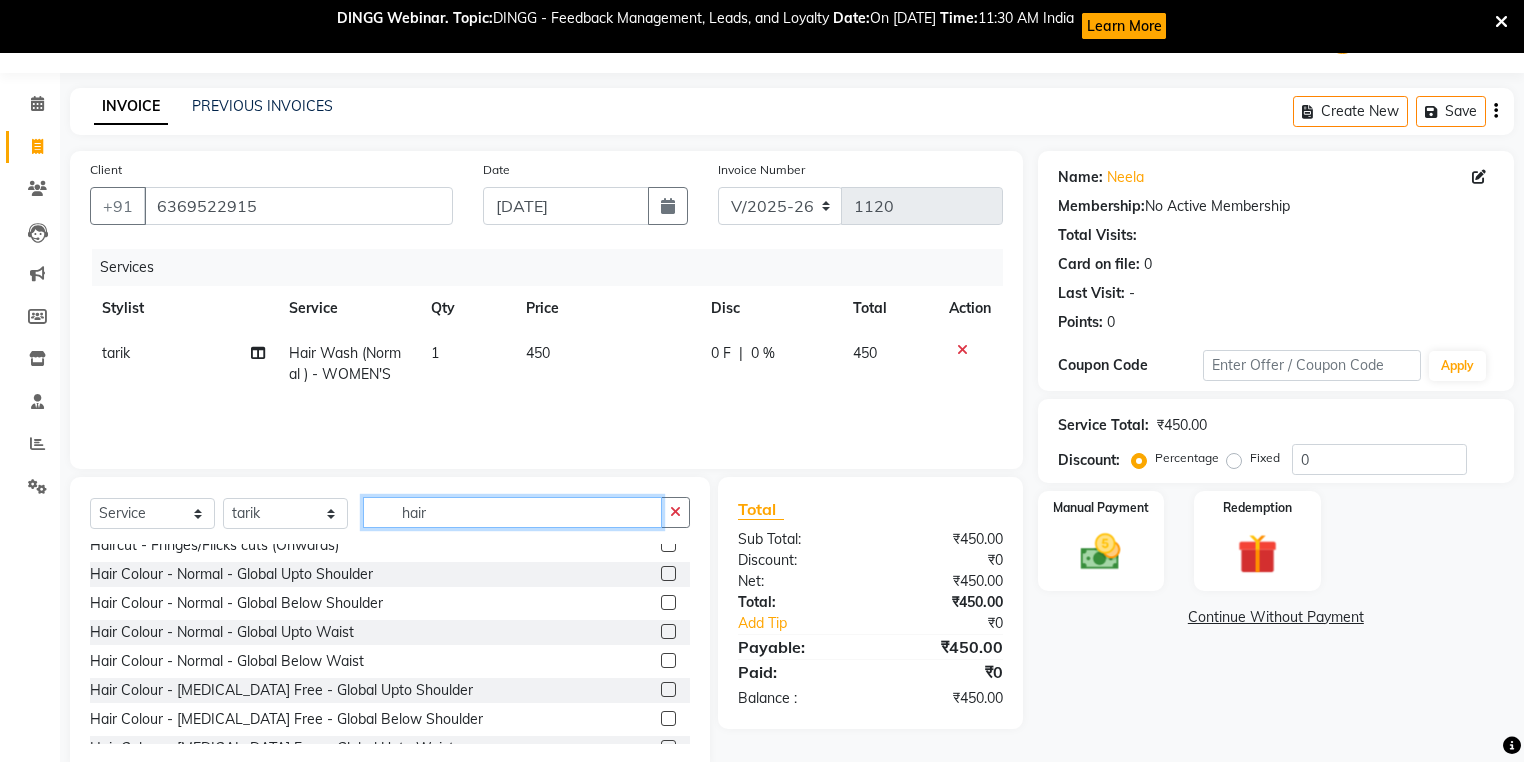 scroll, scrollTop: 251, scrollLeft: 0, axis: vertical 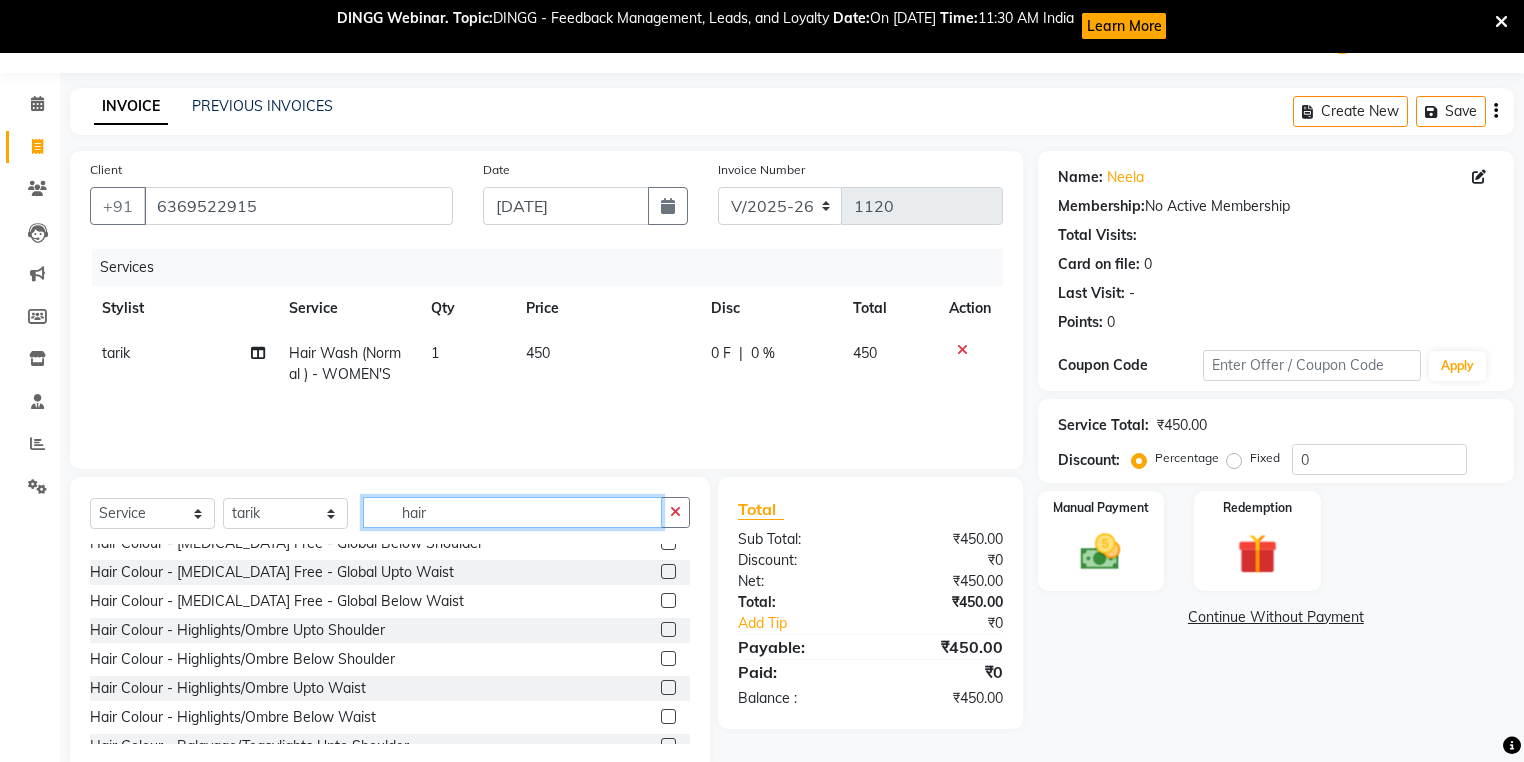 click on "hair" 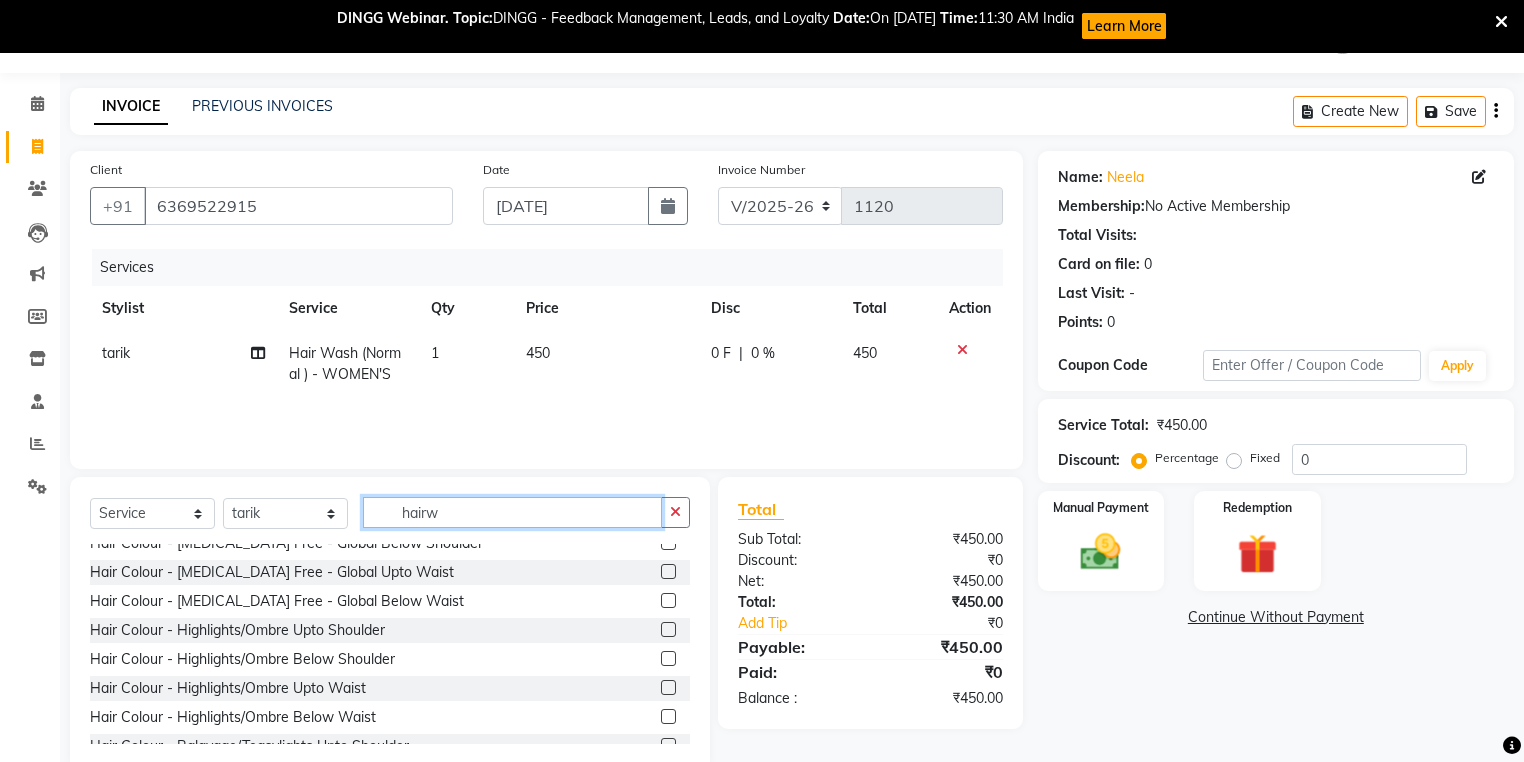 scroll, scrollTop: 0, scrollLeft: 0, axis: both 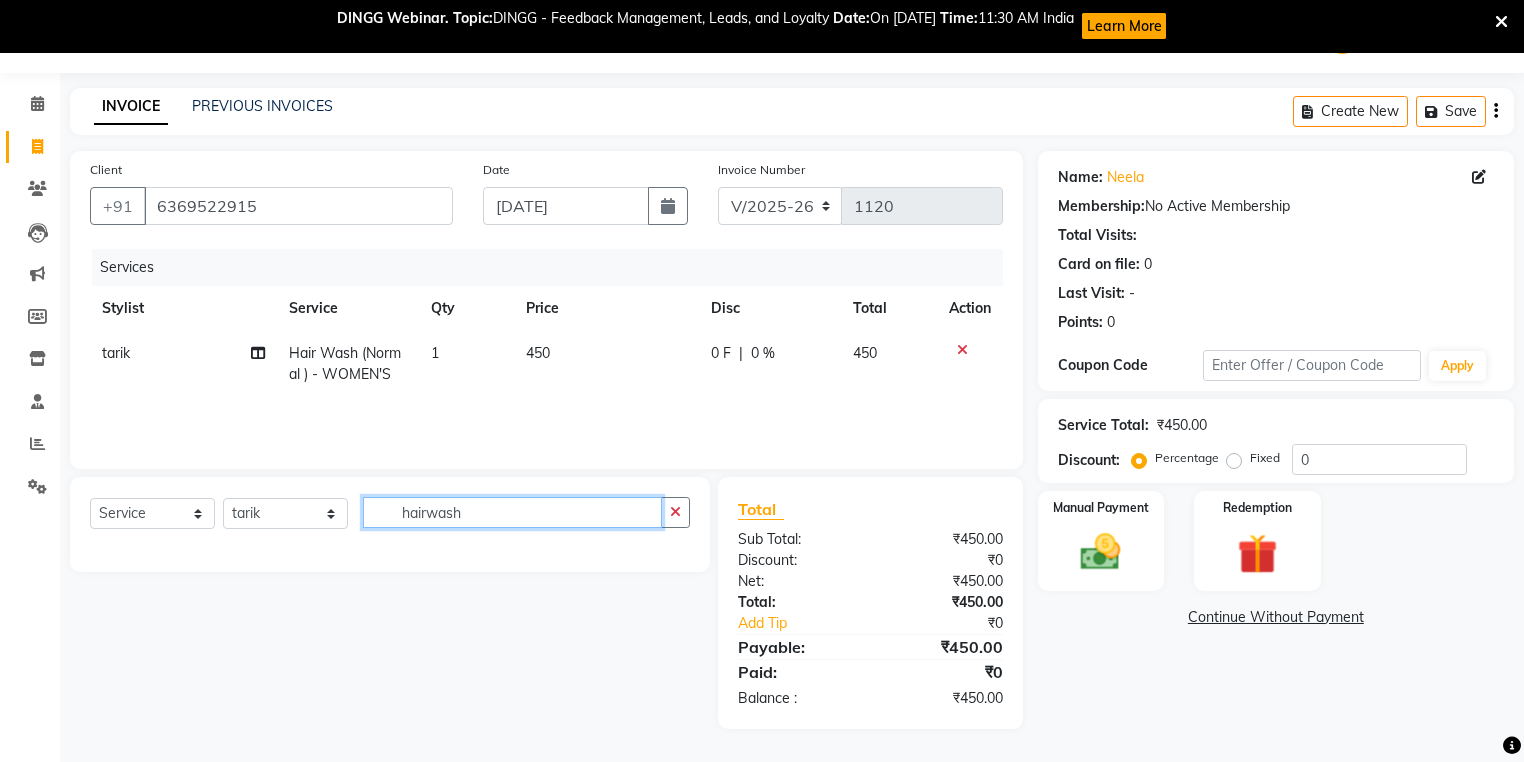 click on "hairwash" 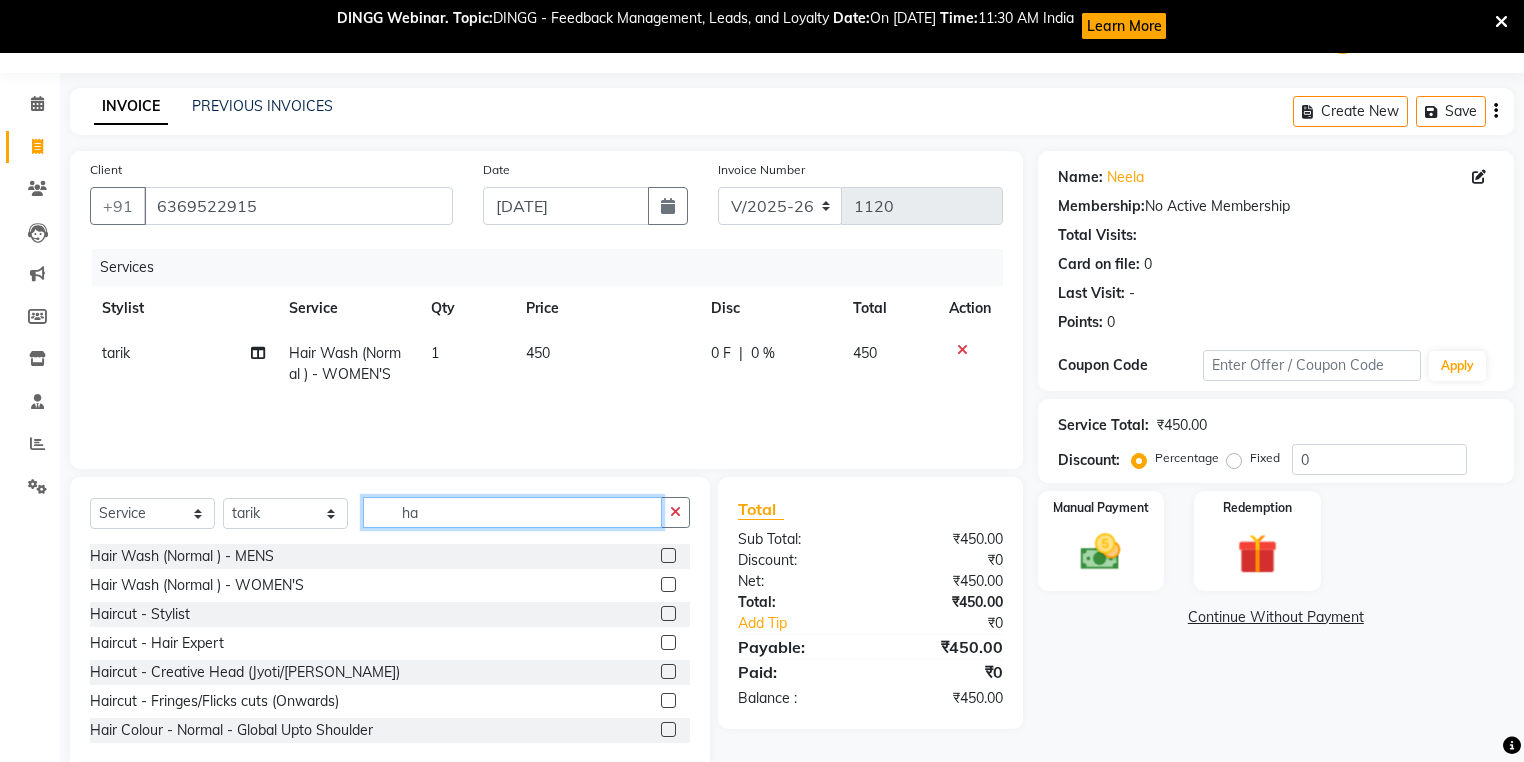 type on "ha" 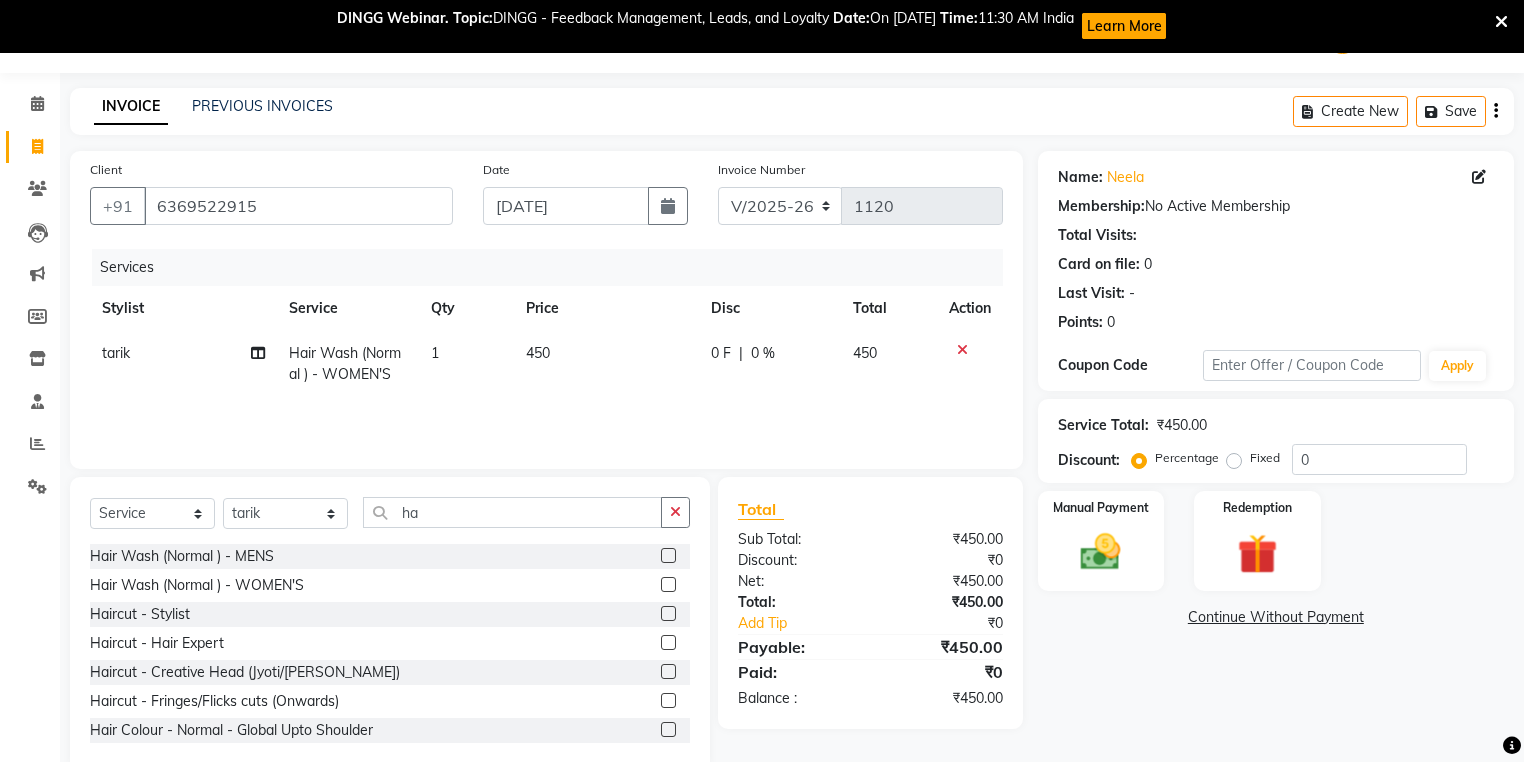 click 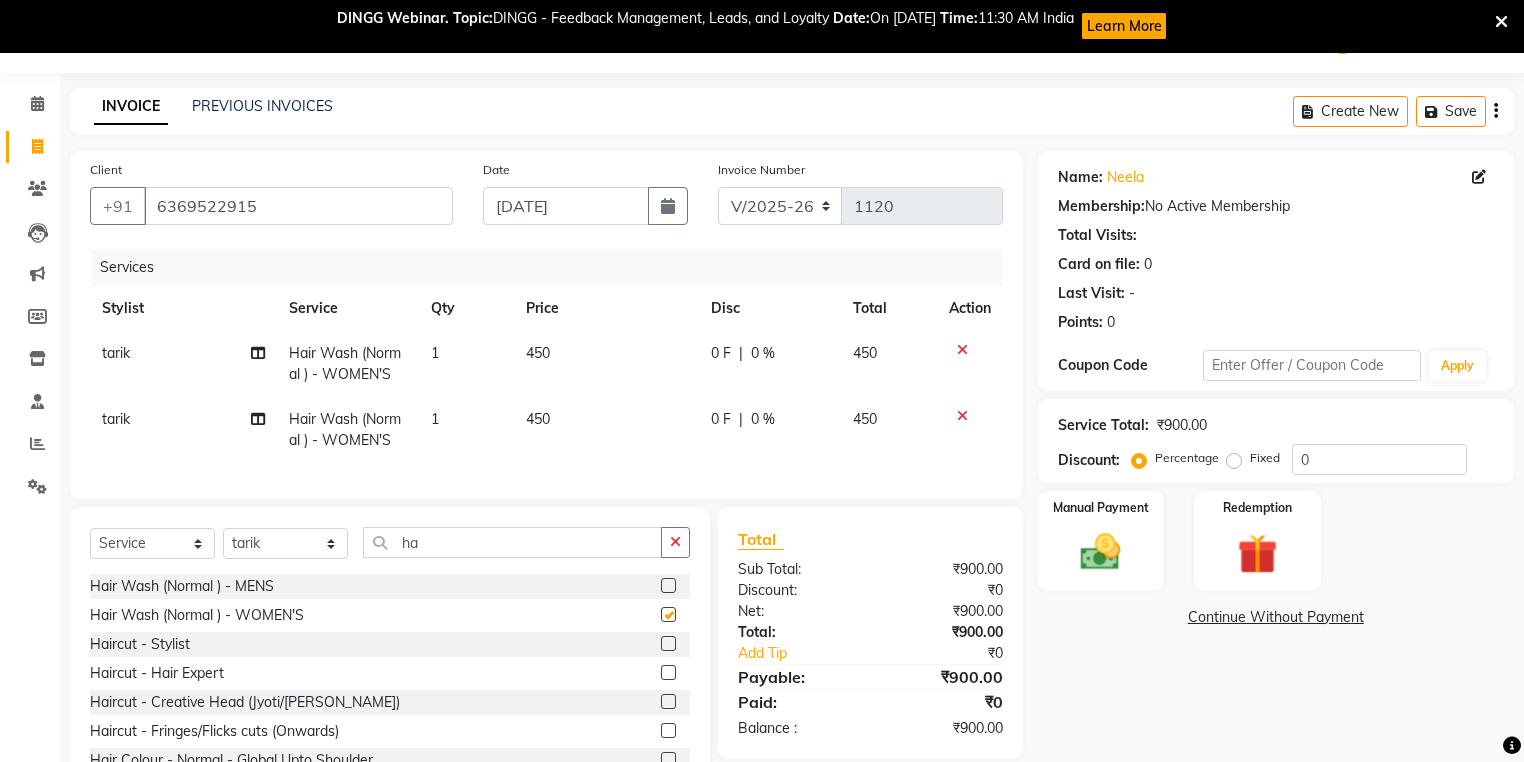 checkbox on "false" 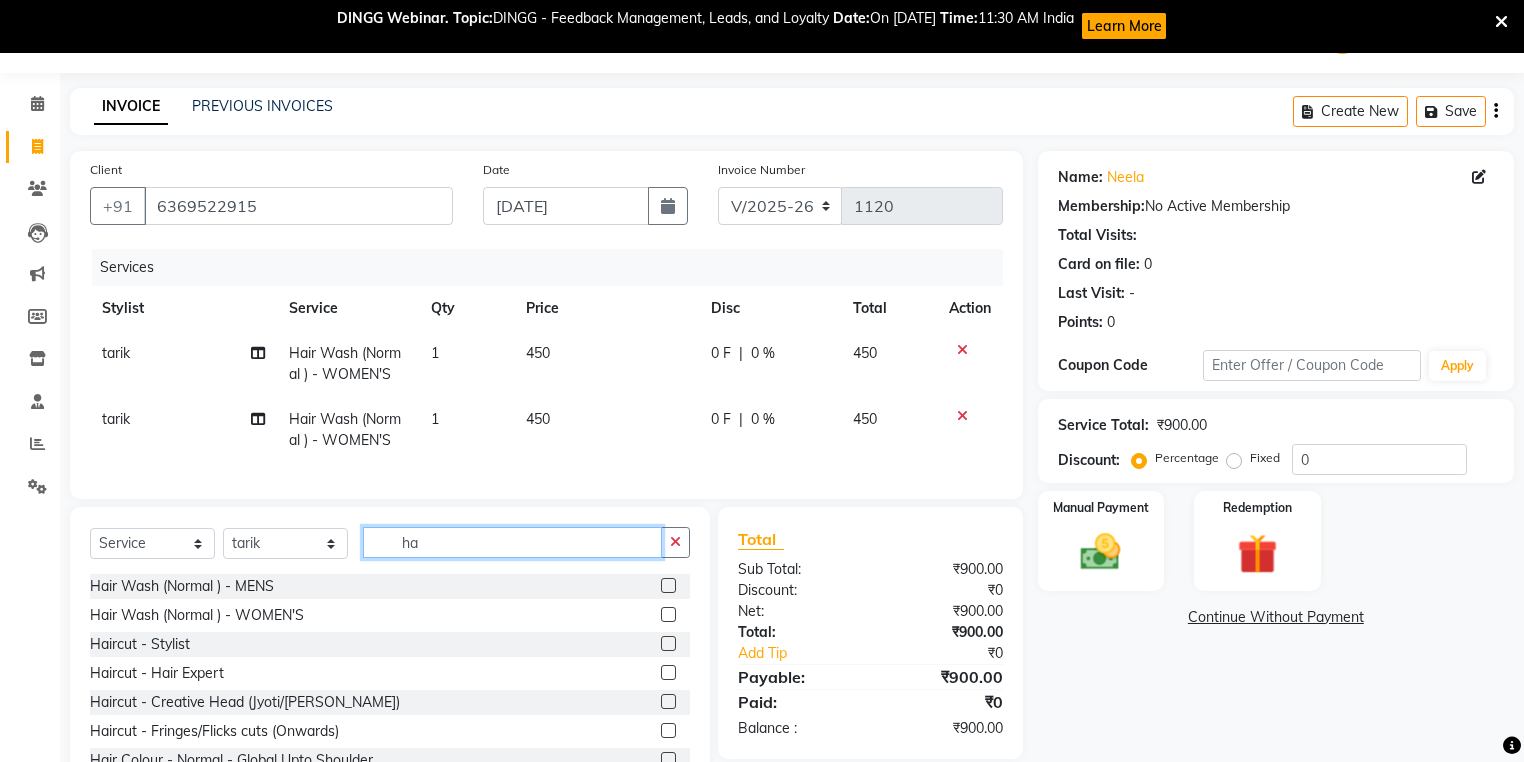 click on "ha" 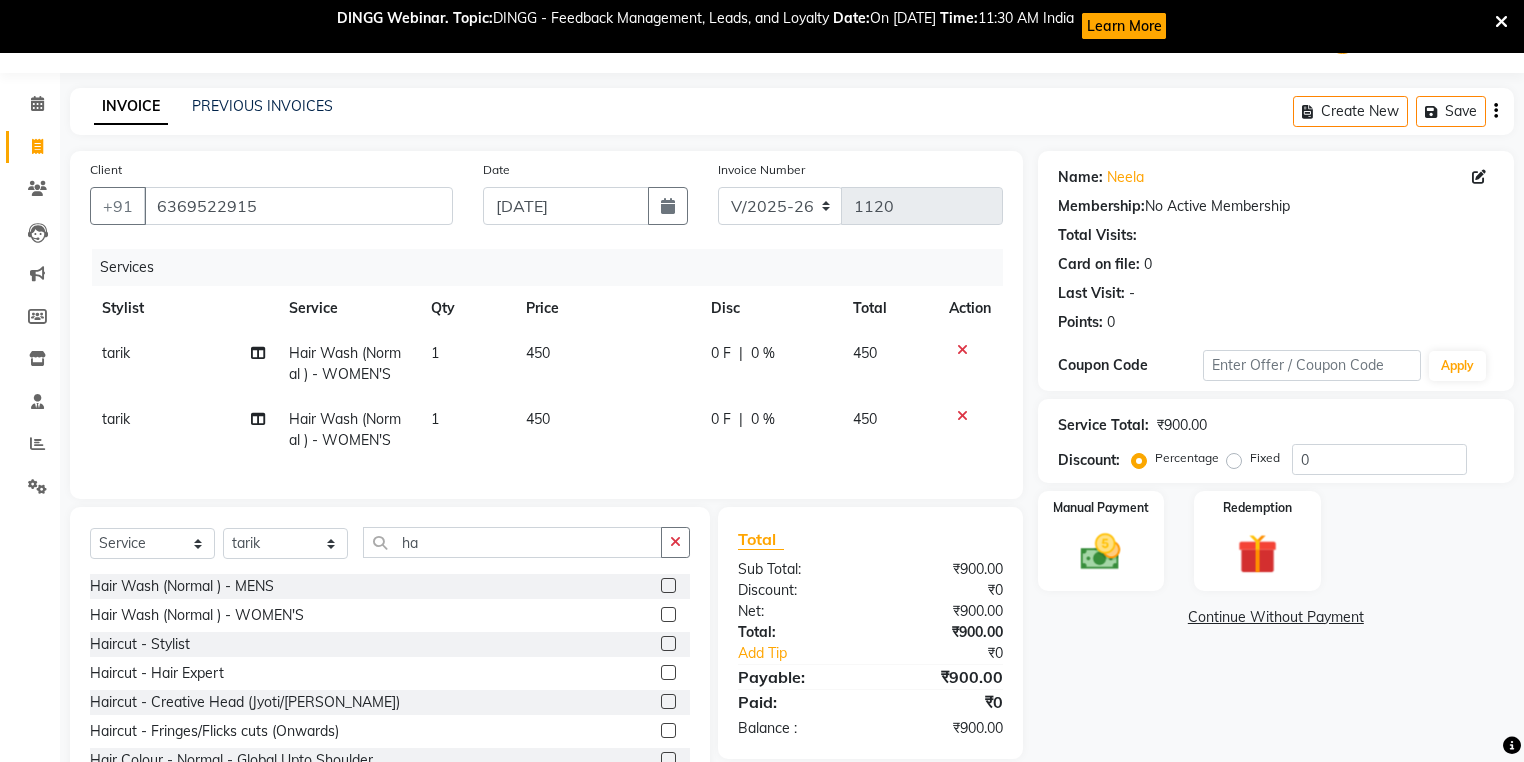 click 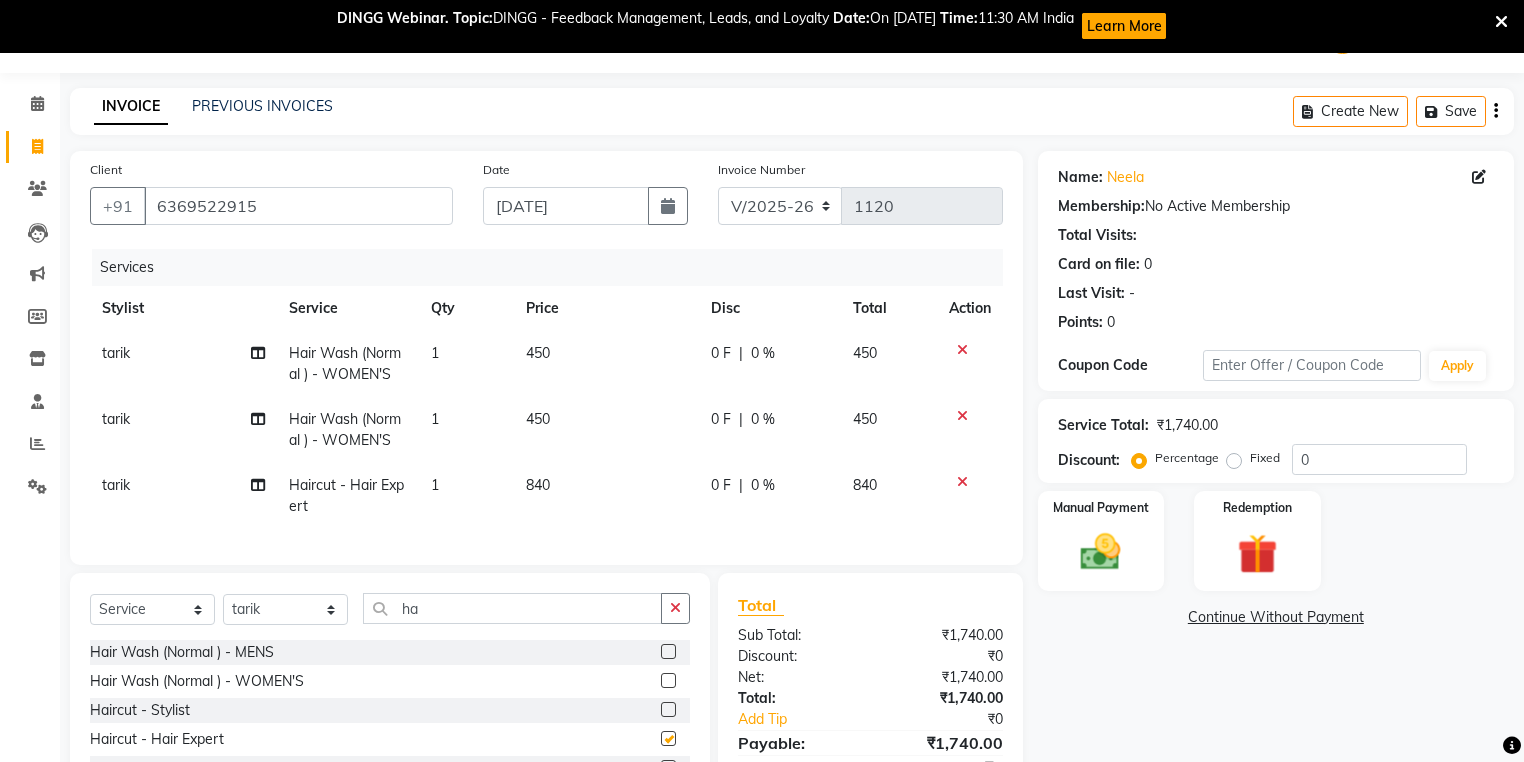 checkbox on "false" 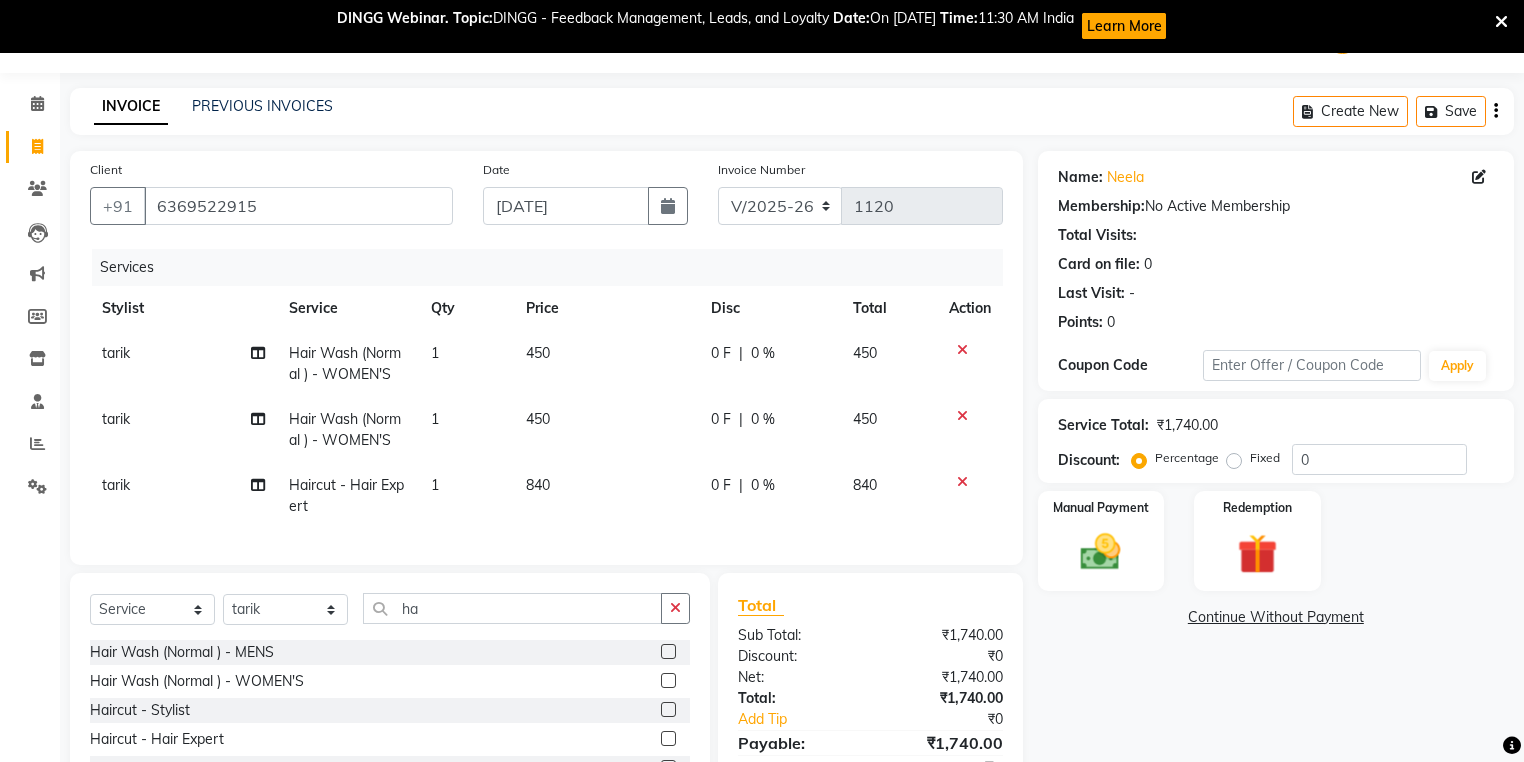 click 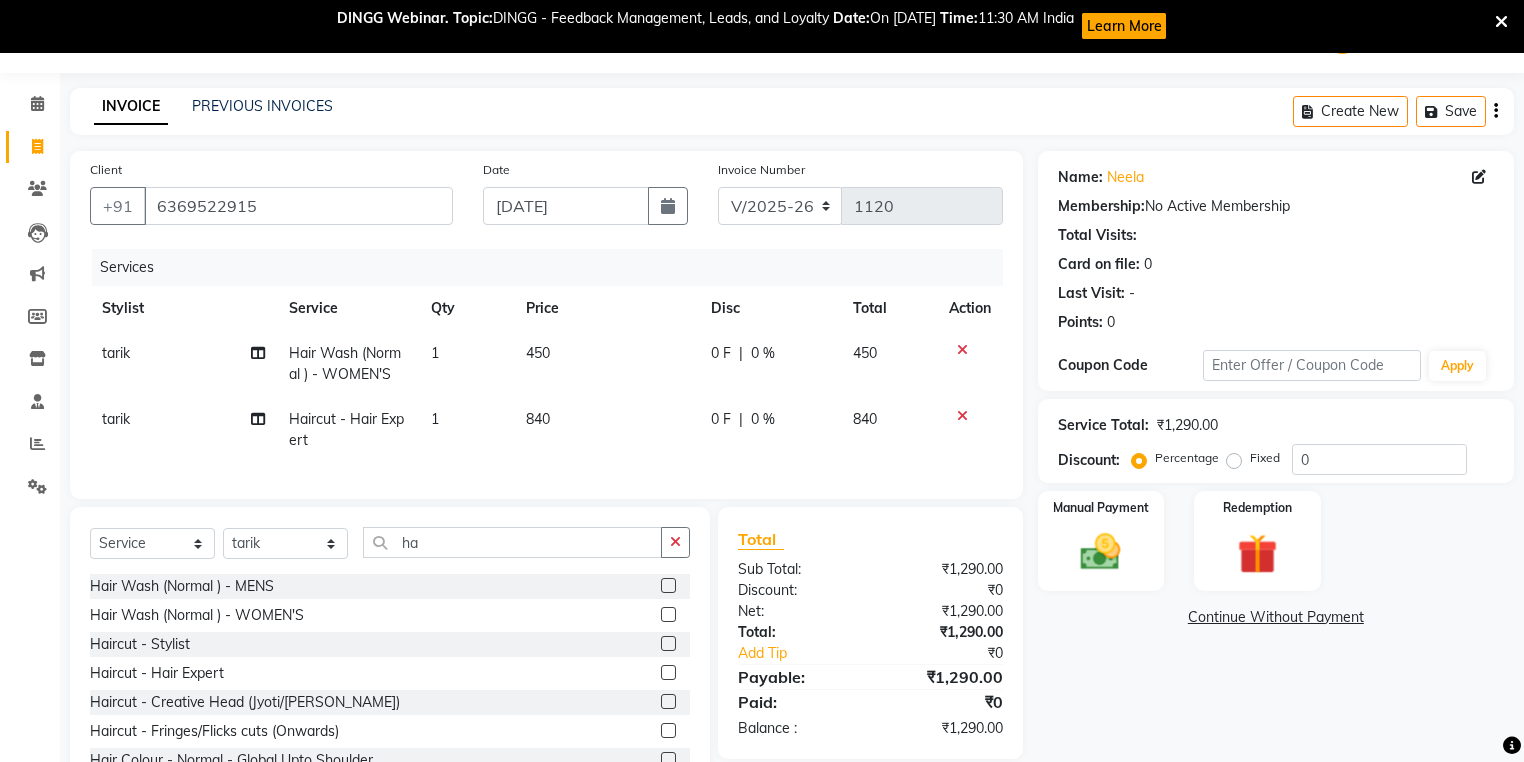 click 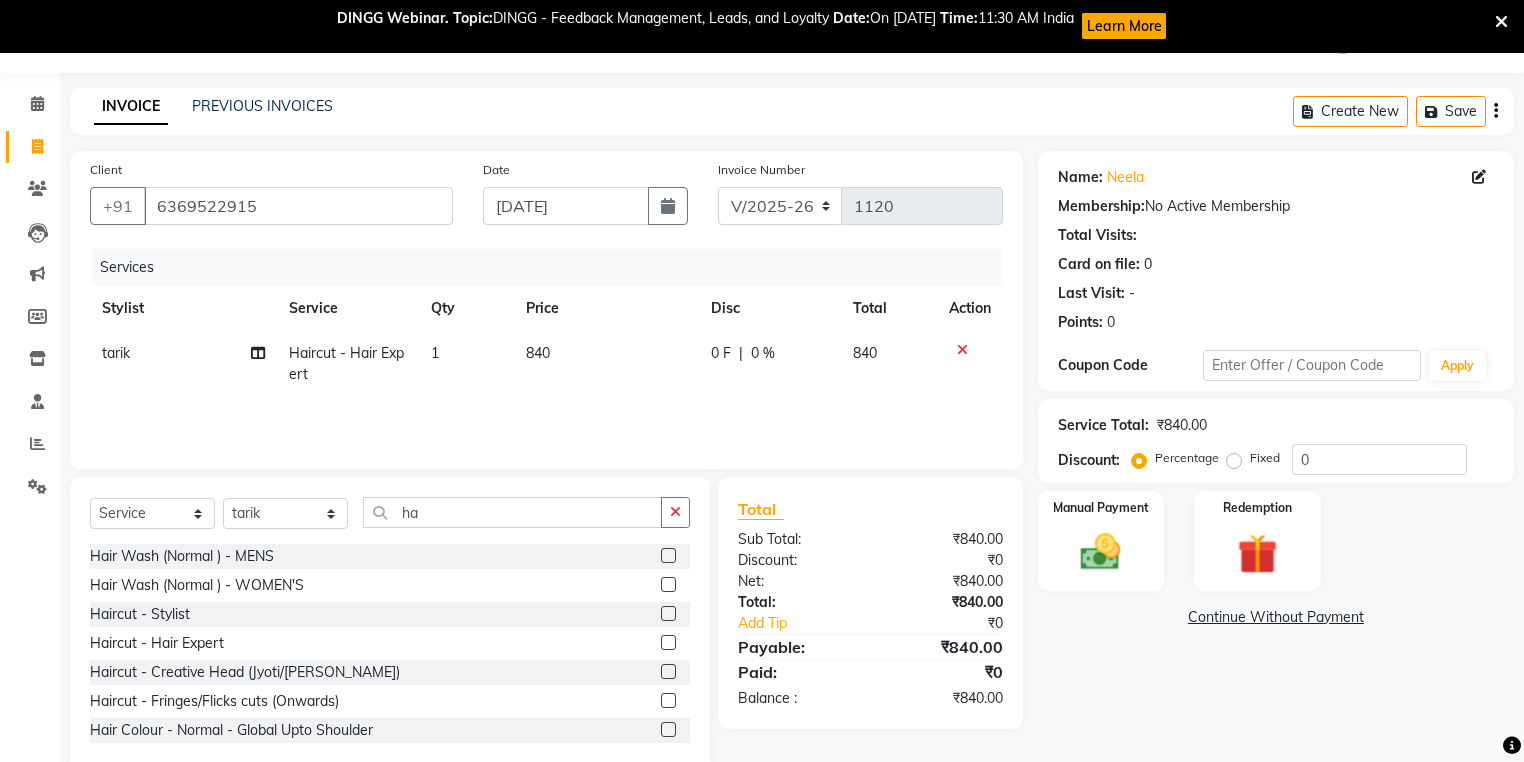 click on "840" 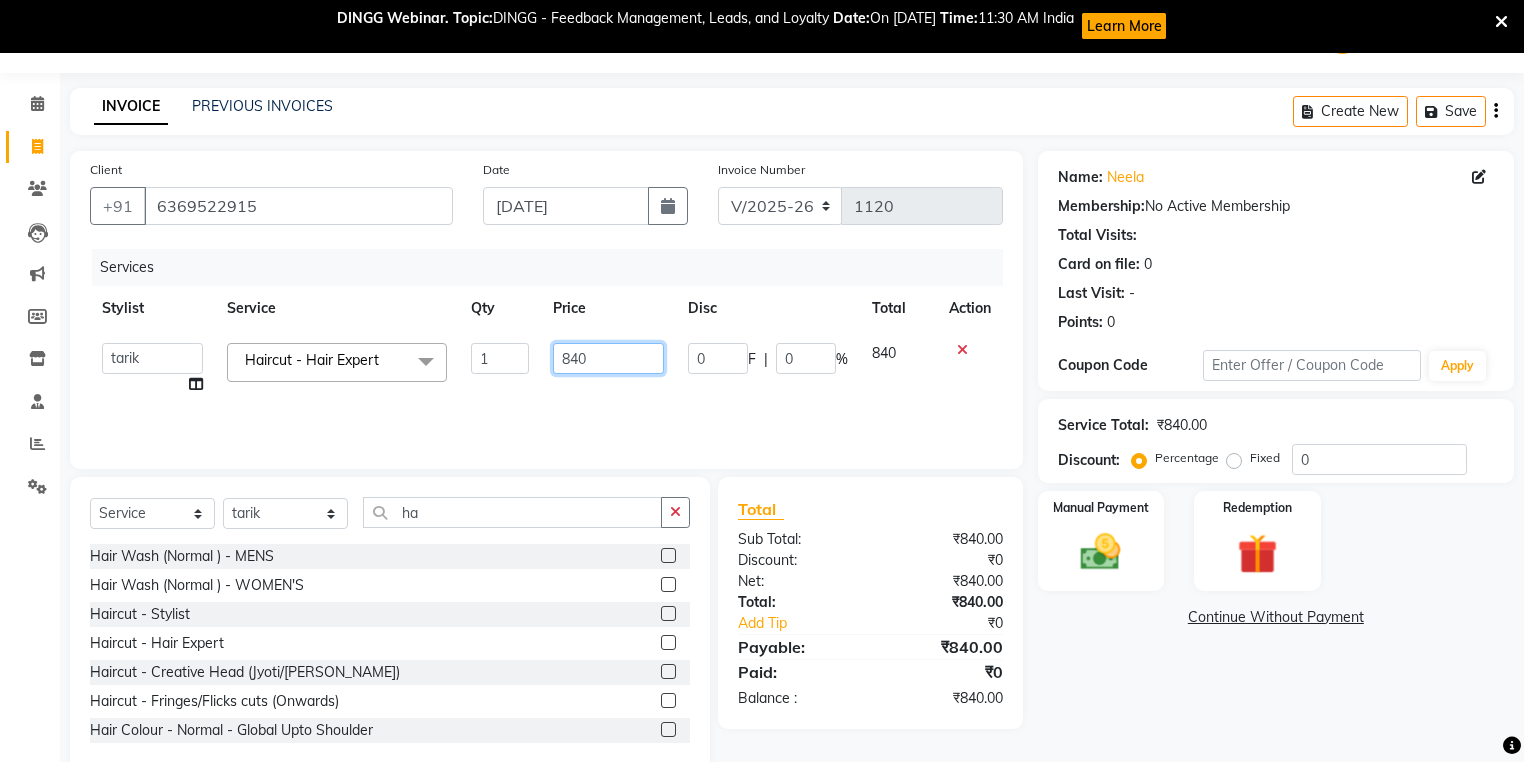click on "840" 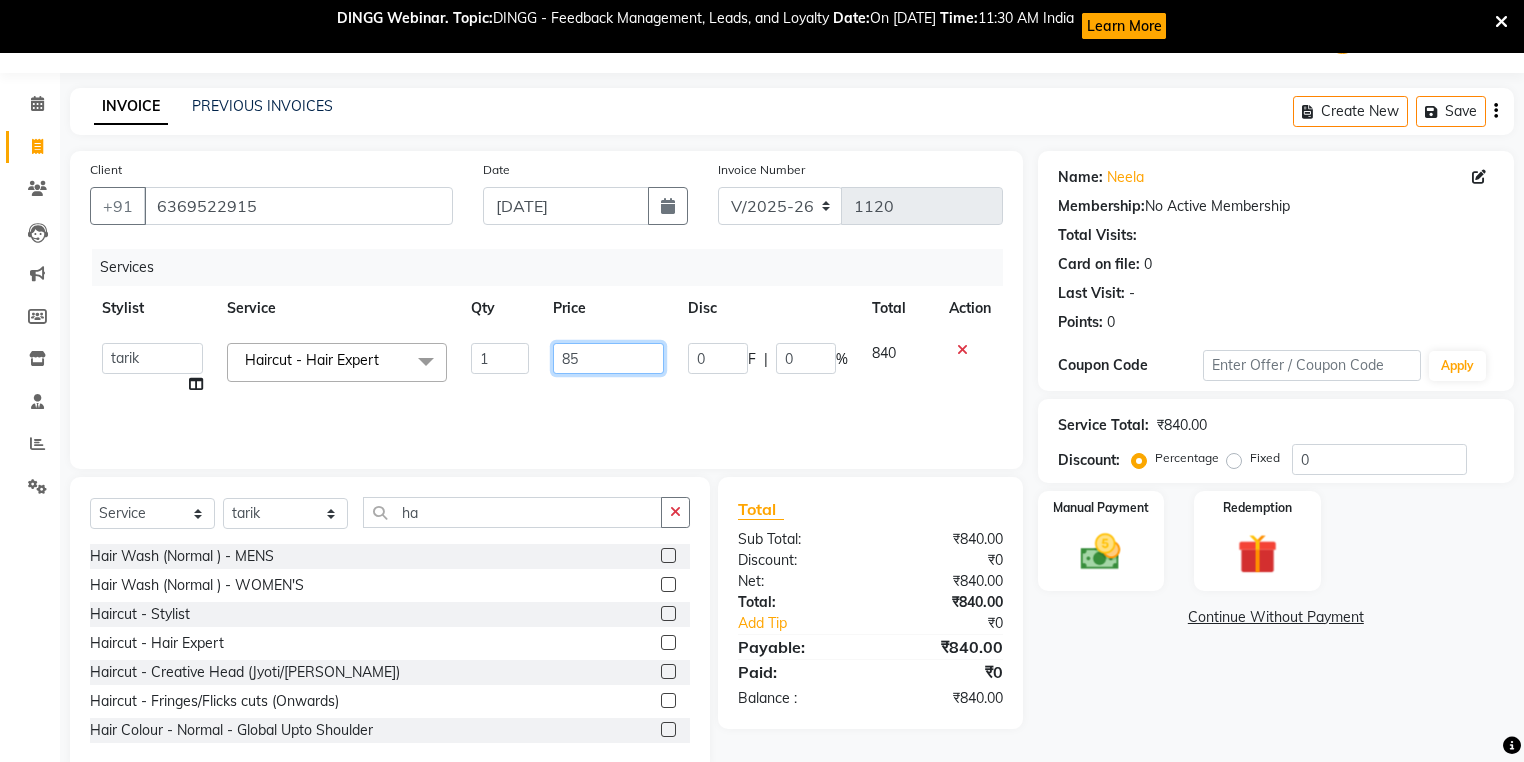 type on "850" 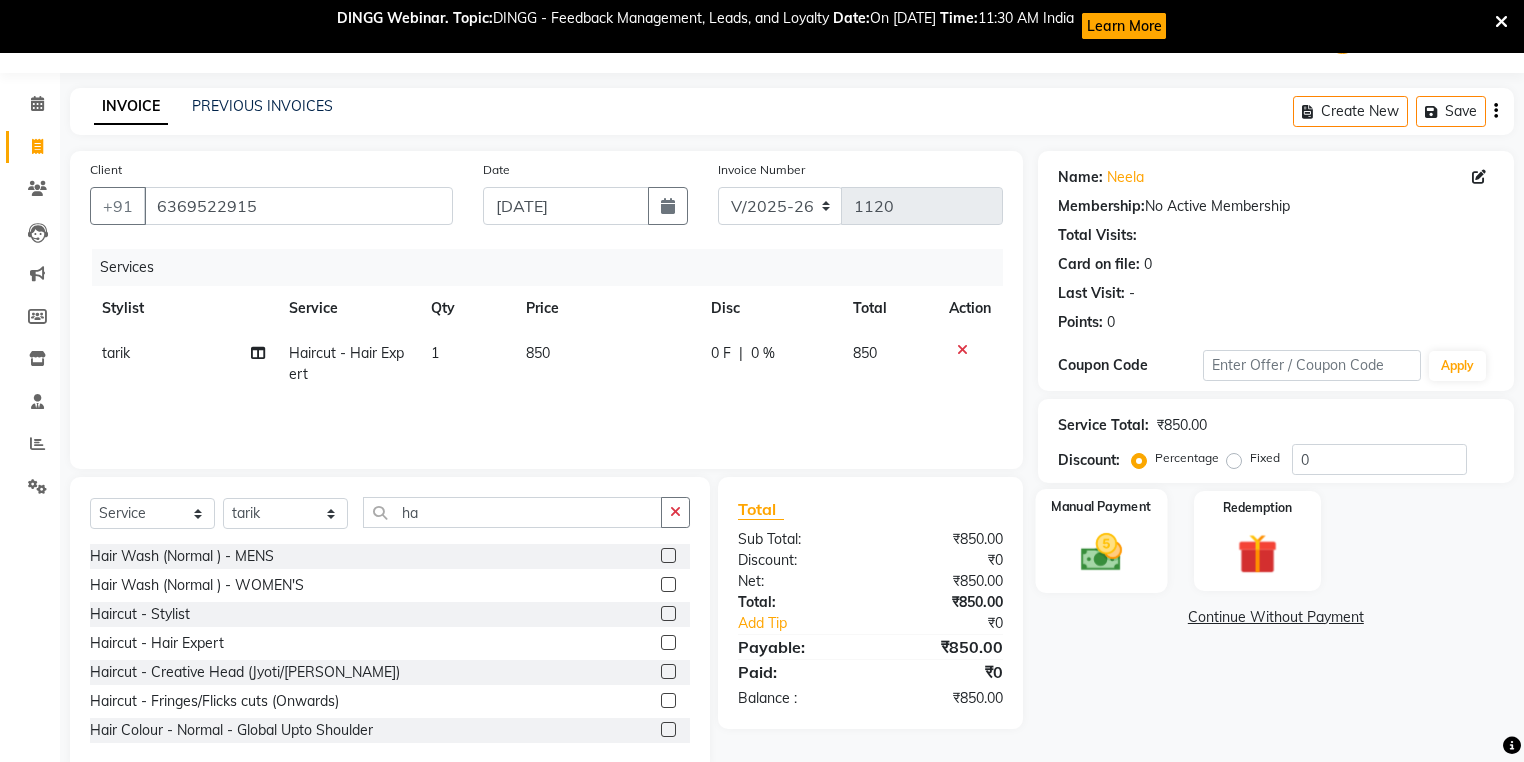 click on "Manual Payment" 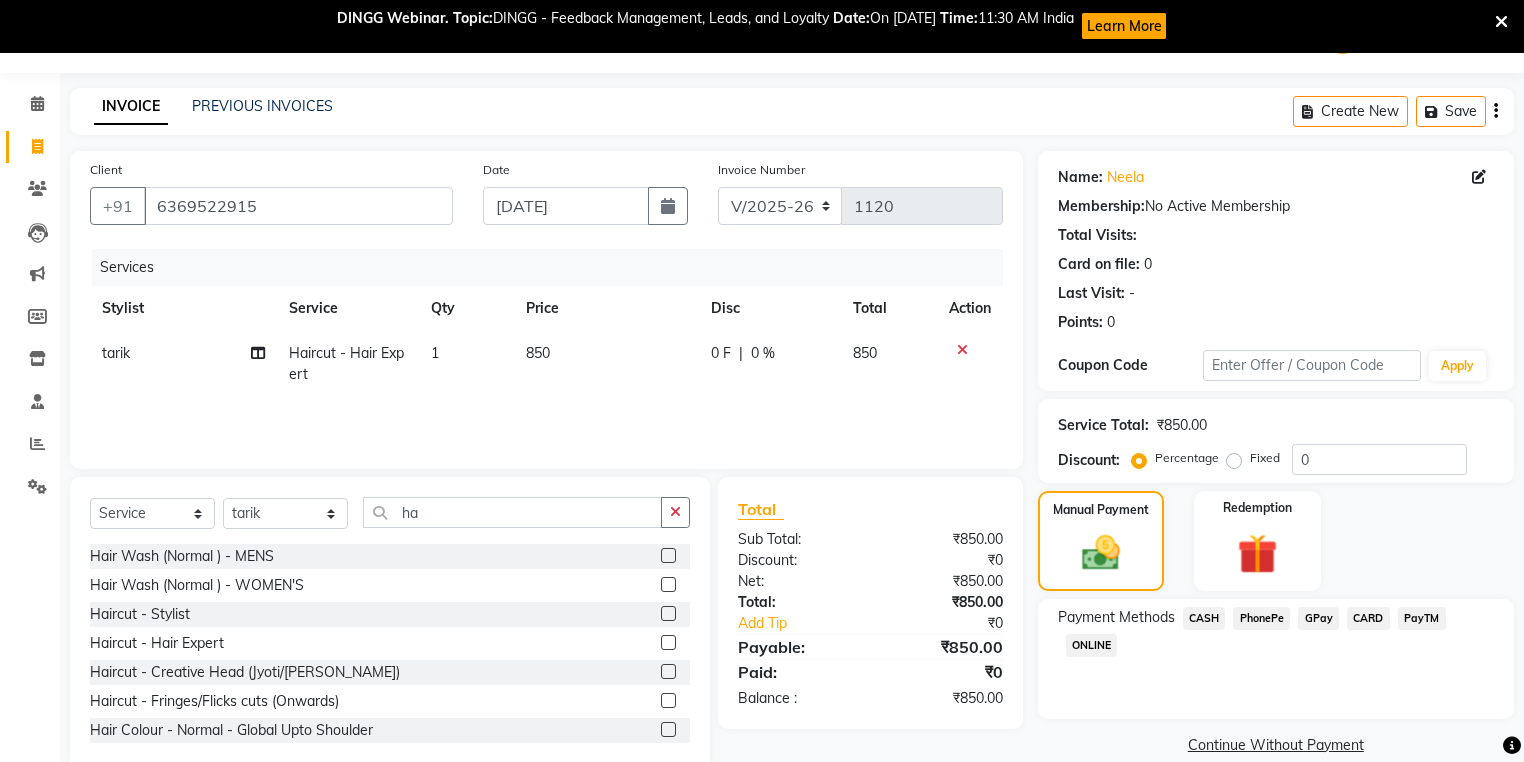 click on "GPay" 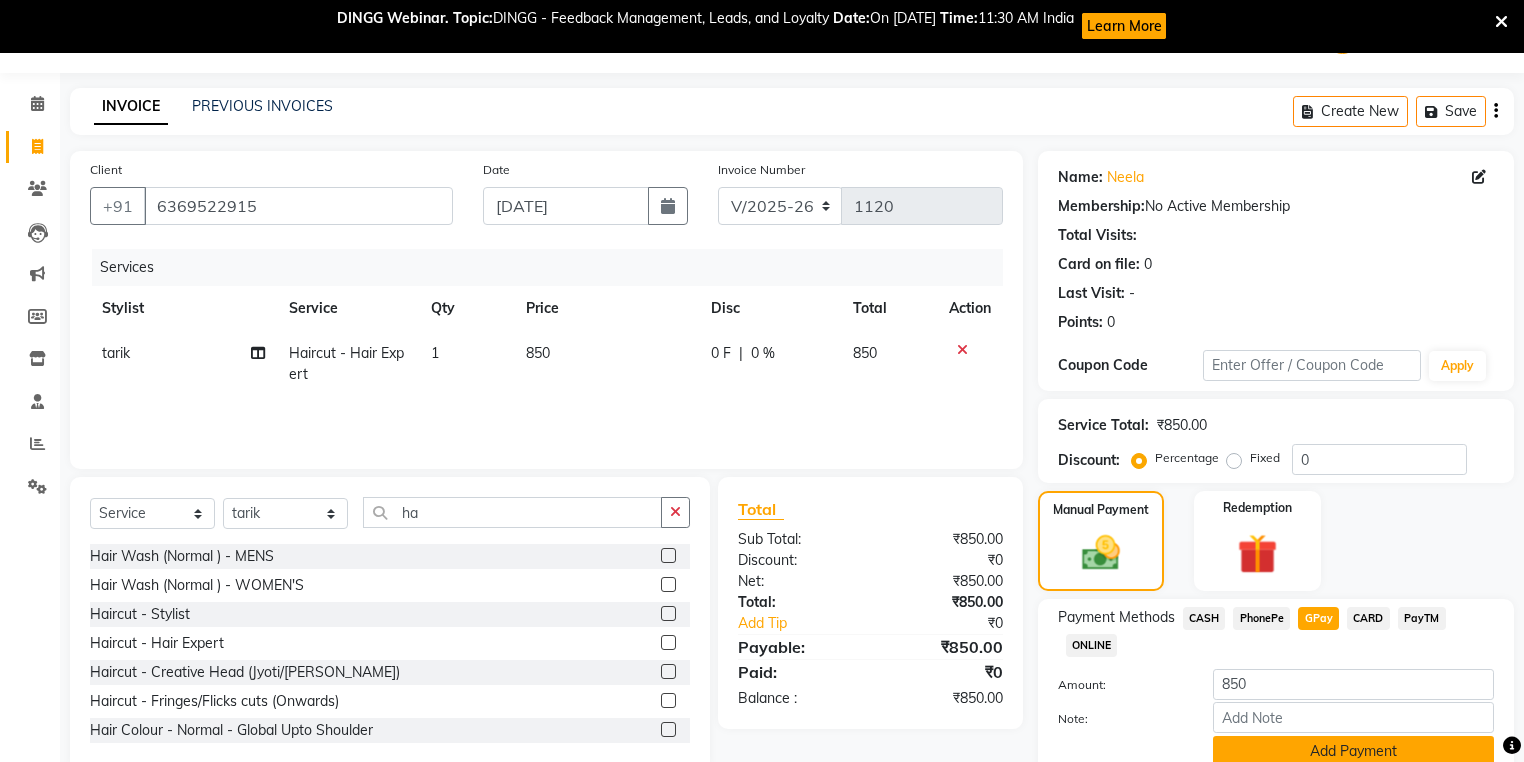 click on "Add Payment" 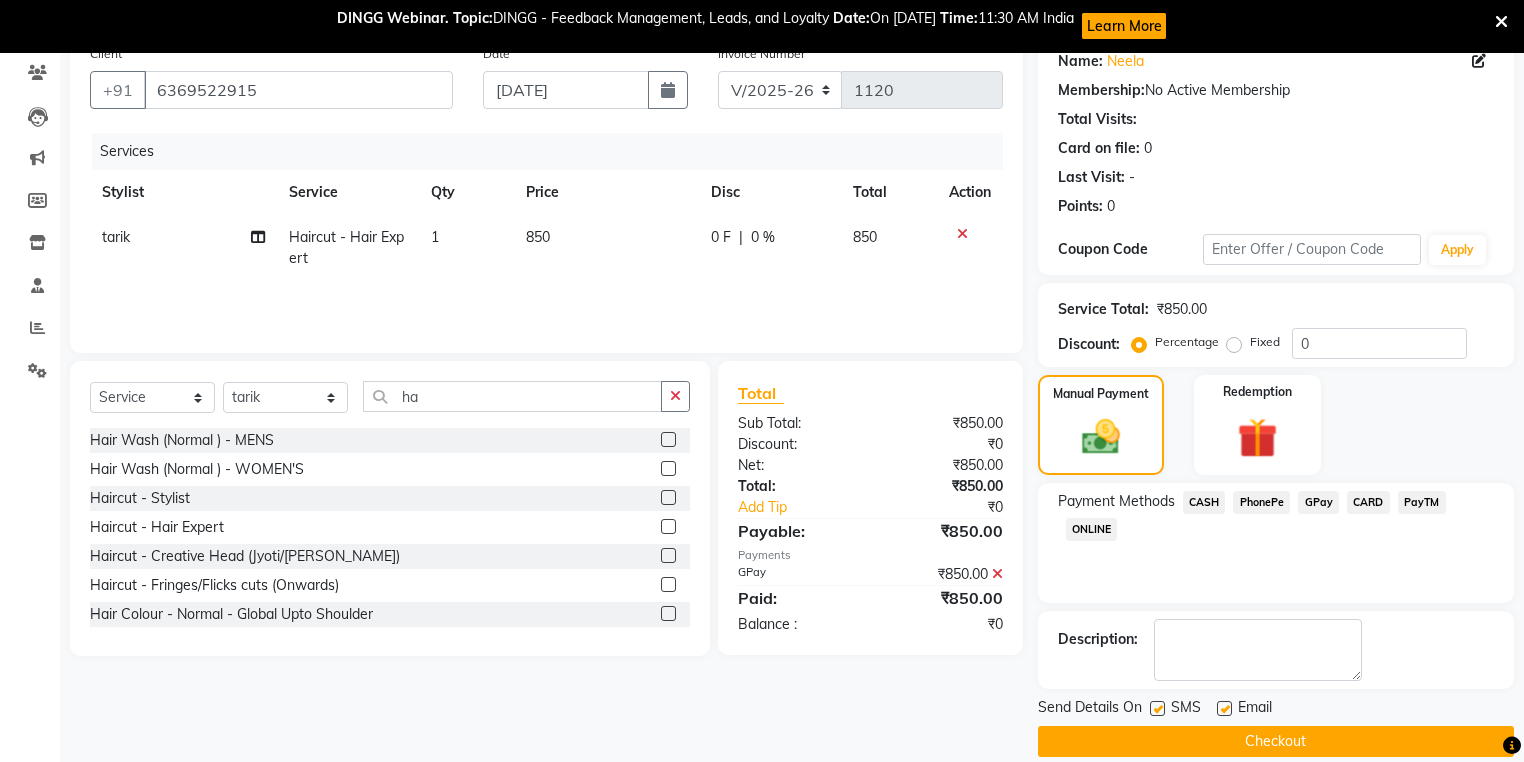 scroll, scrollTop: 191, scrollLeft: 0, axis: vertical 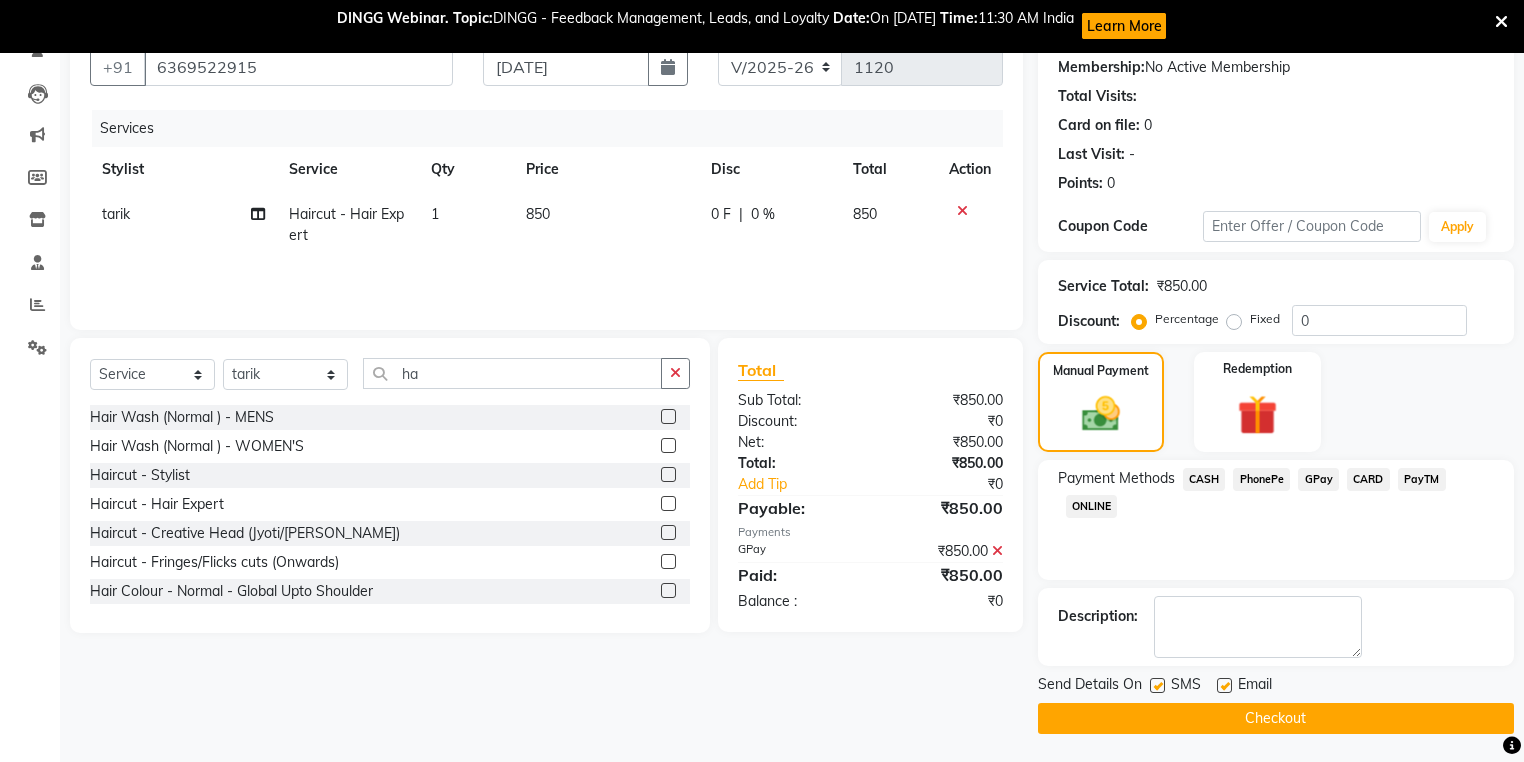 click 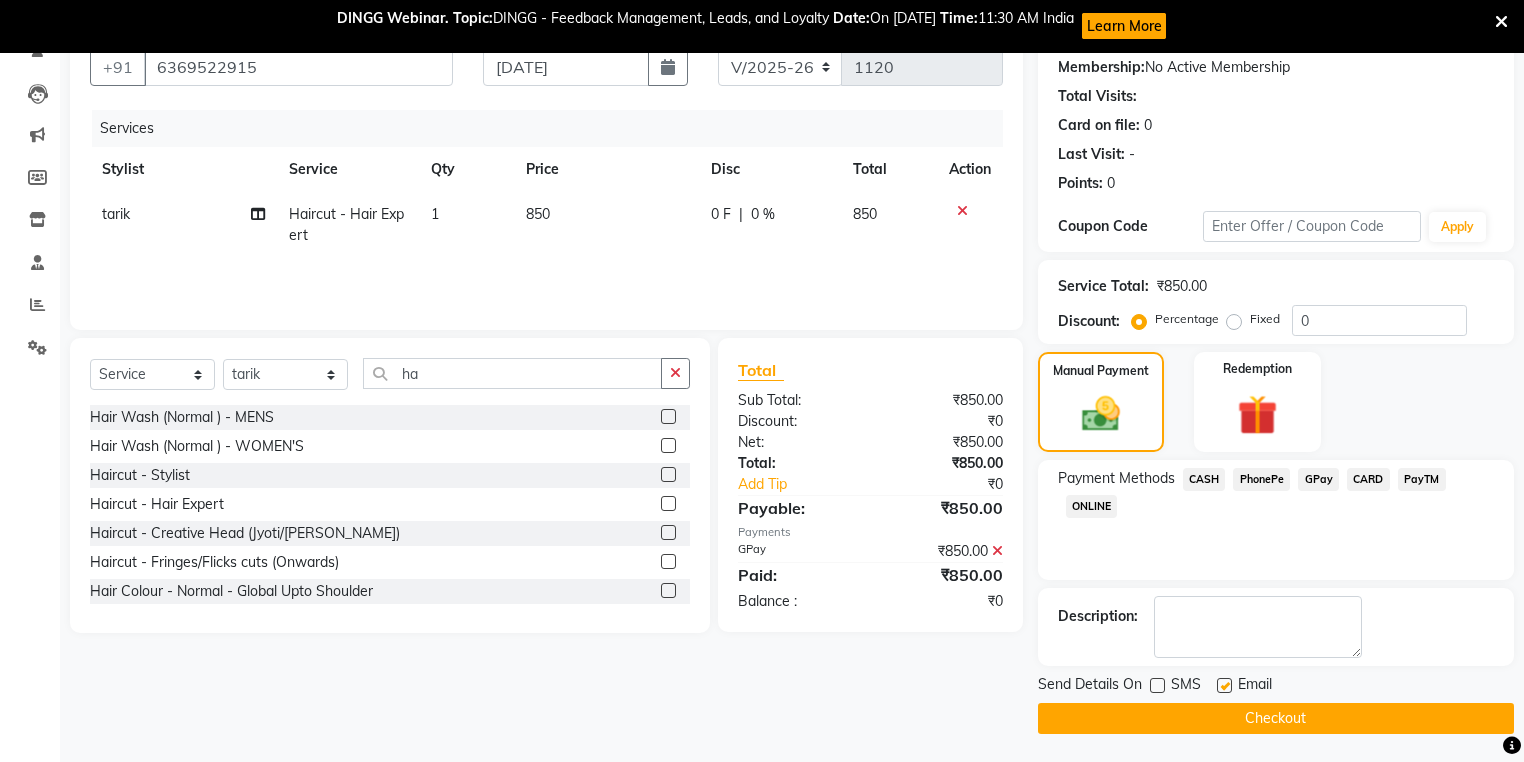 click on "INVOICE PREVIOUS INVOICES Create New   Save  Client [PHONE_NUMBER] Date [DATE] Invoice Number V/2025 V/[PHONE_NUMBER] Services Stylist Service Qty Price Disc Total Action tarik Haircut - Hair Expert 1 850 0 F | 0 % 850 Select  Service  Product  Membership  Package Voucher Prepaid Gift Card  Select Stylist Arti beautiction [PERSON_NAME] [PERSON_NAME] (nail artist) [PERSON_NAME] [PERSON_NAME] NEHA [PERSON_NAME] [PERSON_NAME] [PERSON_NAME] [PERSON_NAME] Hair Wash (Normal )   -   MENS  Hair Wash (Normal )   -   WOMEN'S  Haircut - Stylist  Haircut - Hair Expert  Haircut - Creative Head (Jyoti/Jasim)  Haircut - Fringes/Flicks cuts (Onwards)  Hair Colour - Normal - Global Upto Shoulder  Hair Colour - Normal - Global Below Shoulder  Hair Colour - Normal - Global Upto Waist  Hair Colour - Normal - Global Below Waist  Hair Colour - [MEDICAL_DATA] Free - Global Upto Shoulder  Hair Colour - [MEDICAL_DATA] Free - Global Below Shoulder  Hair Colour - [MEDICAL_DATA] Free - Global Upto Waist  Hair Colour - [MEDICAL_DATA] Free - Global Below Waist  Total Sub Total: ₹0  :" 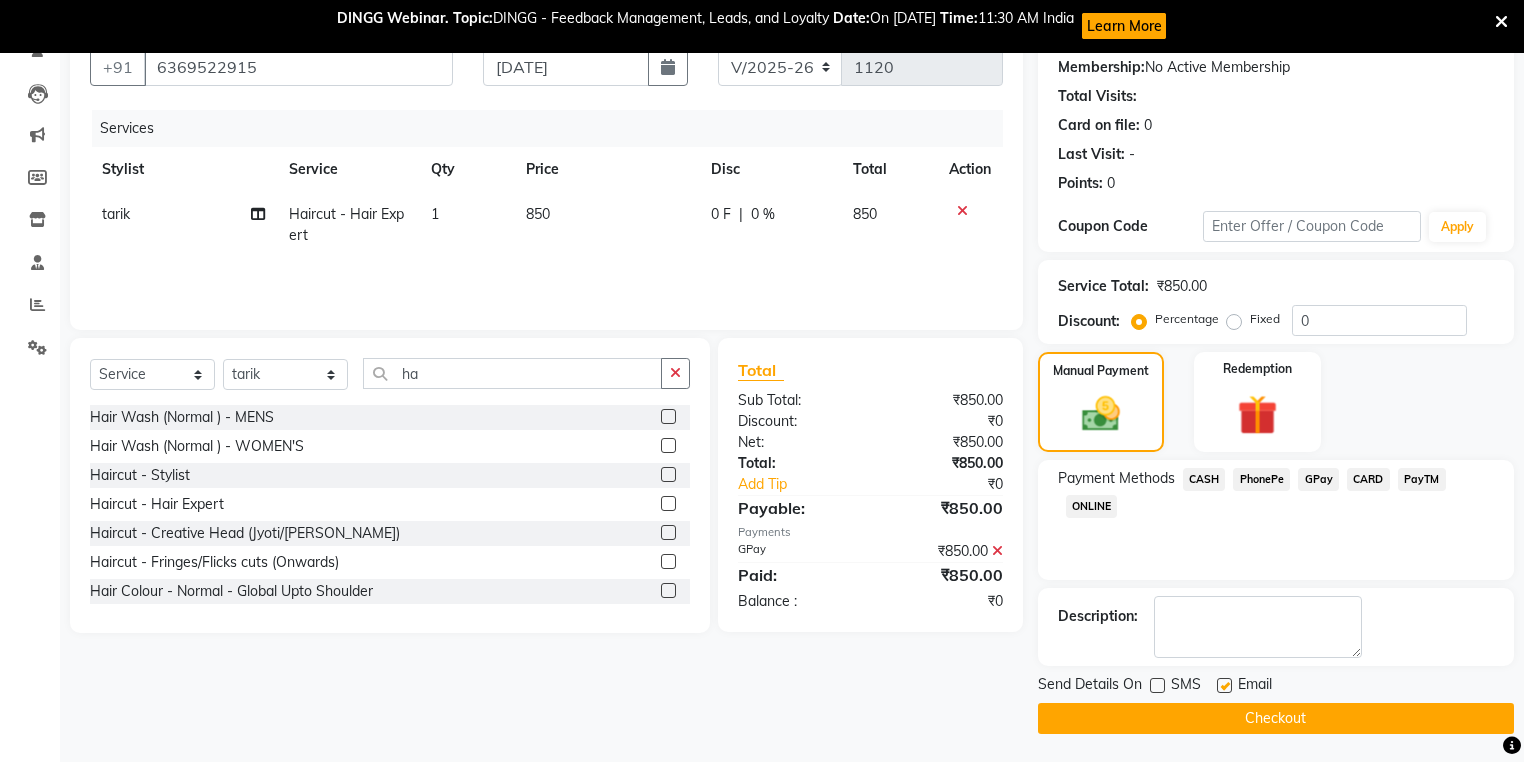 click on "Checkout" 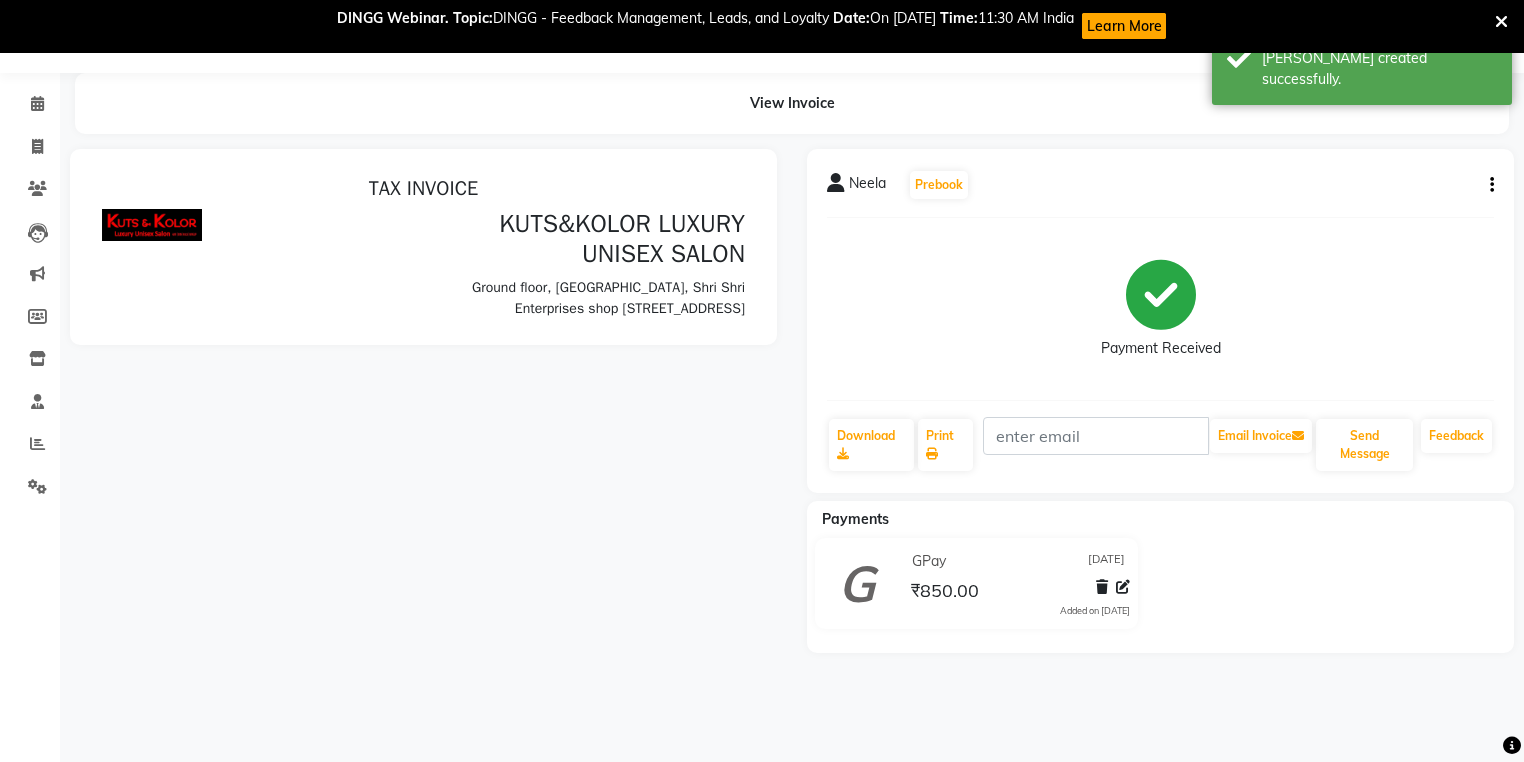 scroll, scrollTop: 0, scrollLeft: 0, axis: both 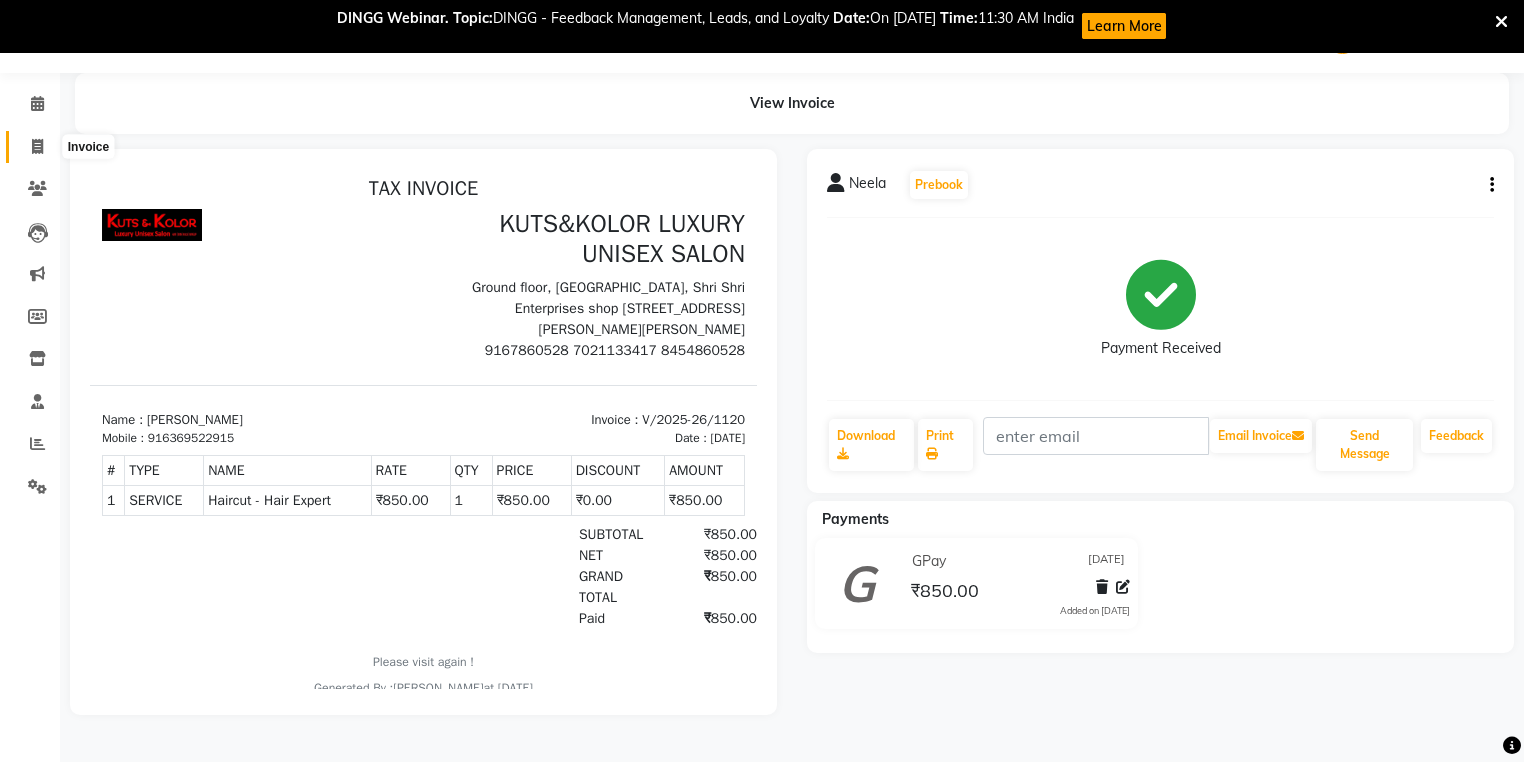 click 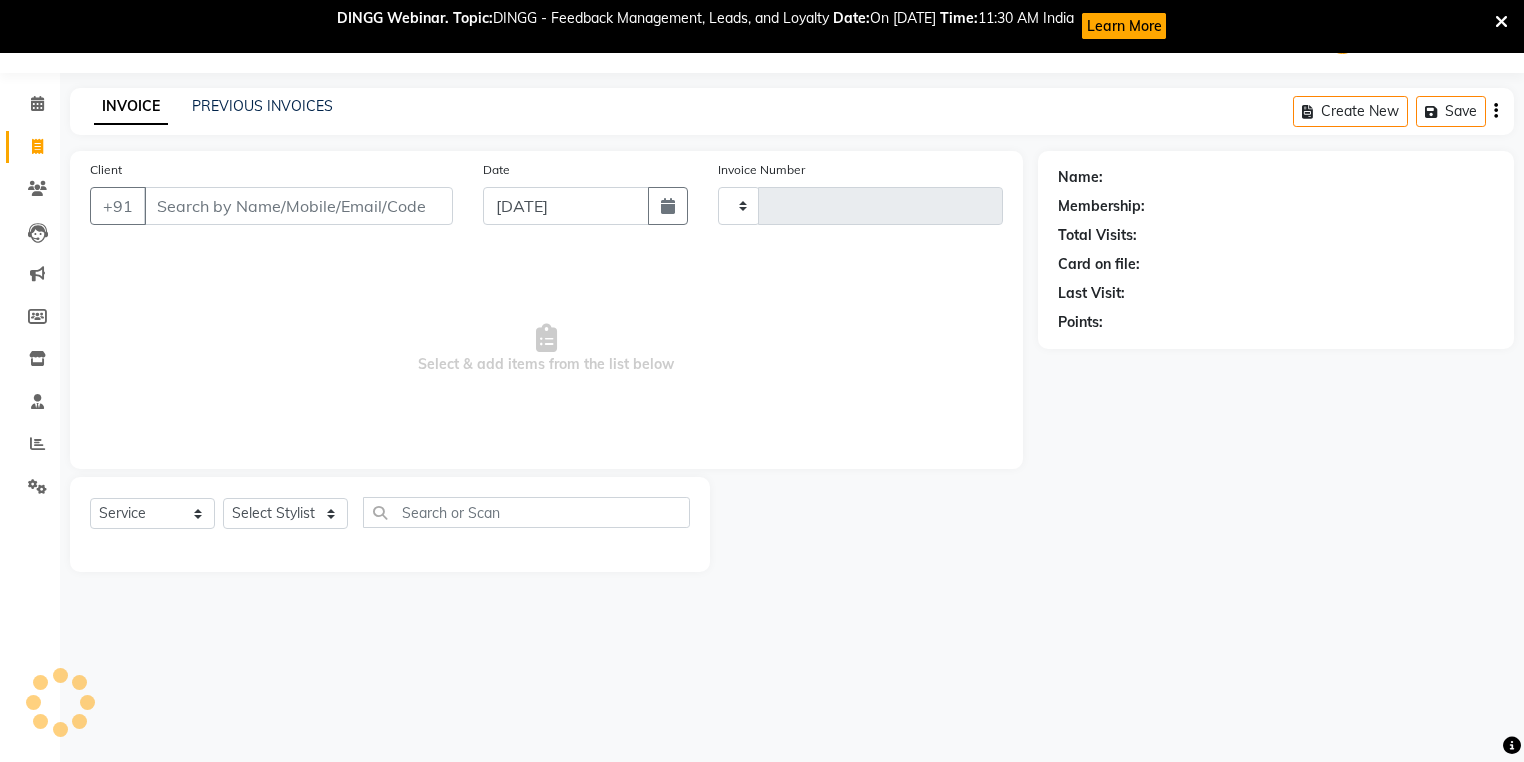 type on "1121" 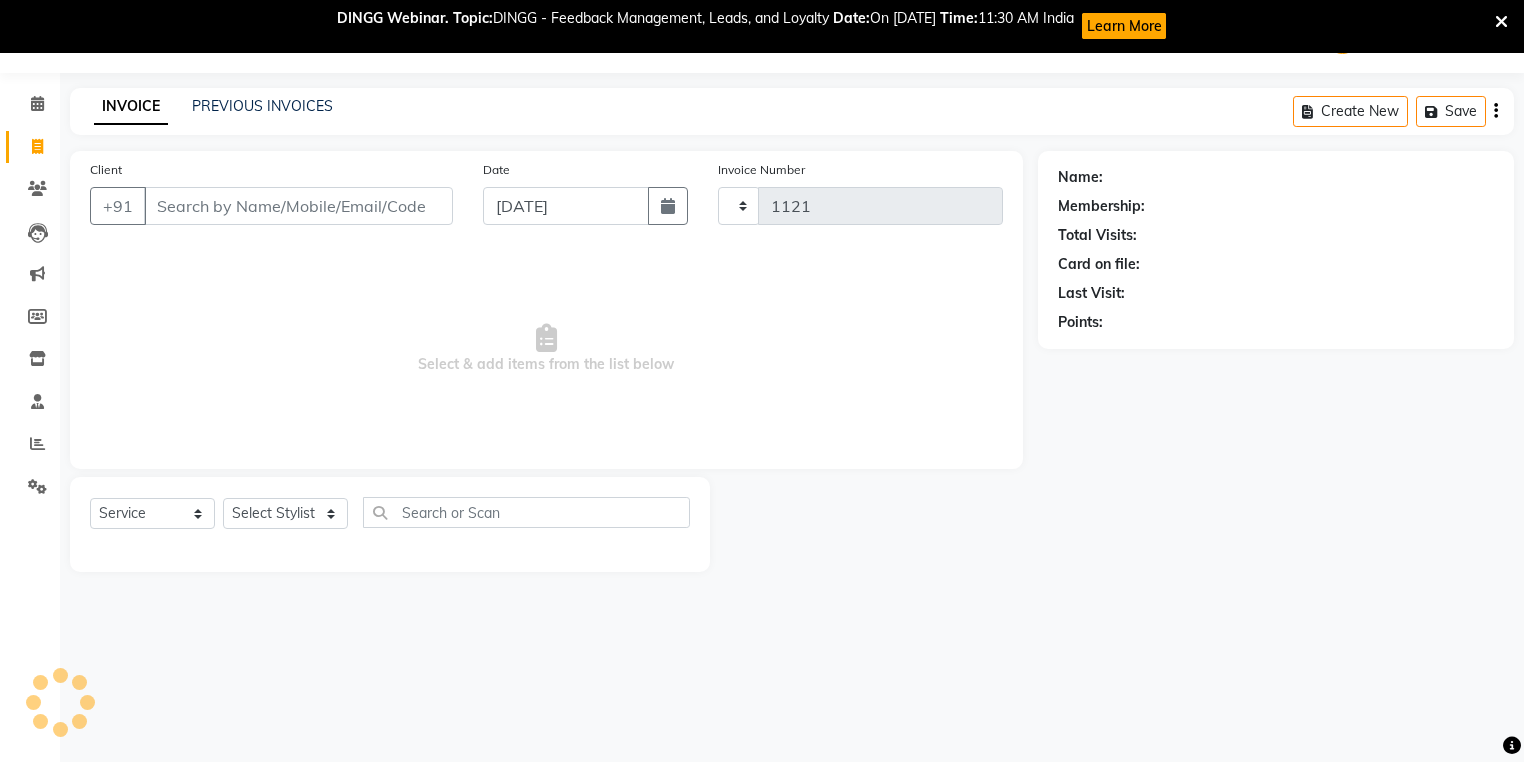 select on "7374" 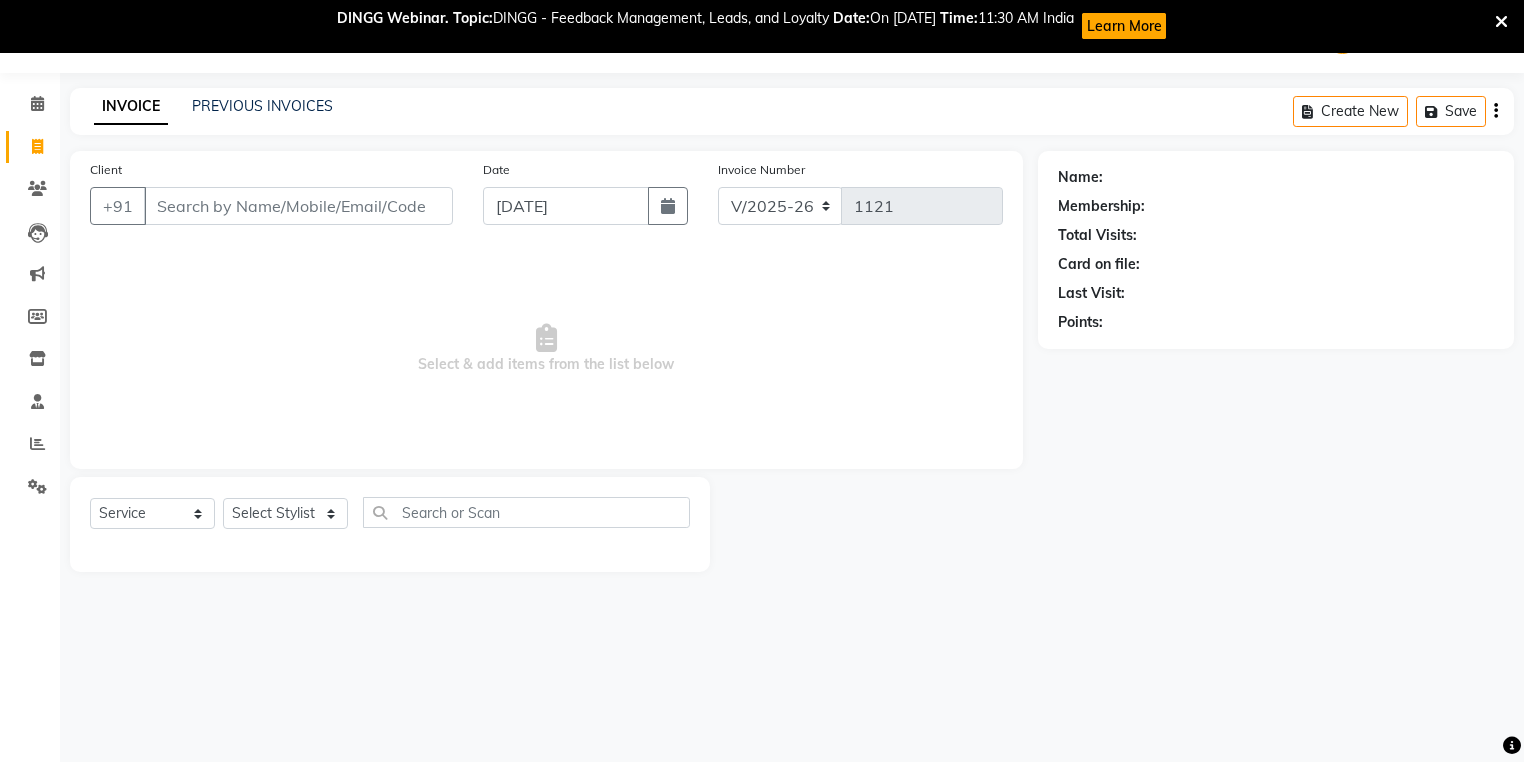 click on "Client" at bounding box center [298, 206] 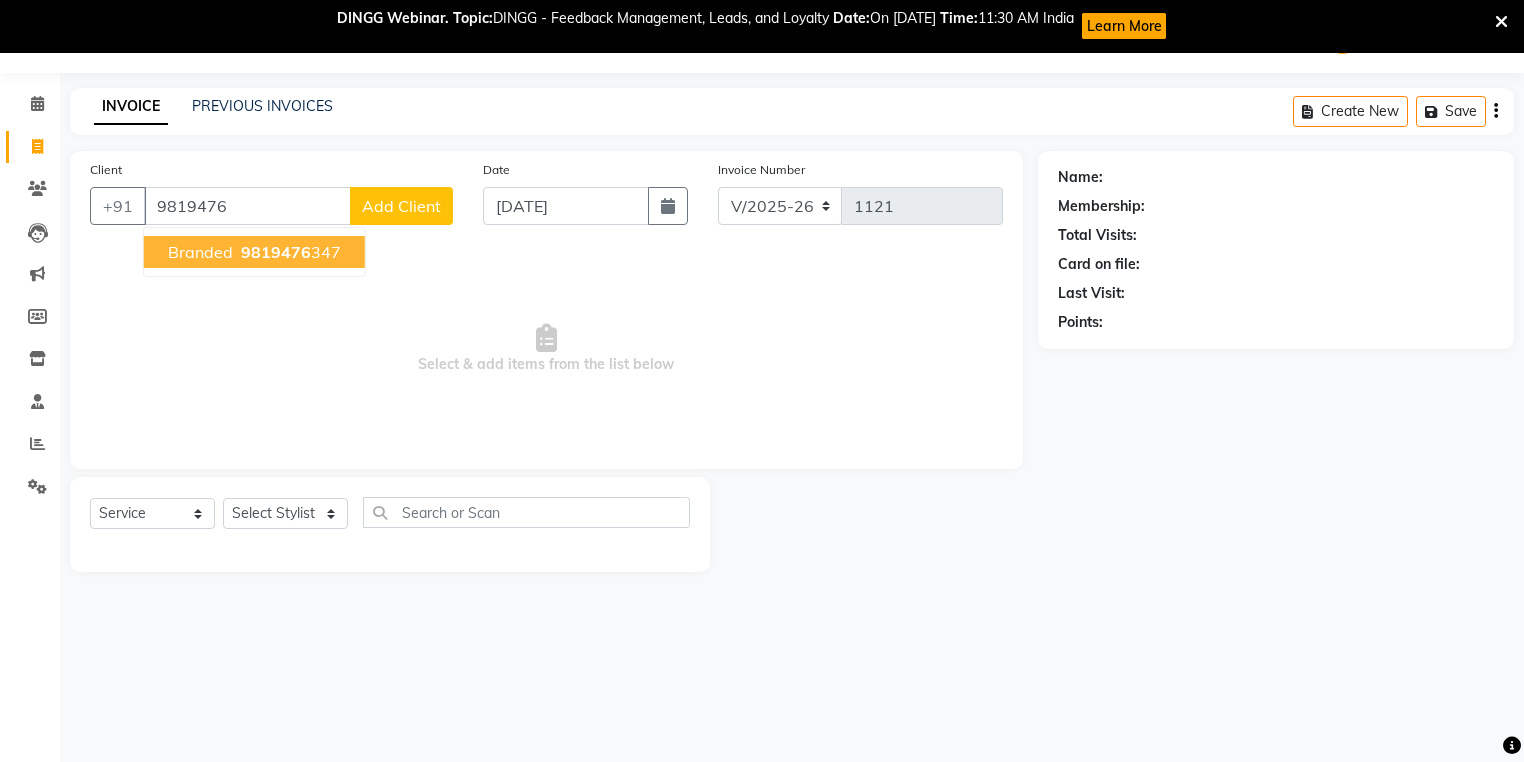 click on "Branded" at bounding box center (200, 252) 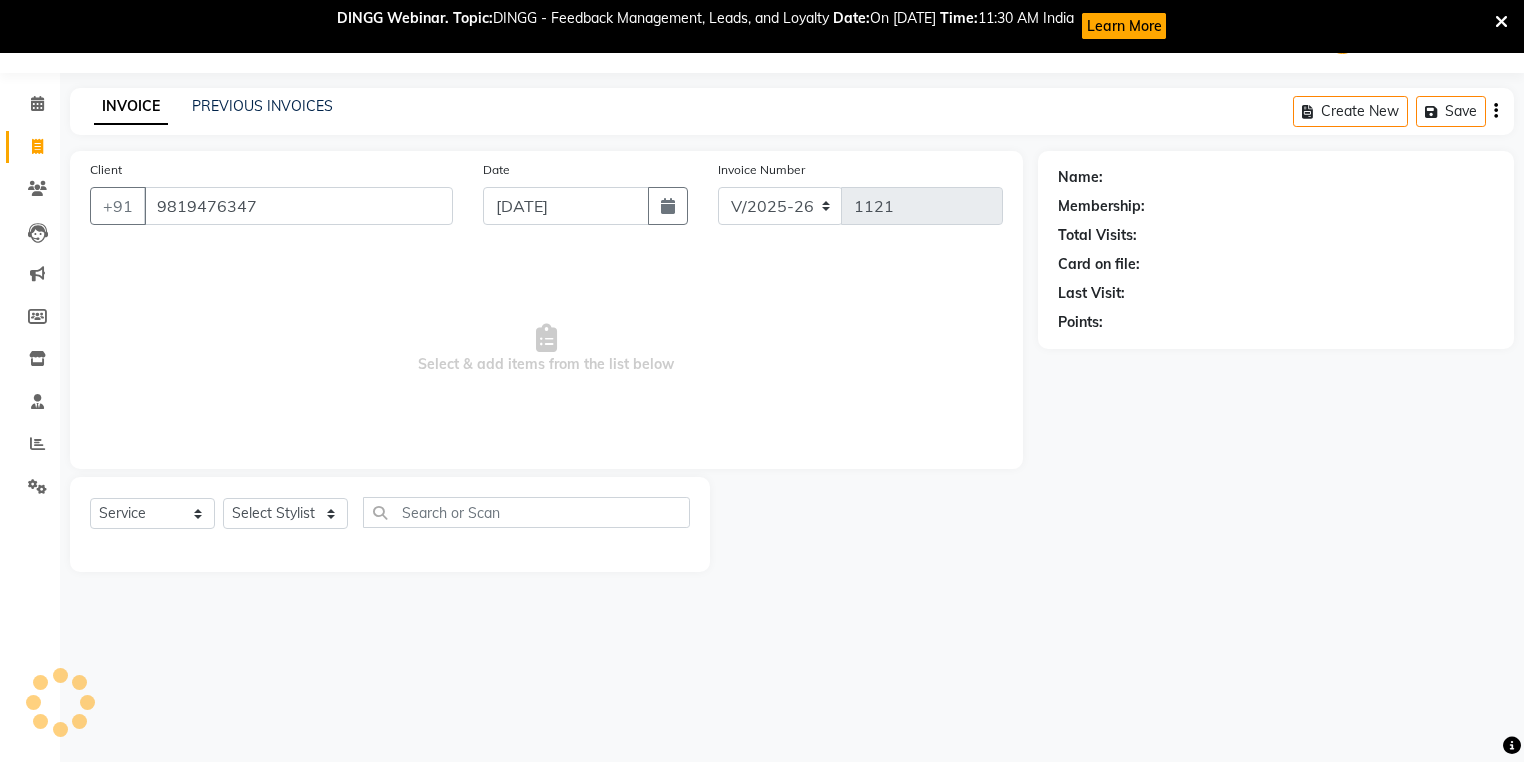 type on "9819476347" 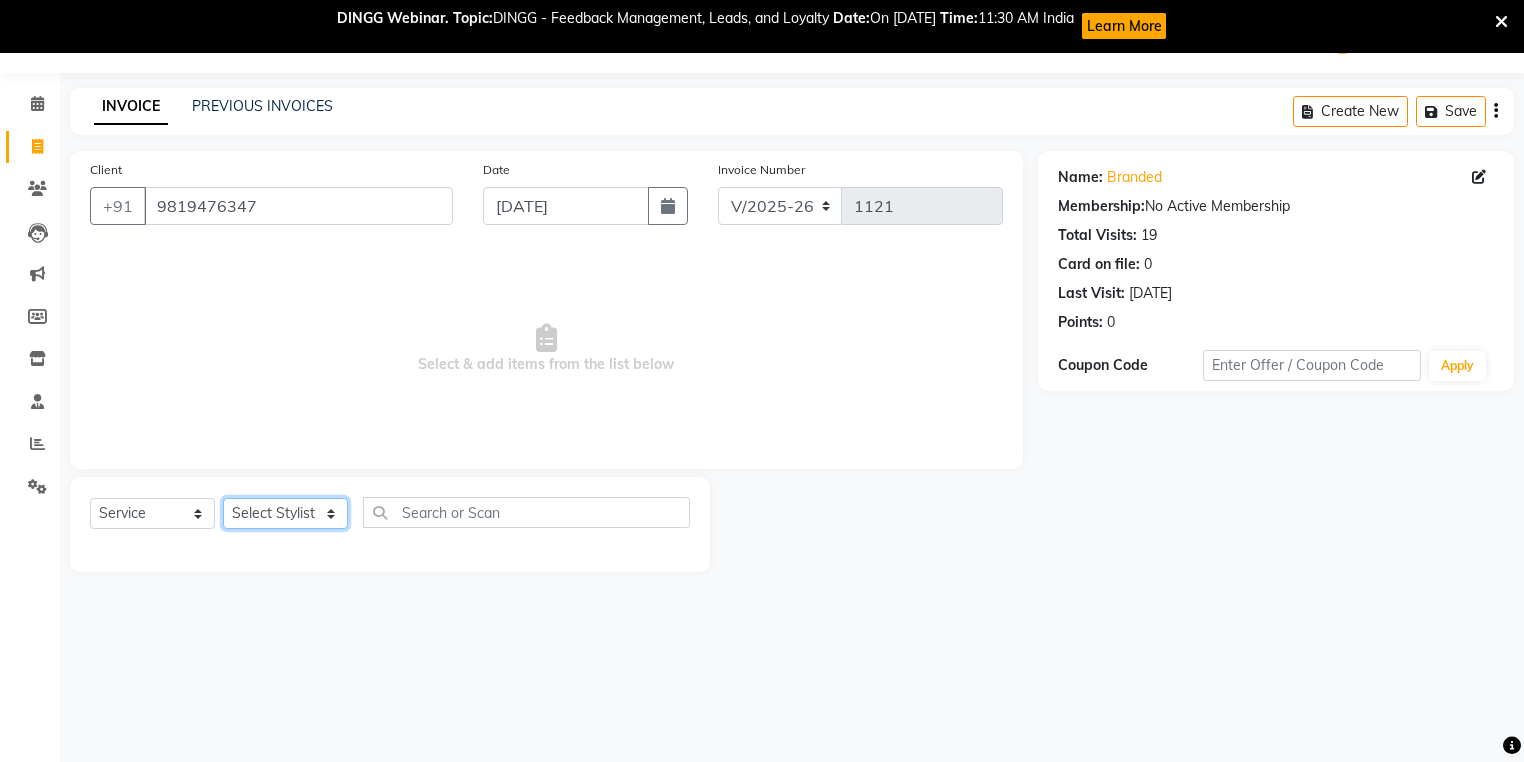 click on "Select Stylist Arti beautiction [PERSON_NAME] [PERSON_NAME] (nail artist) [PERSON_NAME] [PERSON_NAME] NEHA [PERSON_NAME] [PERSON_NAME] [PERSON_NAME] Savita tarik" 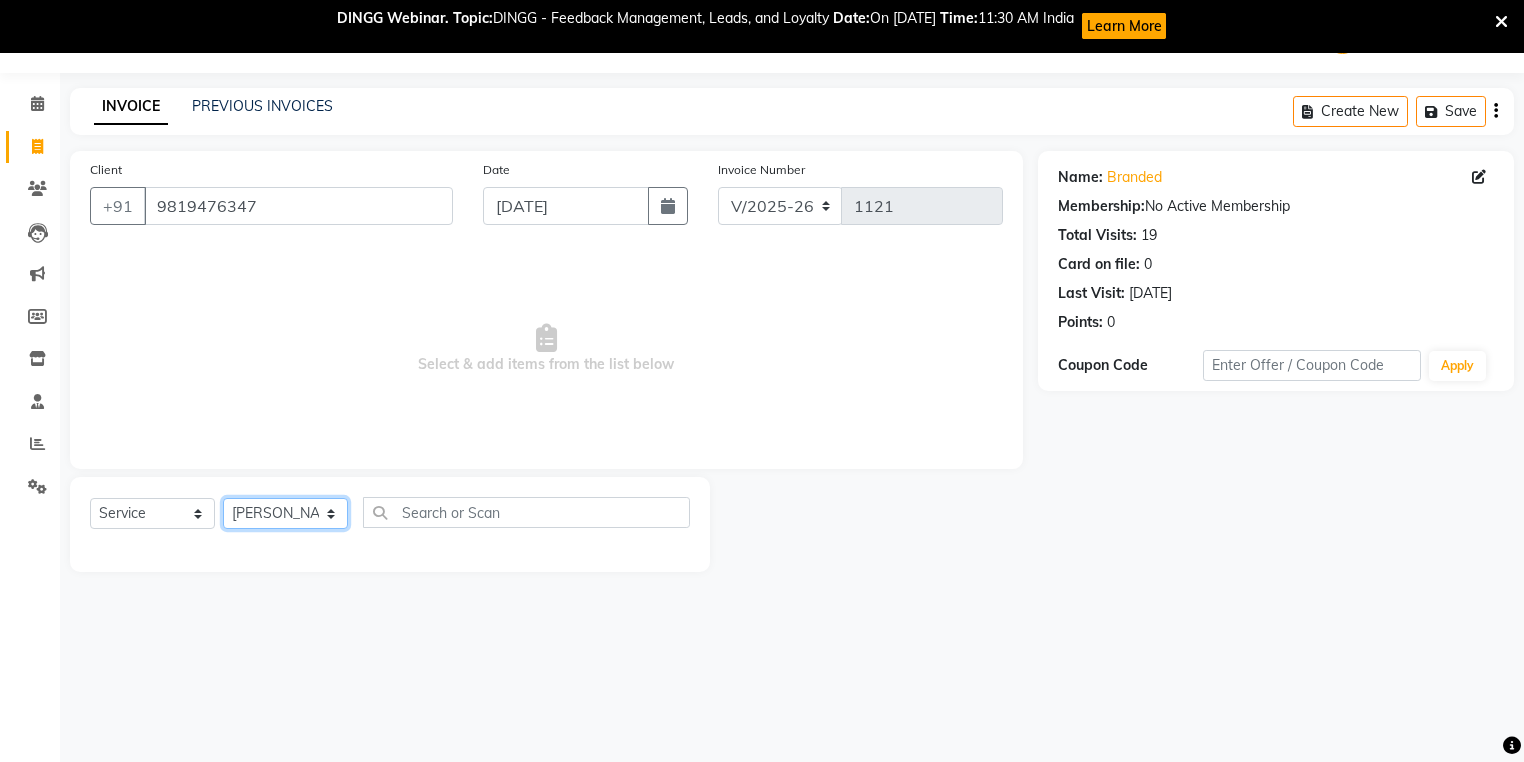 click on "Select Stylist Arti beautiction [PERSON_NAME] [PERSON_NAME] (nail artist) [PERSON_NAME] [PERSON_NAME] NEHA [PERSON_NAME] [PERSON_NAME] [PERSON_NAME] Savita tarik" 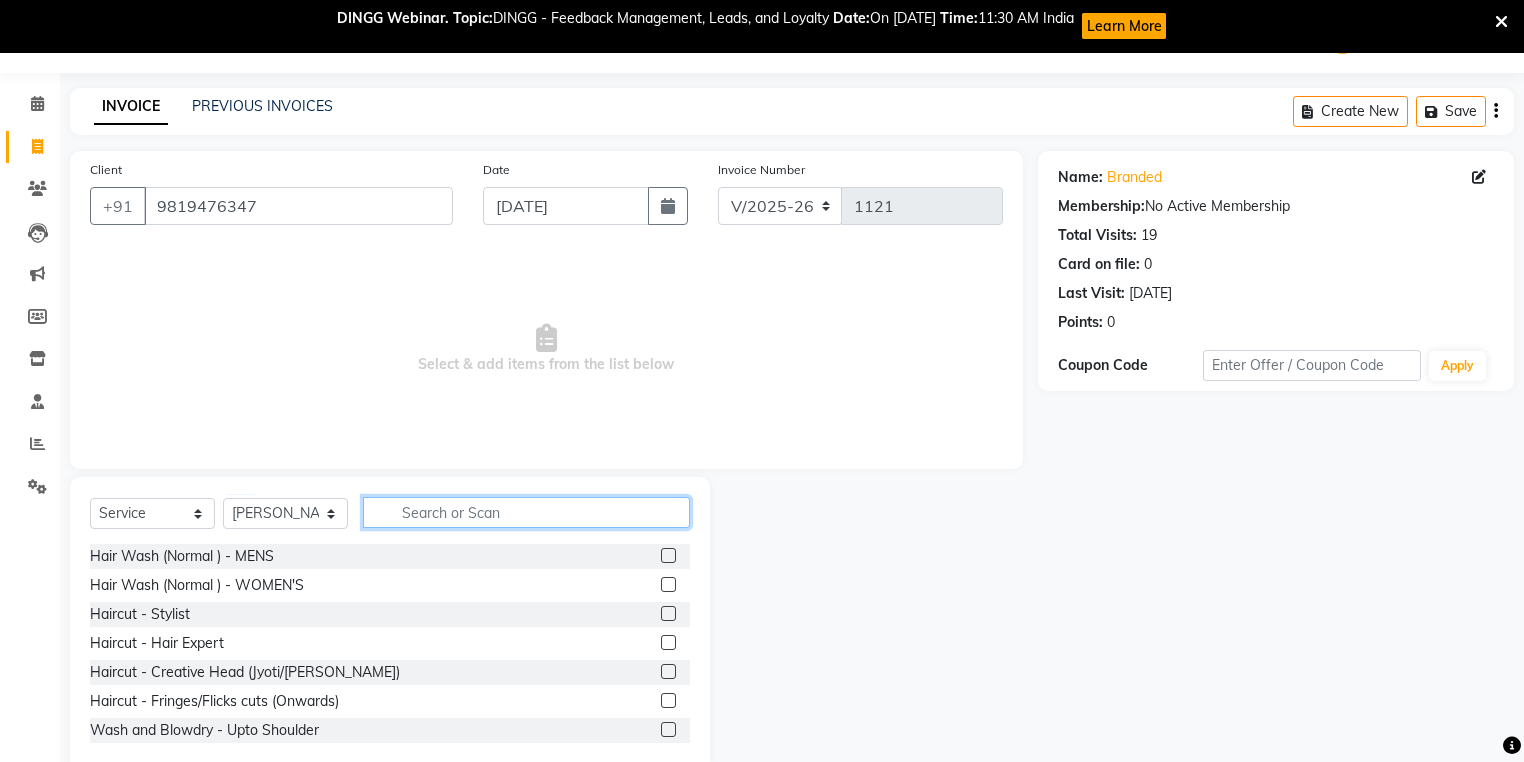 click 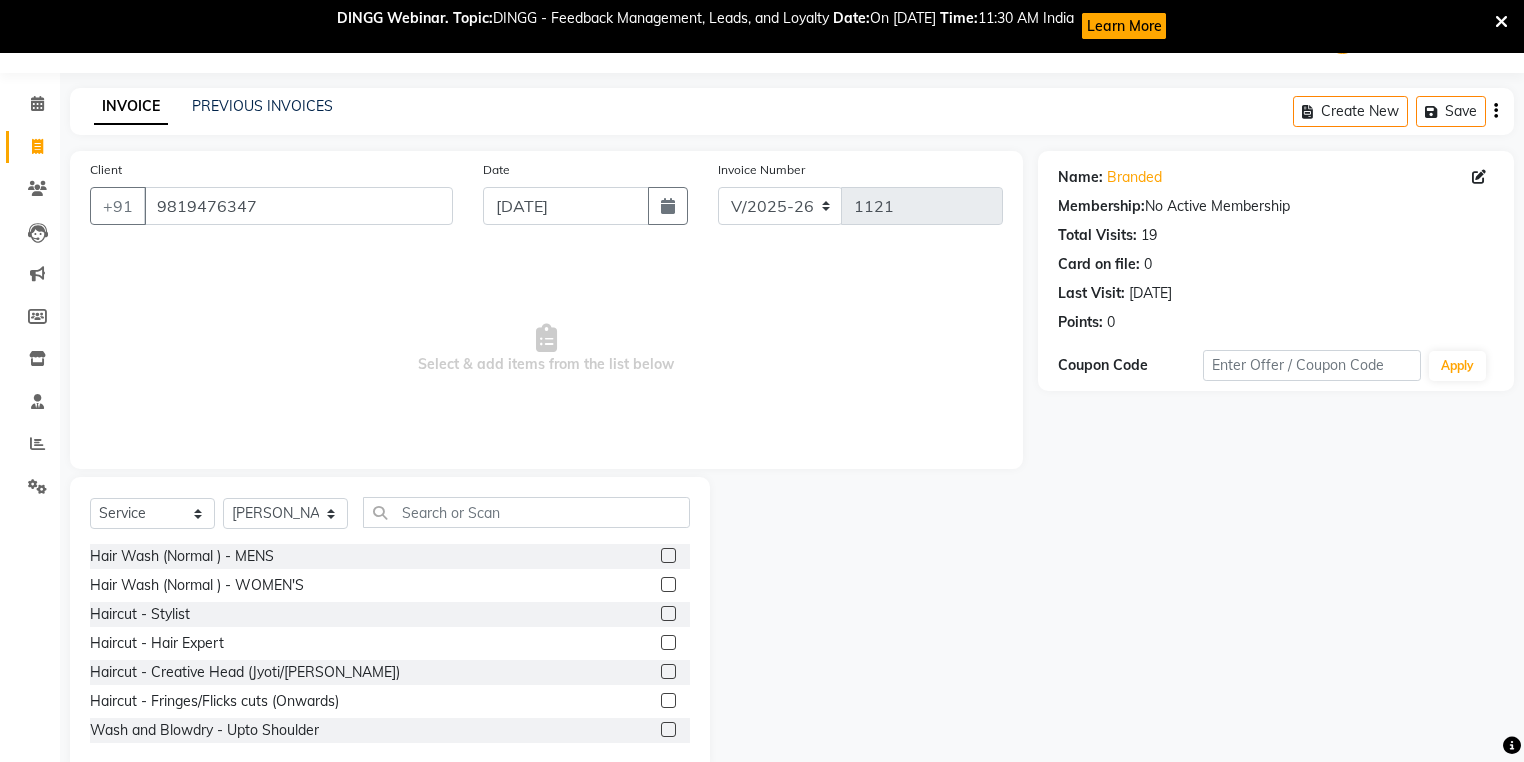 click 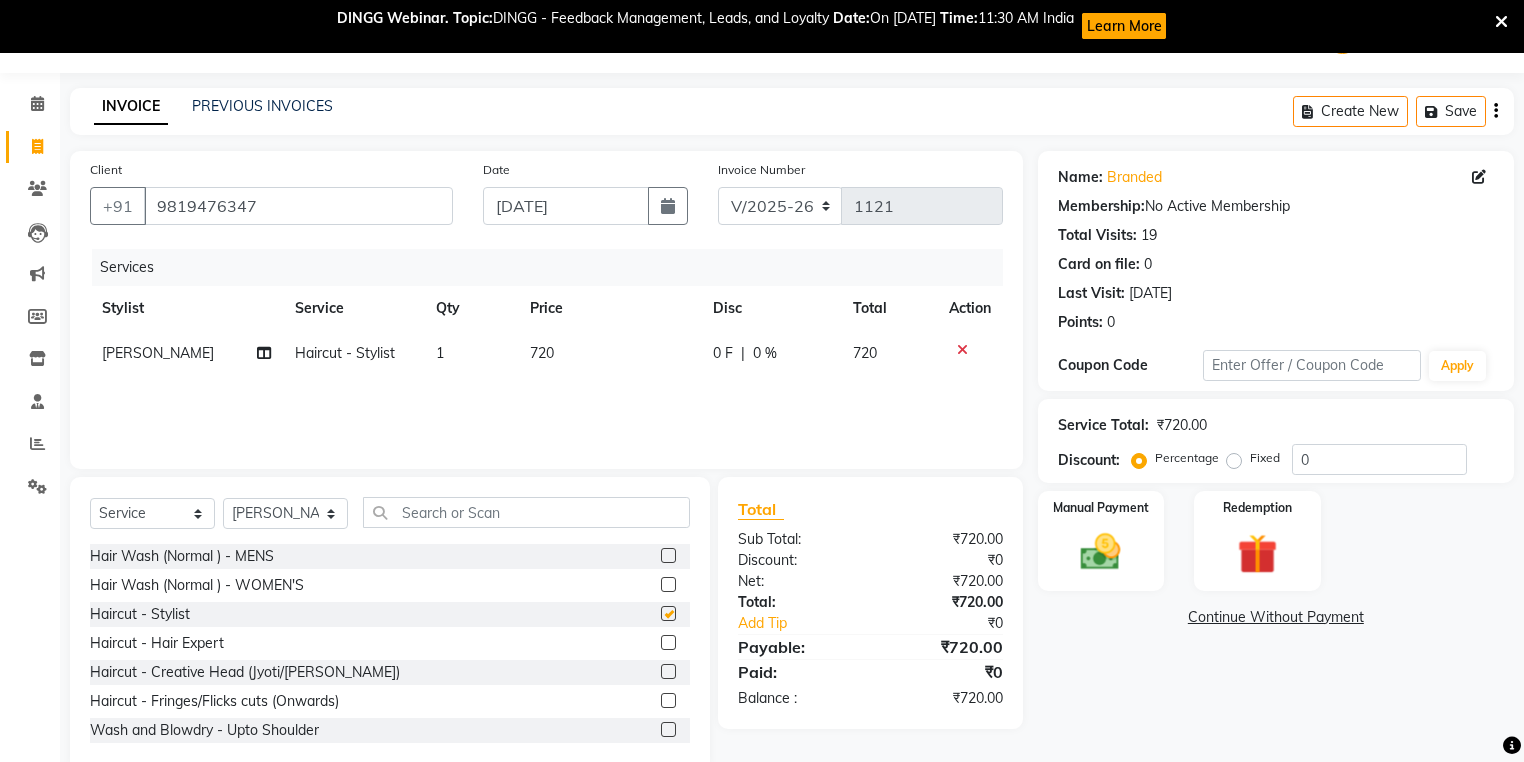 checkbox on "false" 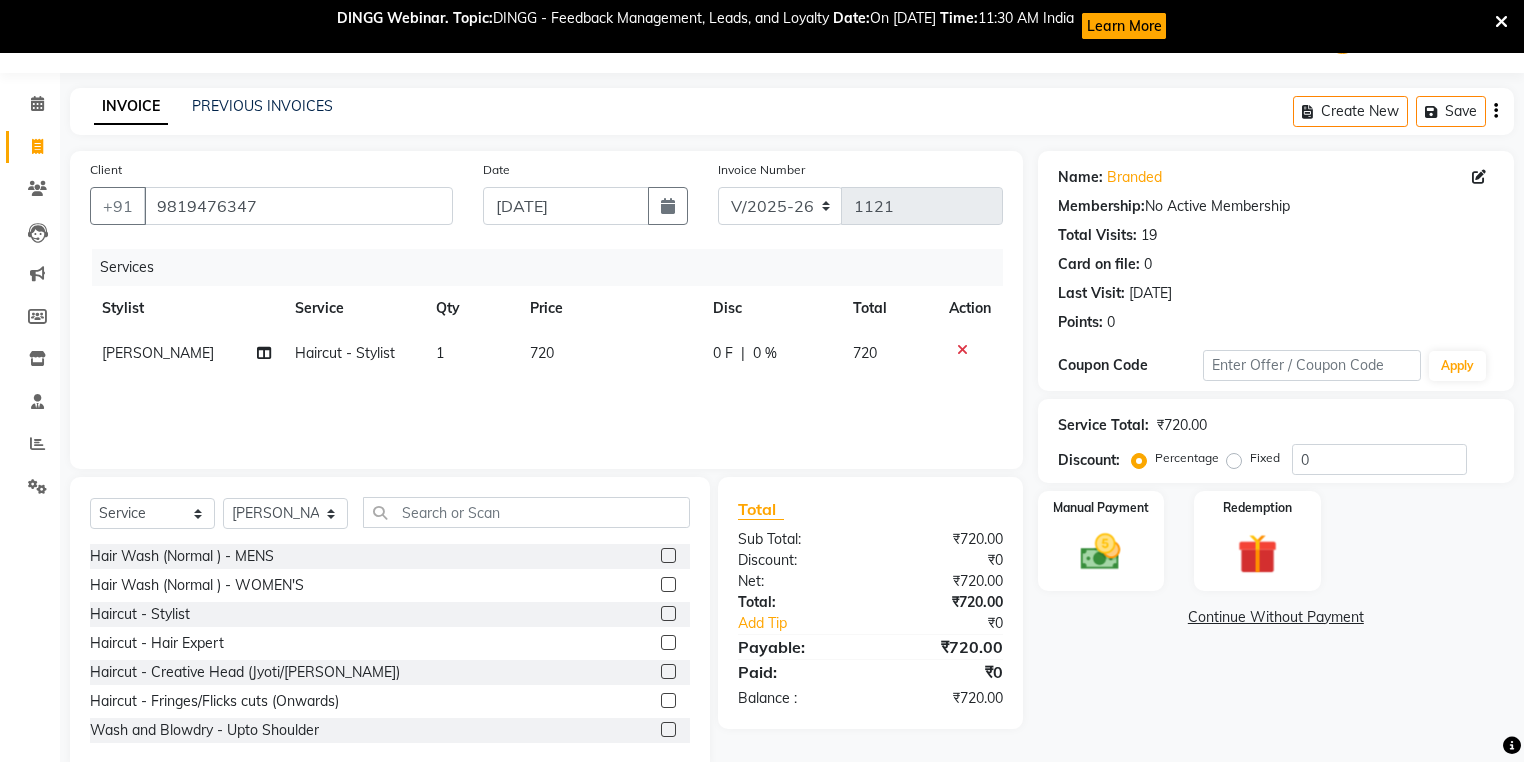 click on "720" 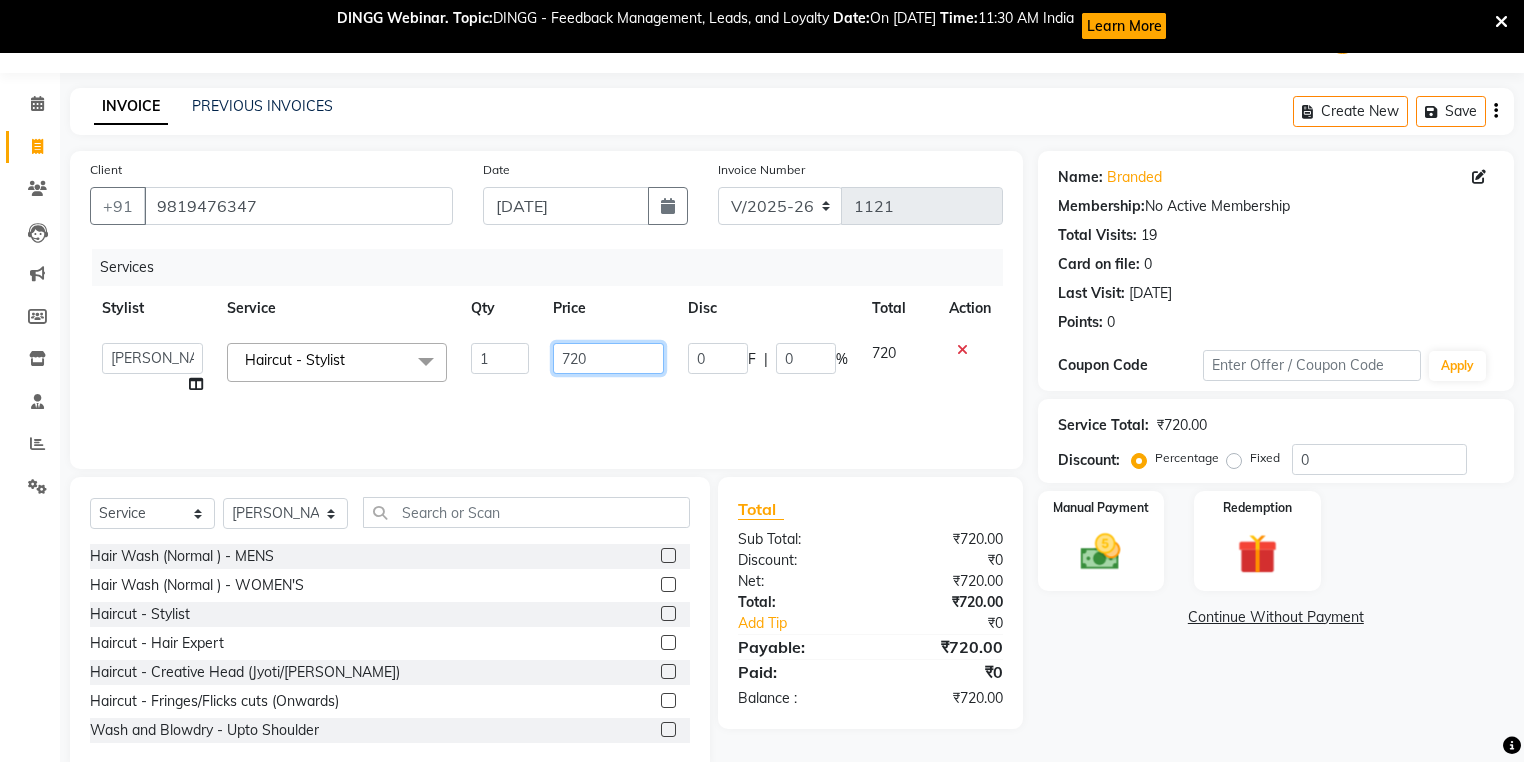 click on "720" 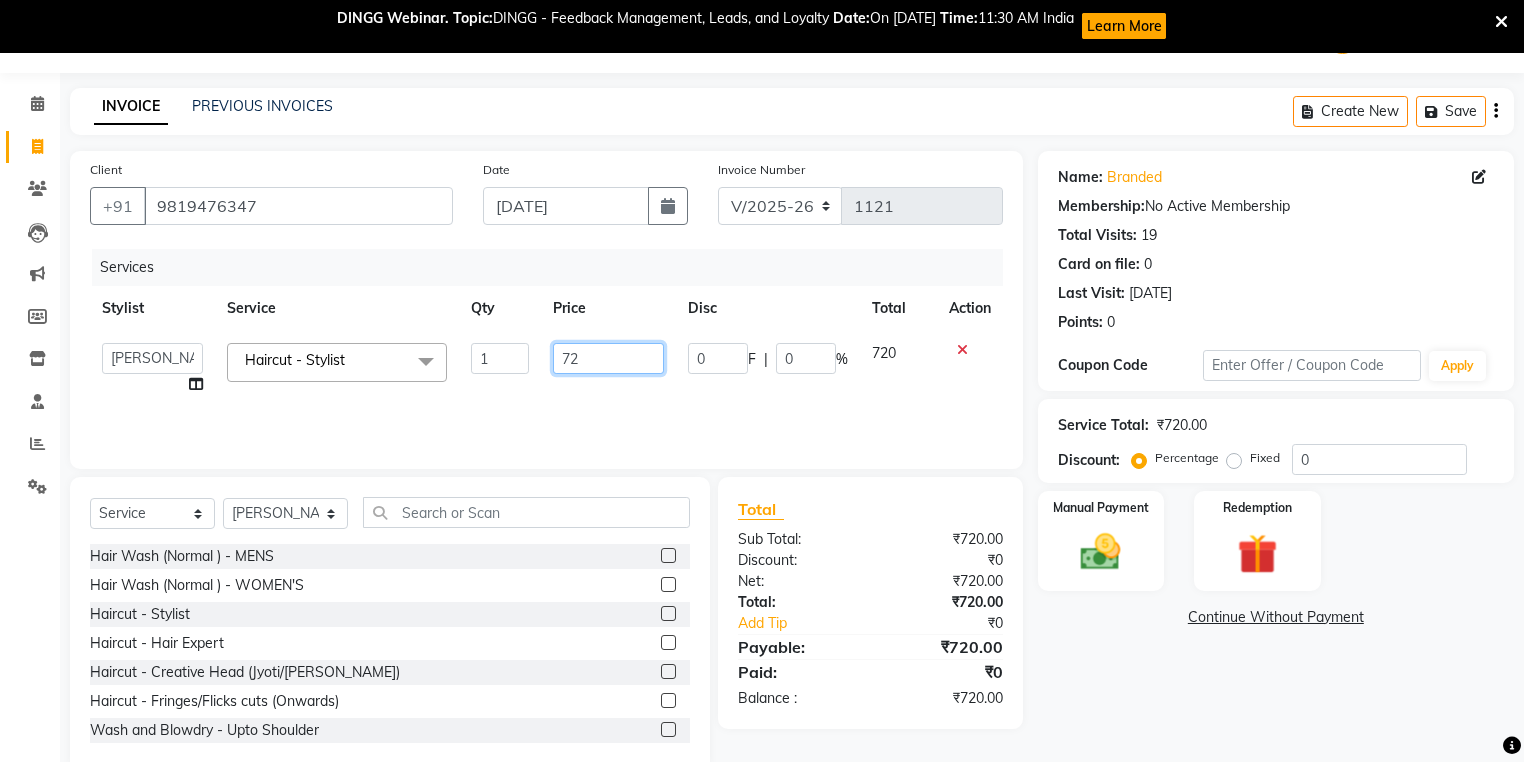type on "7" 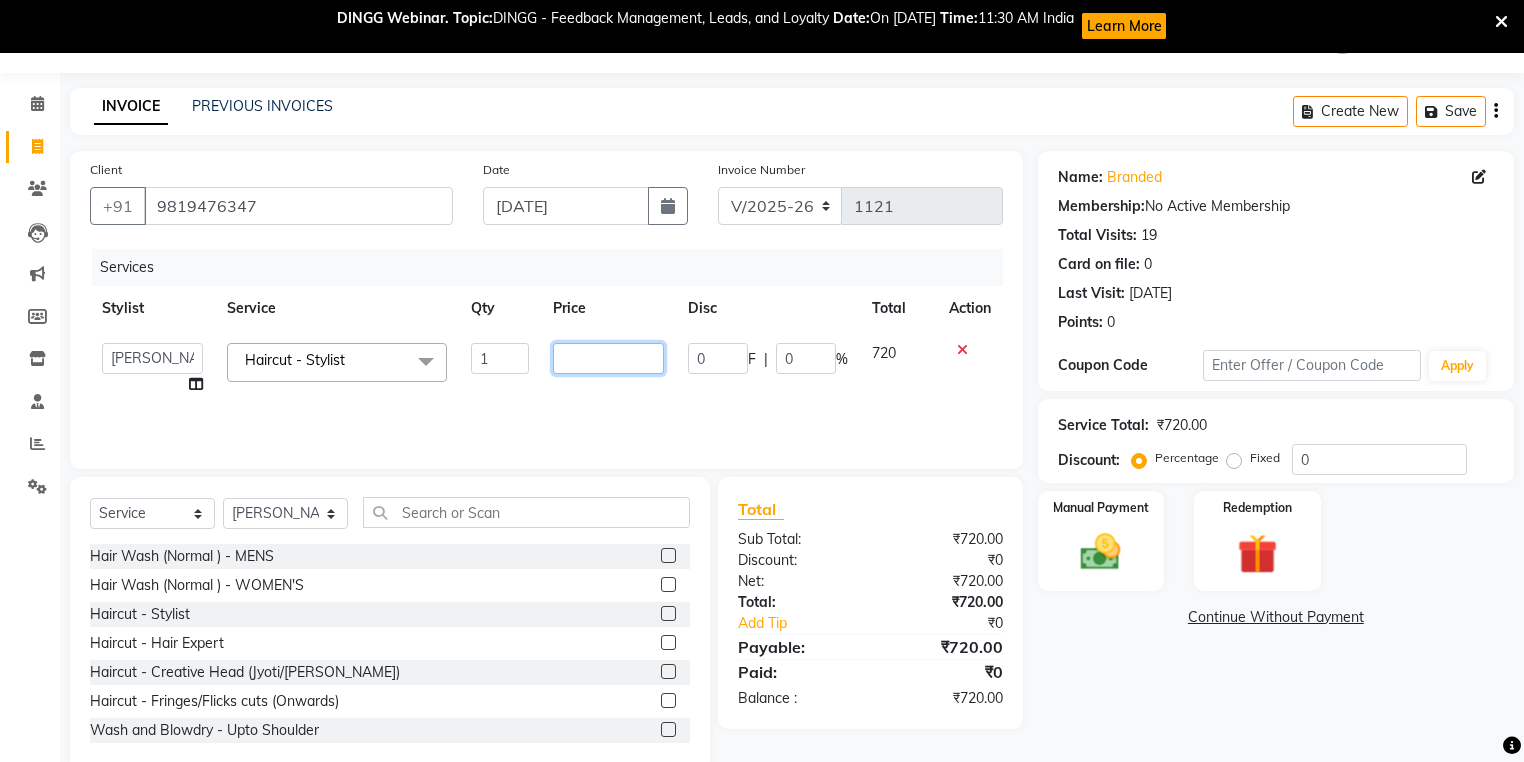 type on "4" 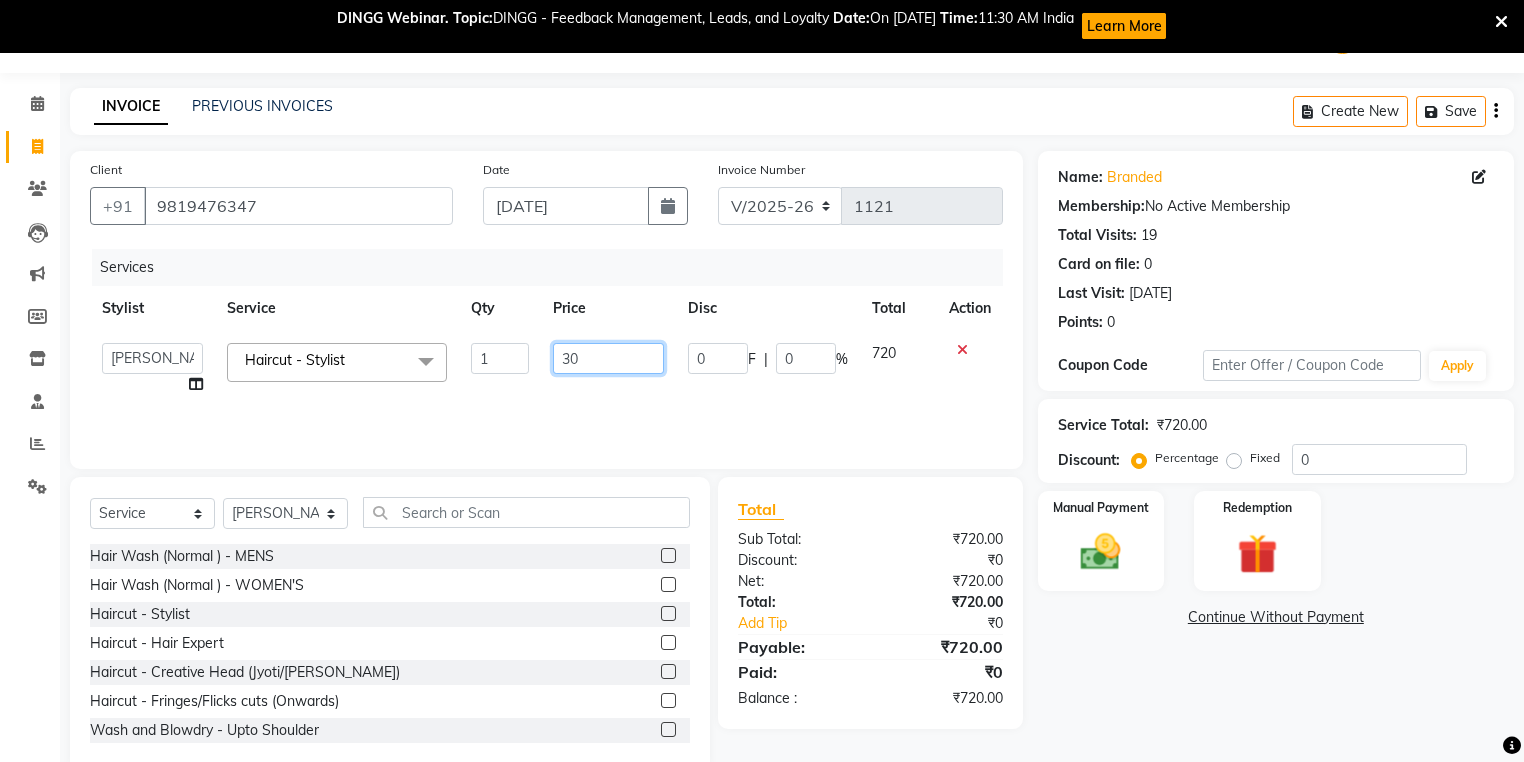 type on "300" 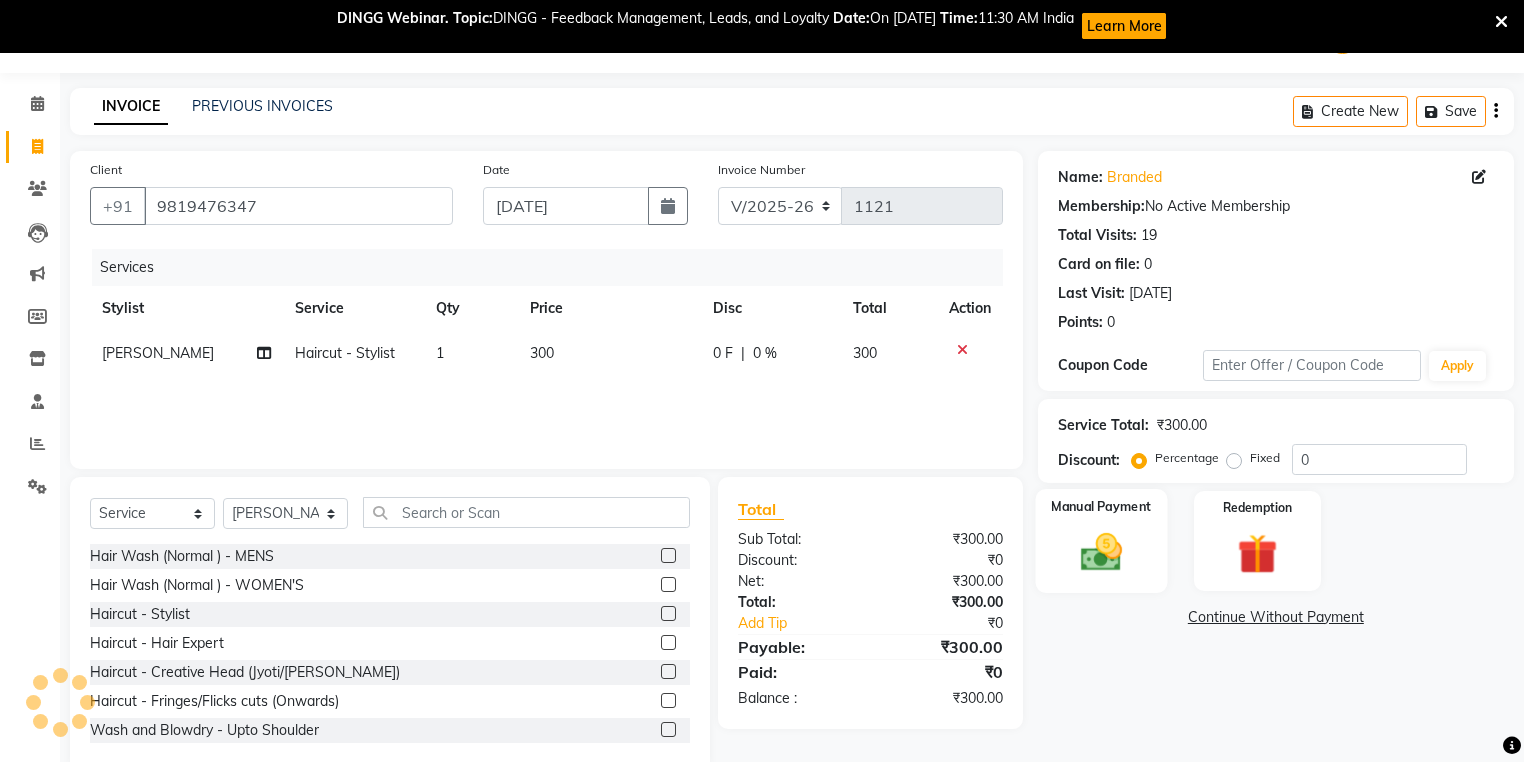 click 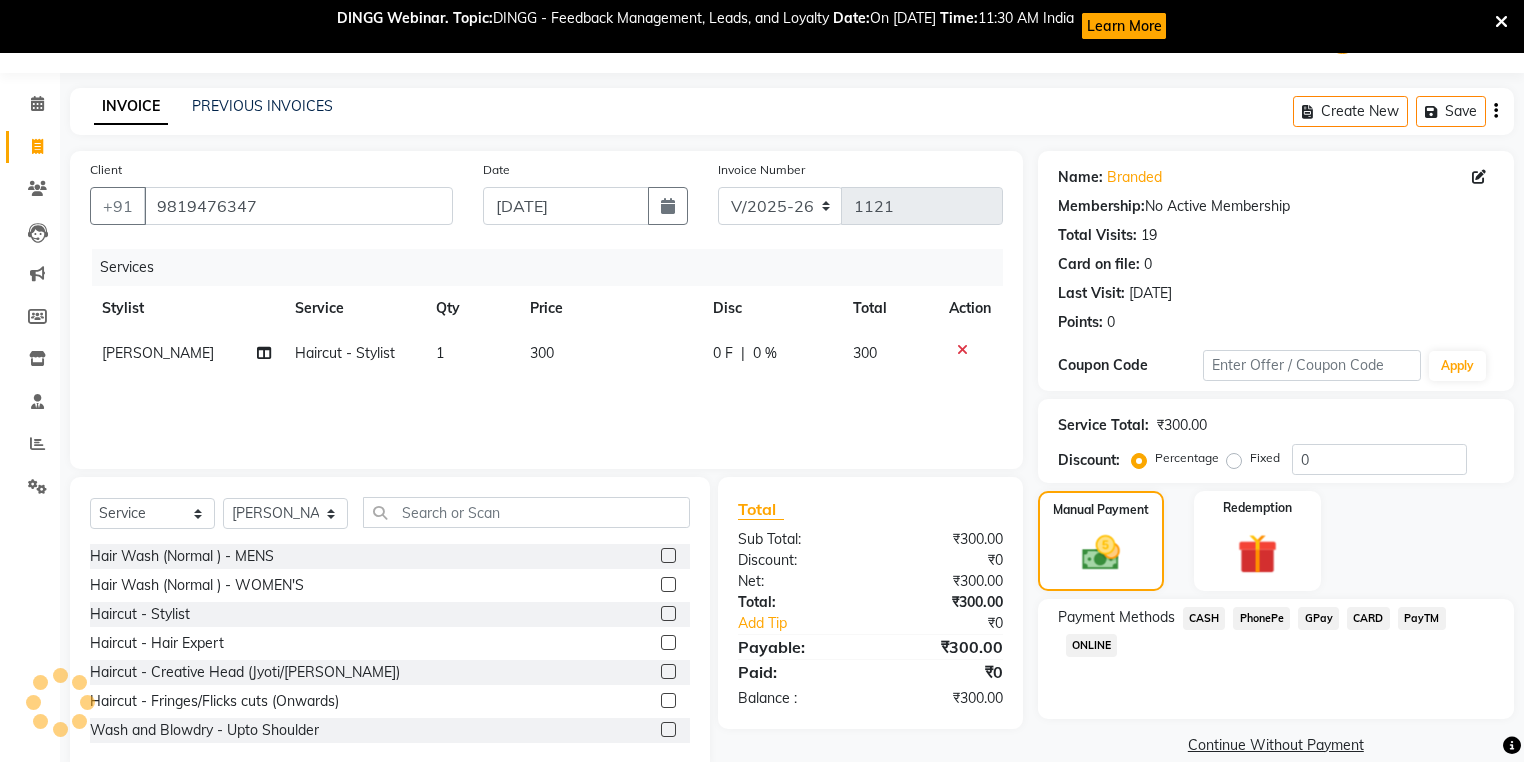 click on "GPay" 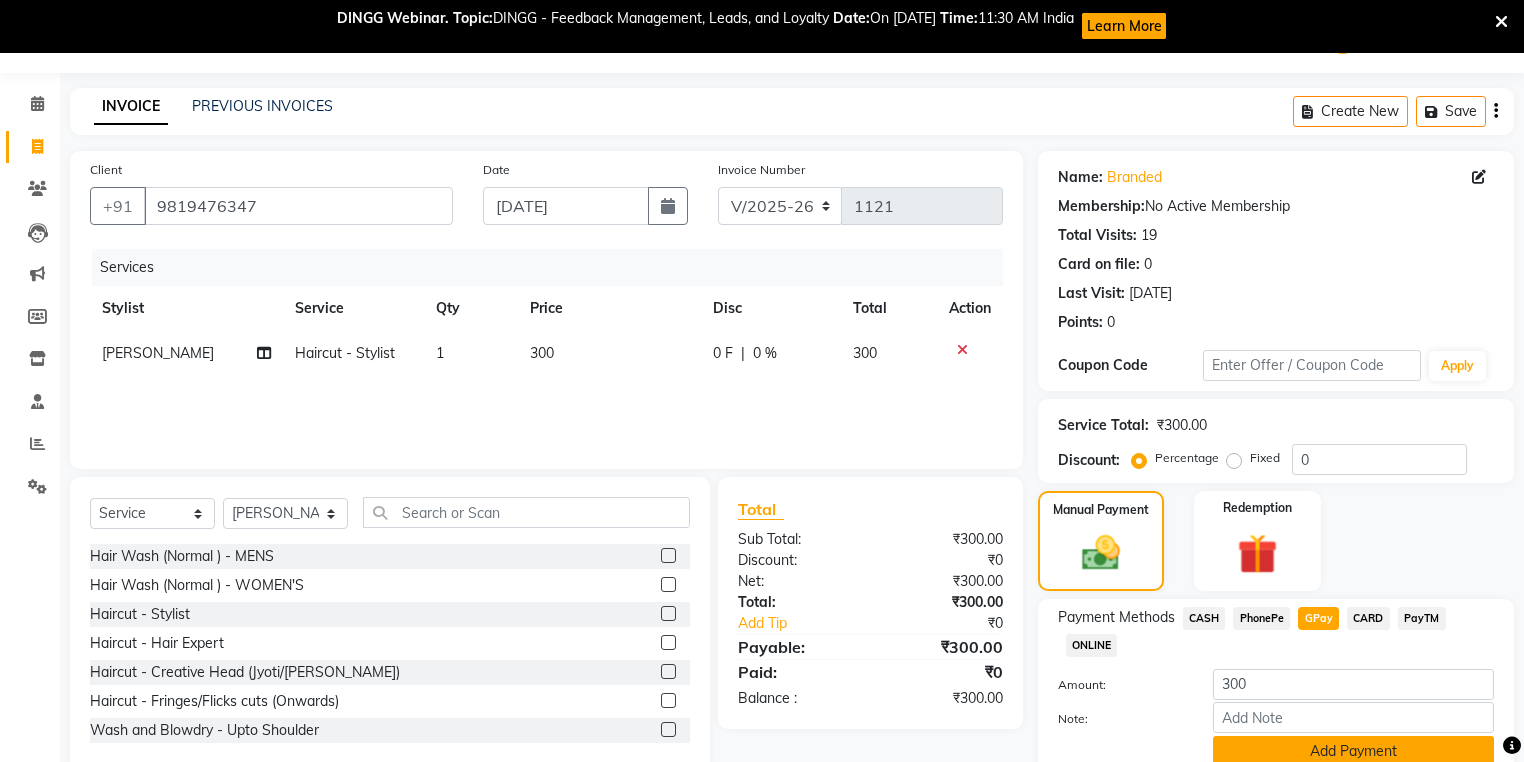 click on "Add Payment" 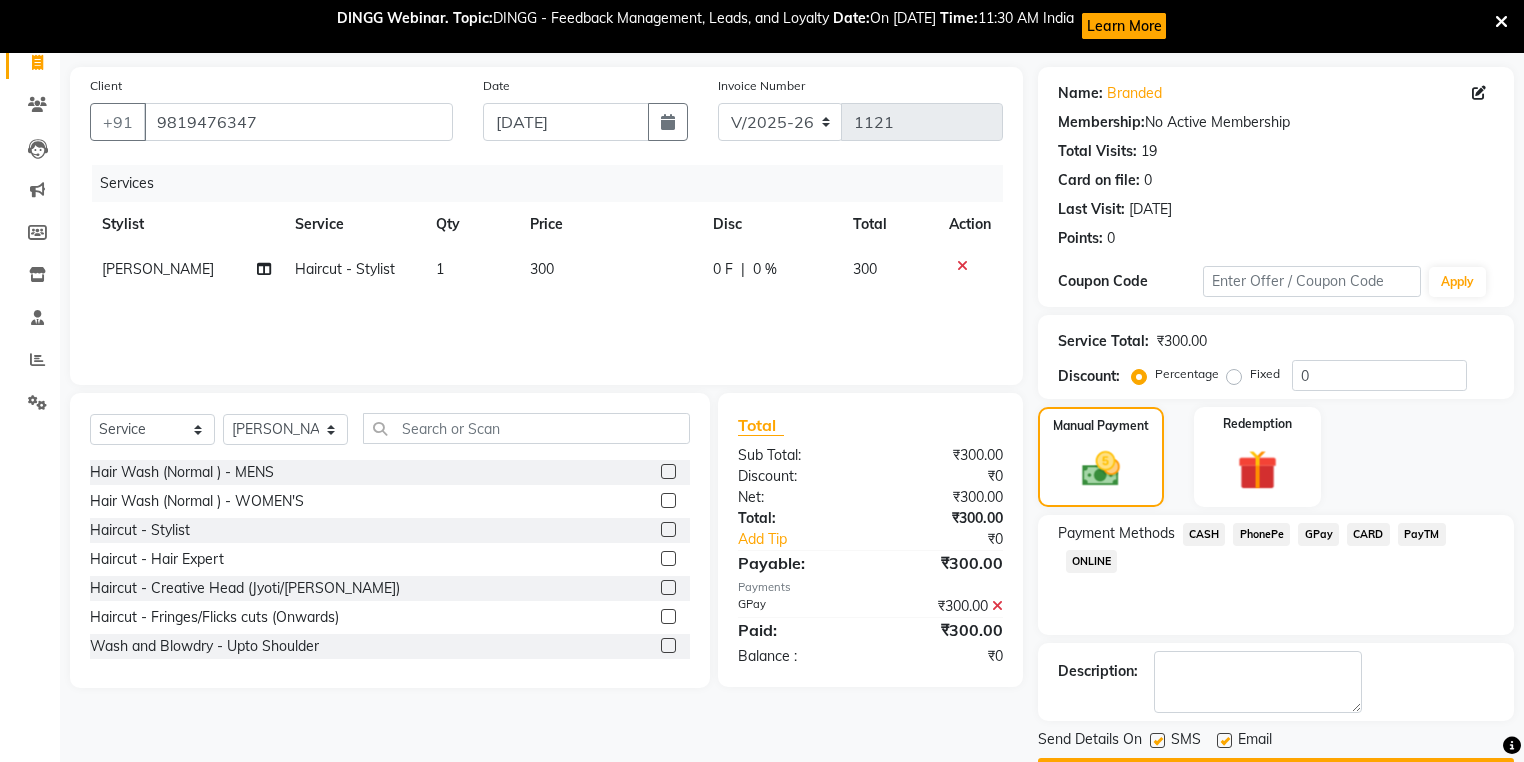 scroll, scrollTop: 179, scrollLeft: 0, axis: vertical 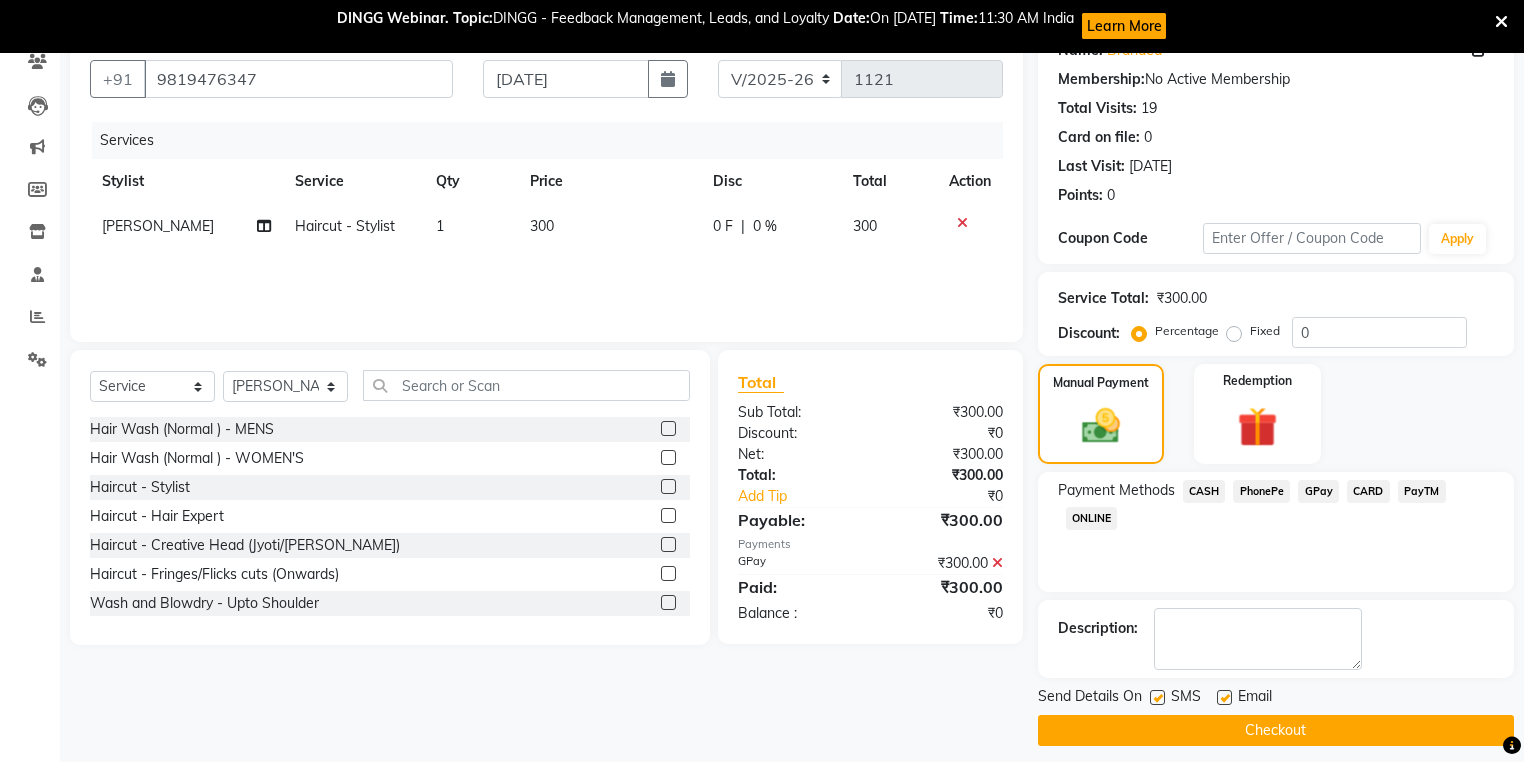 click 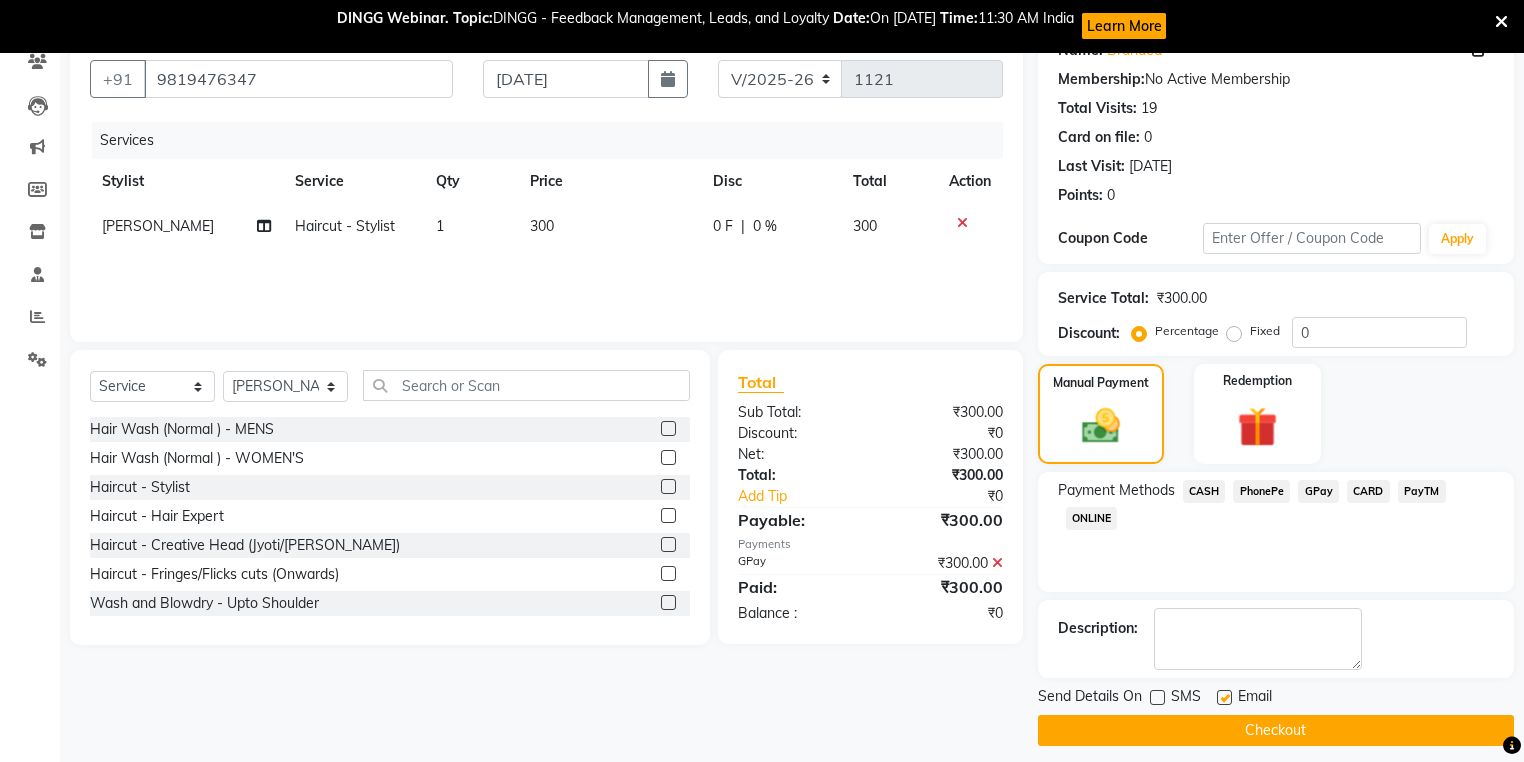 click on "Checkout" 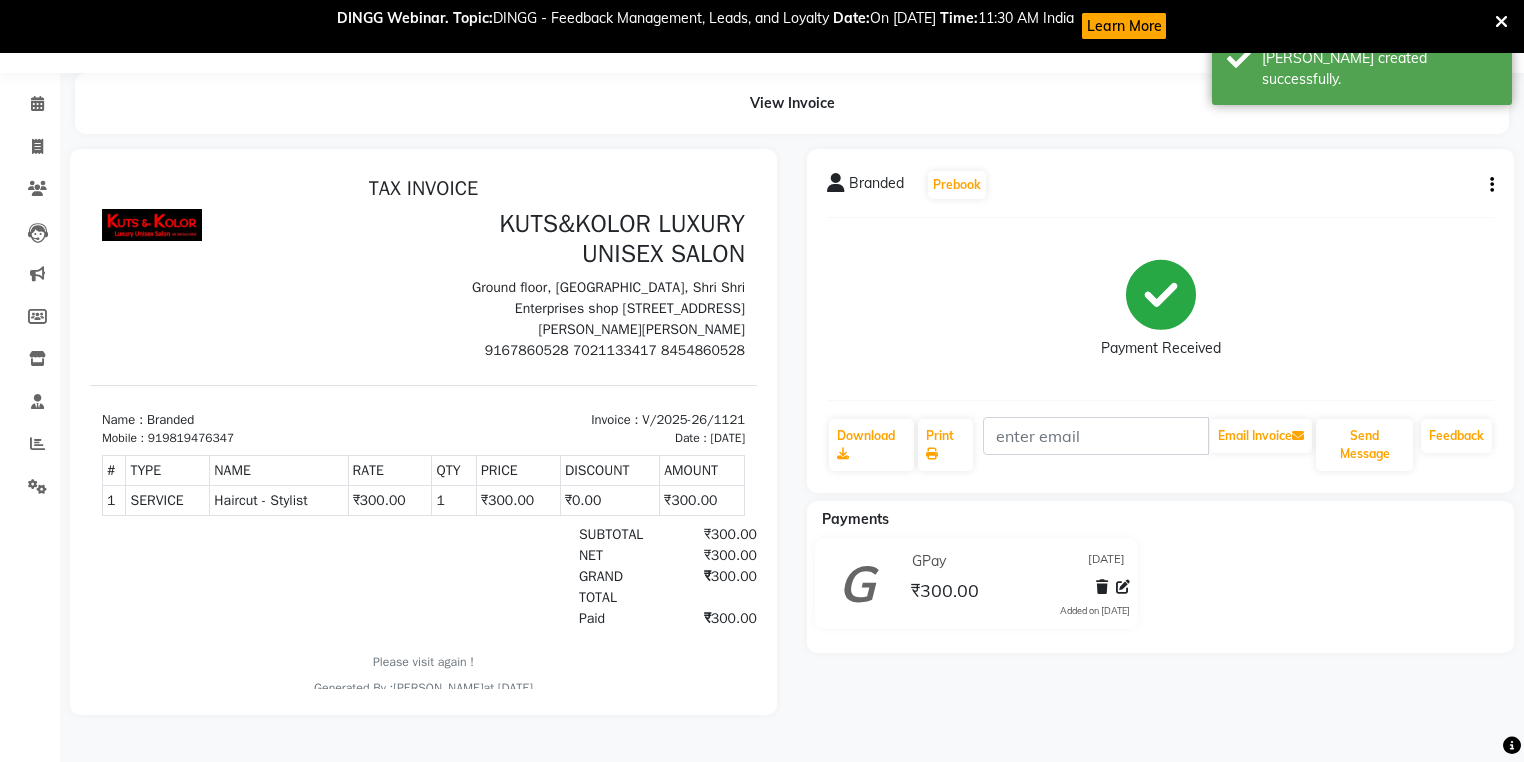 scroll, scrollTop: 0, scrollLeft: 0, axis: both 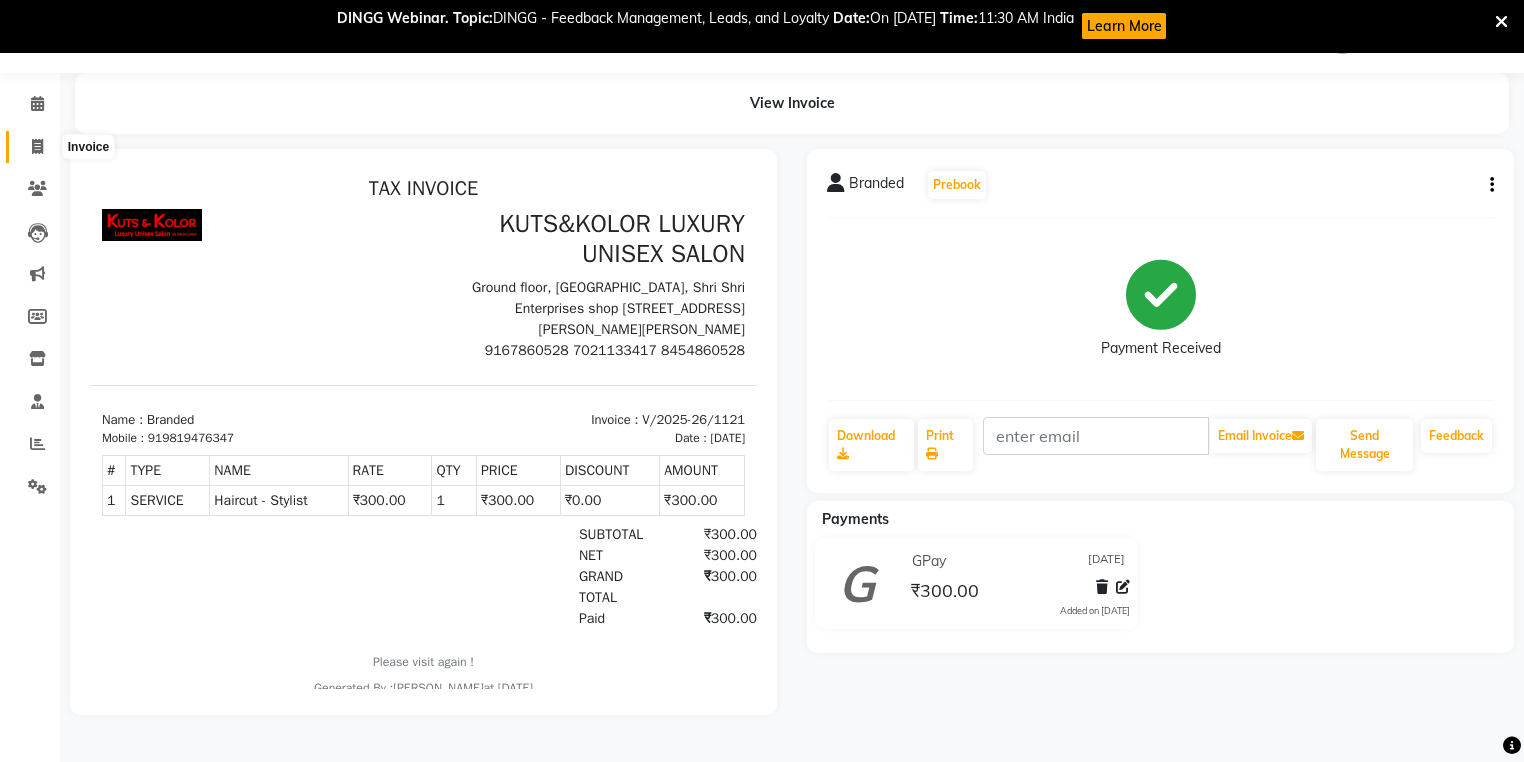 click 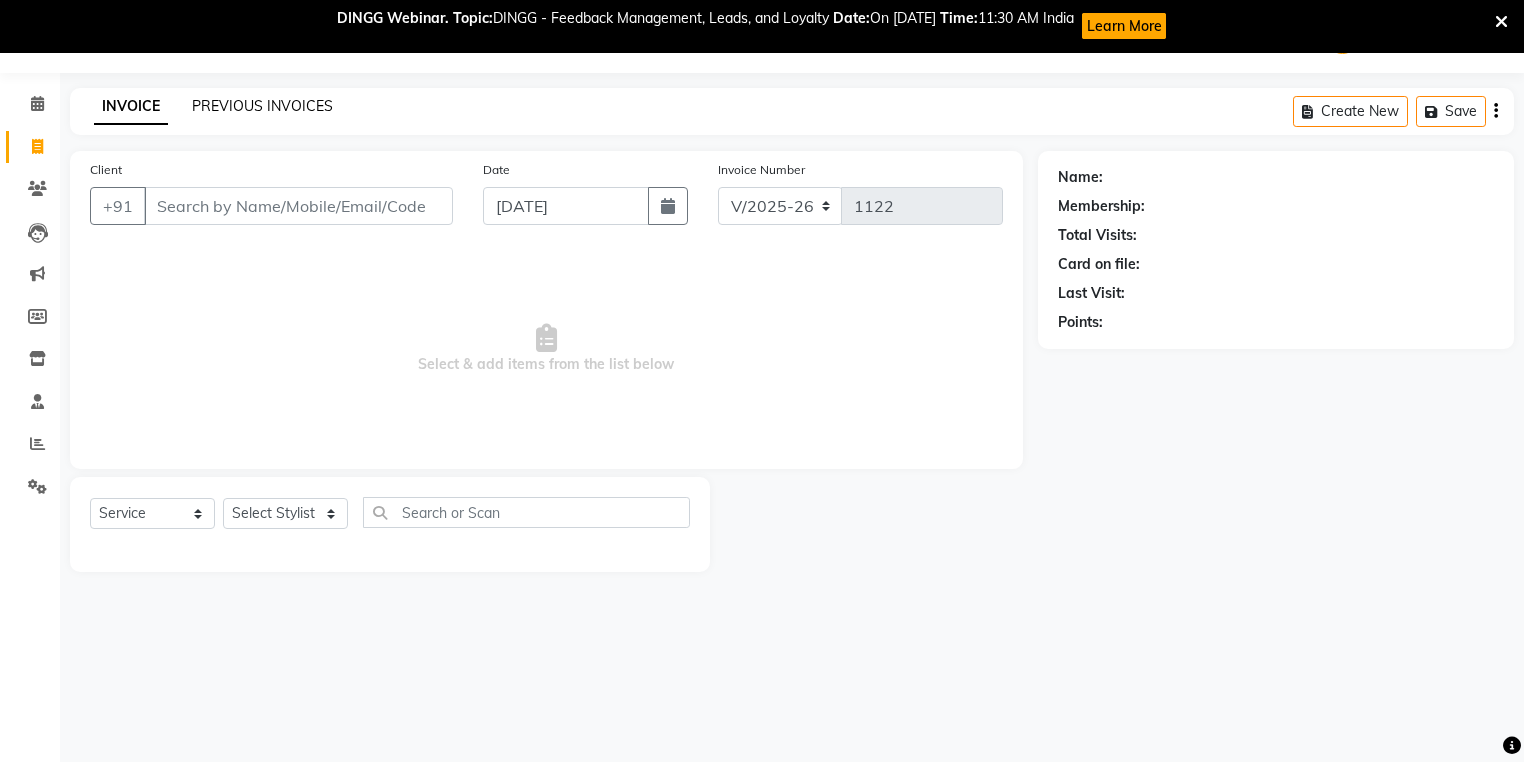 click on "PREVIOUS INVOICES" 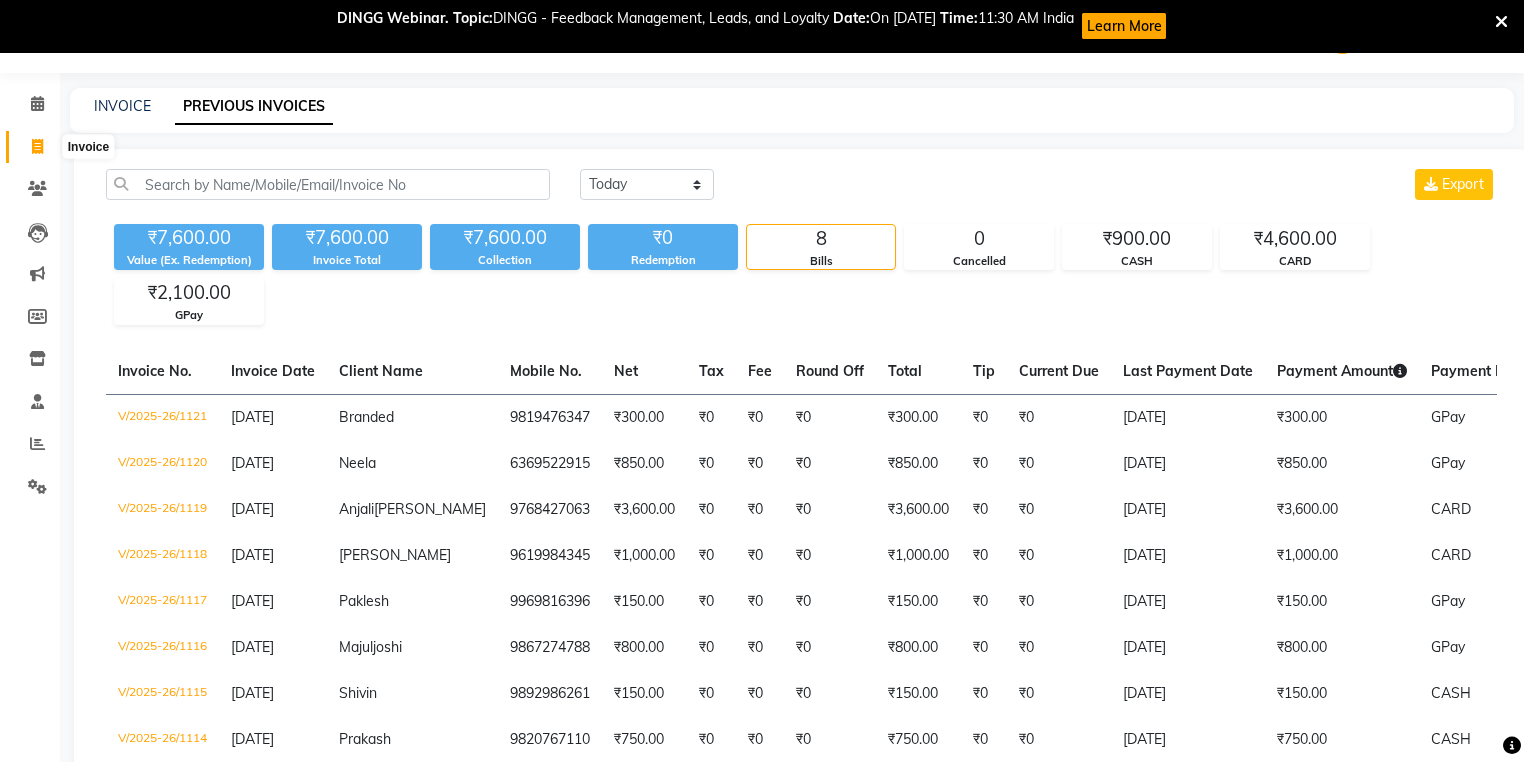 click 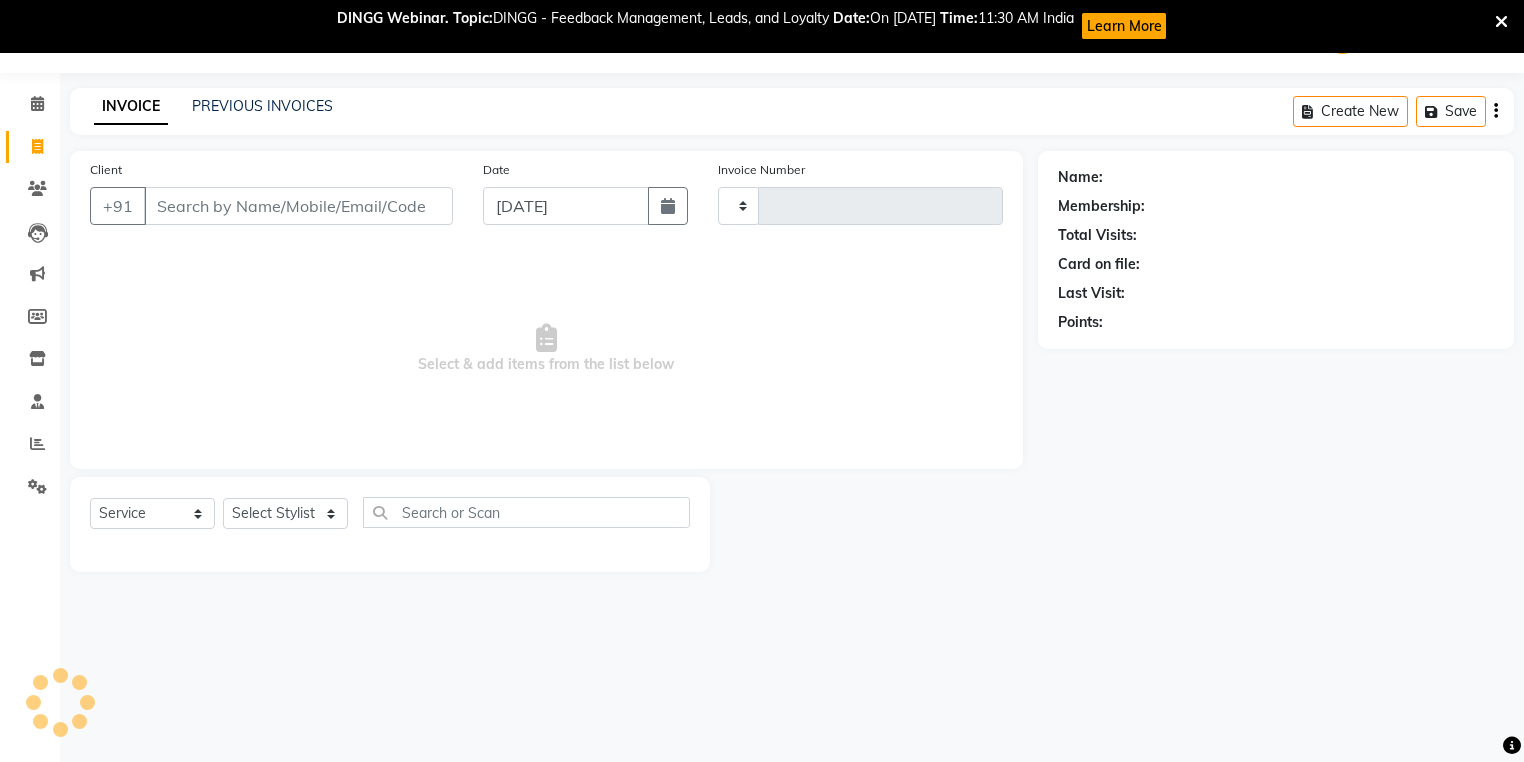 type on "1122" 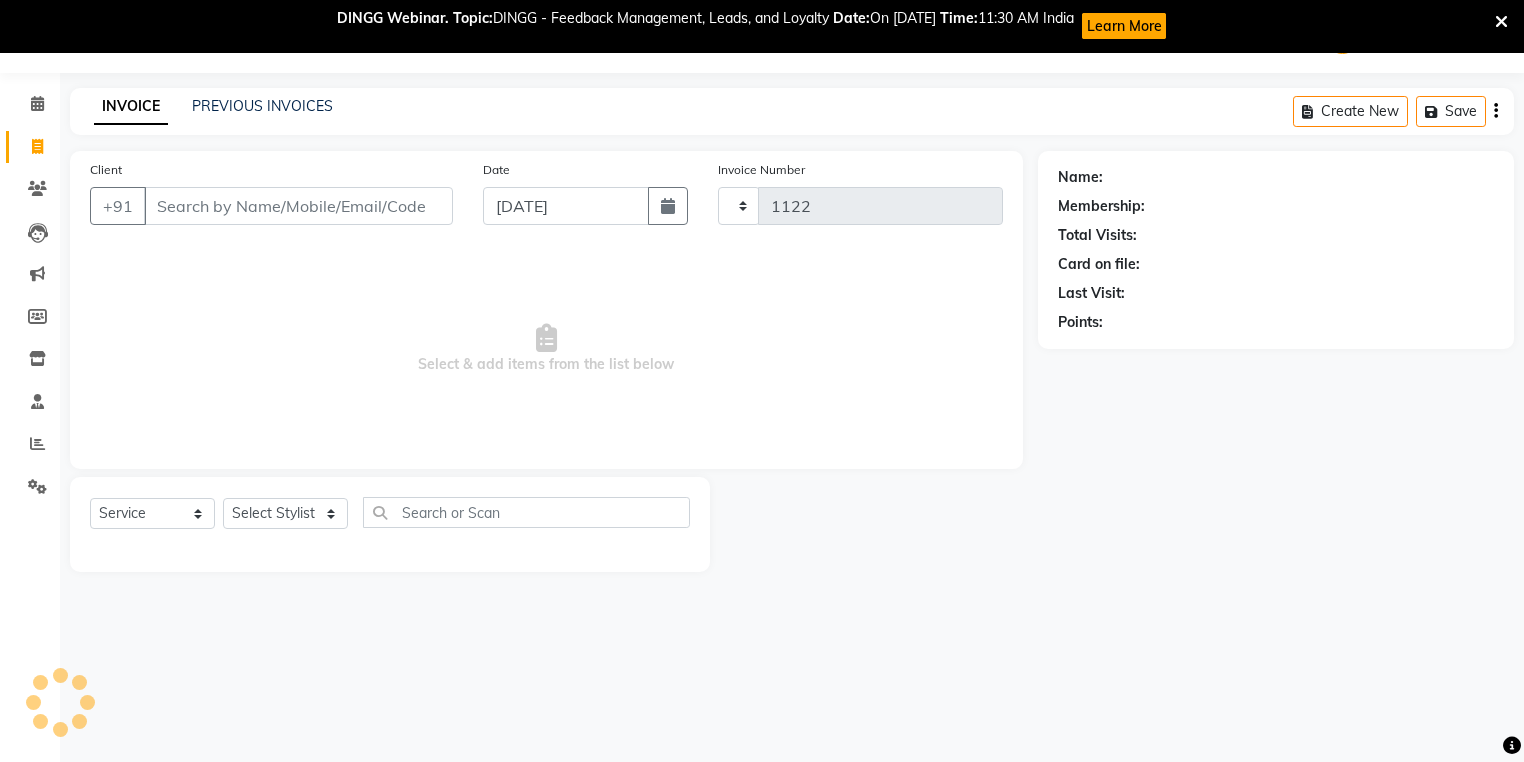 select on "7374" 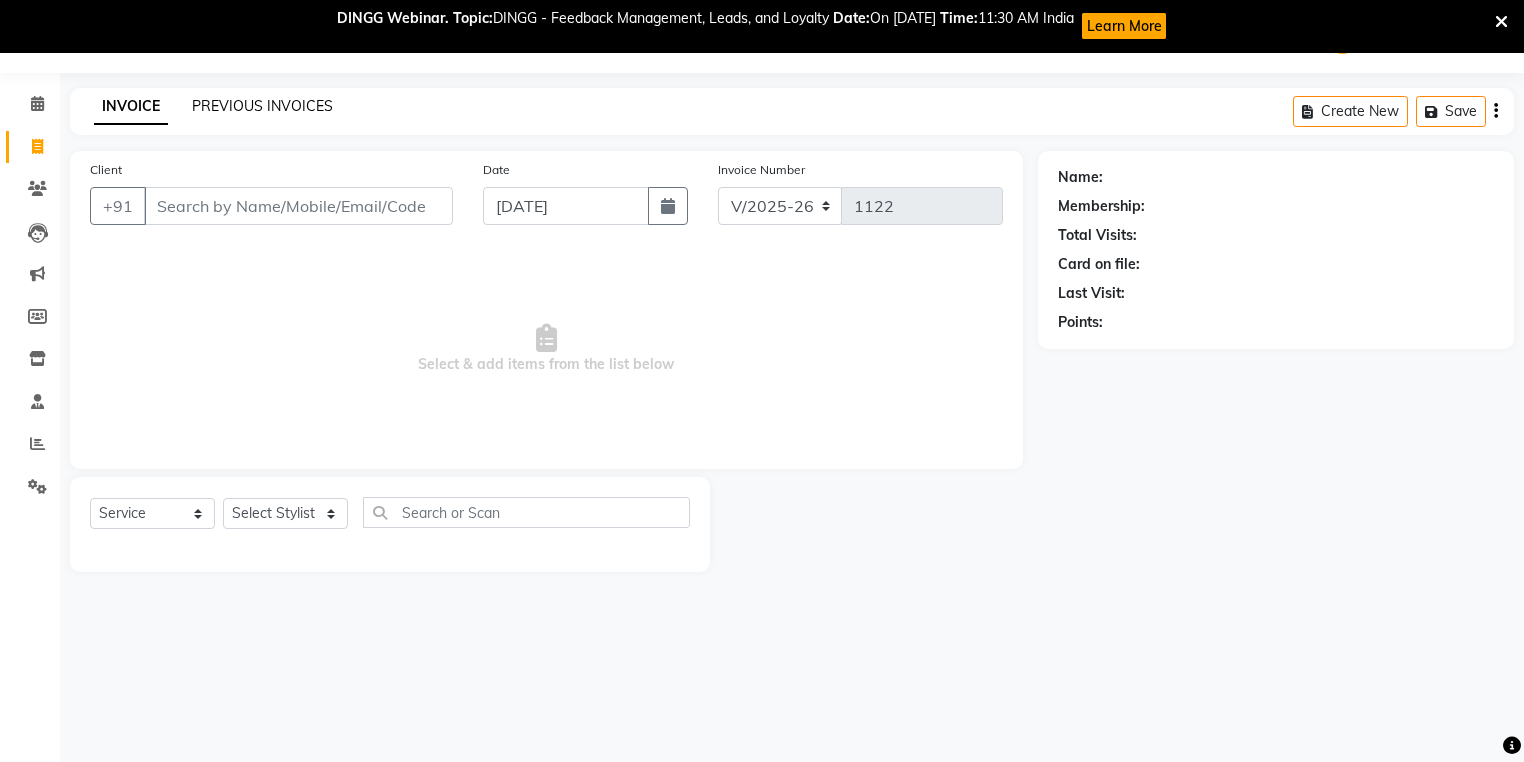 click on "PREVIOUS INVOICES" 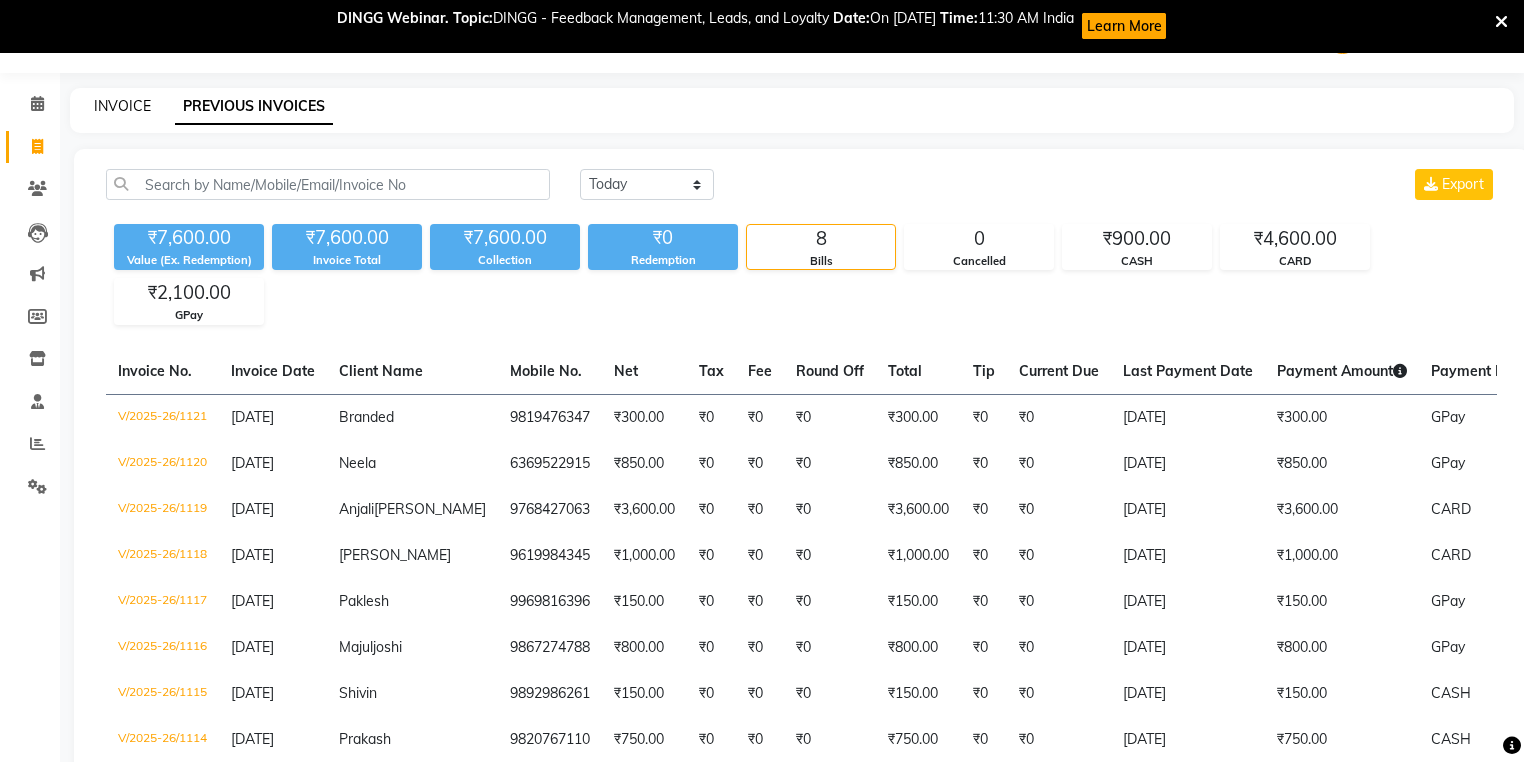 click on "INVOICE" 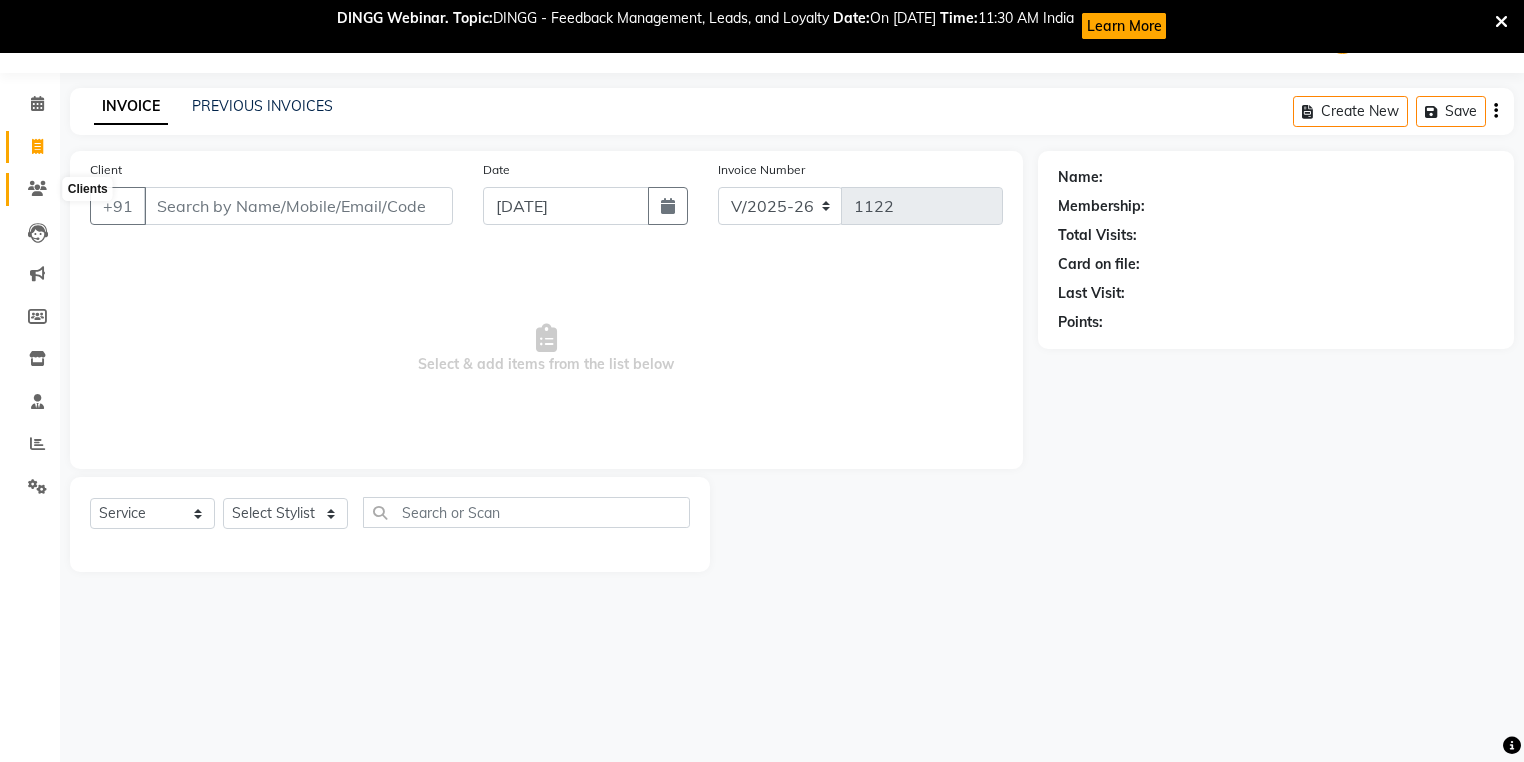 click 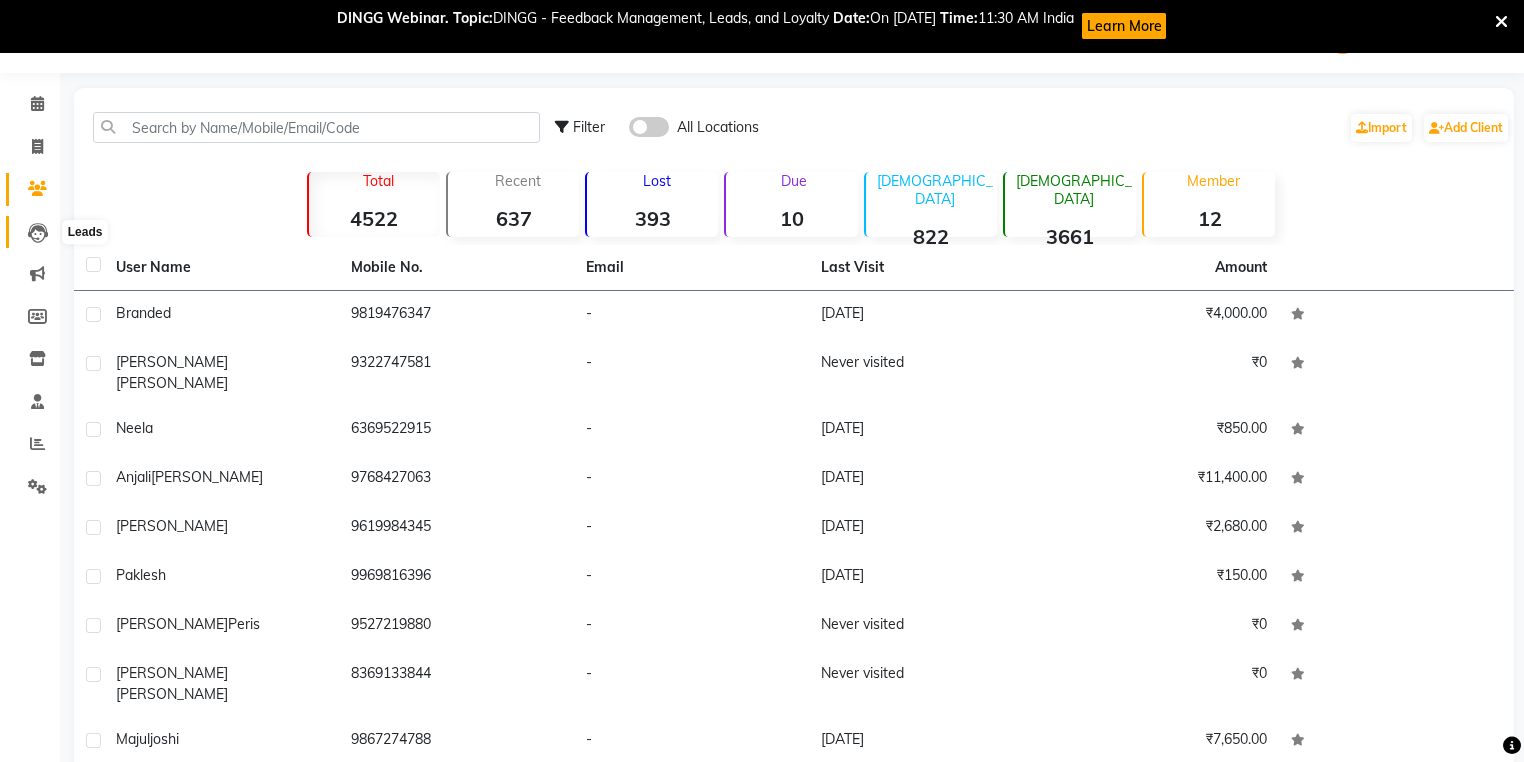 click 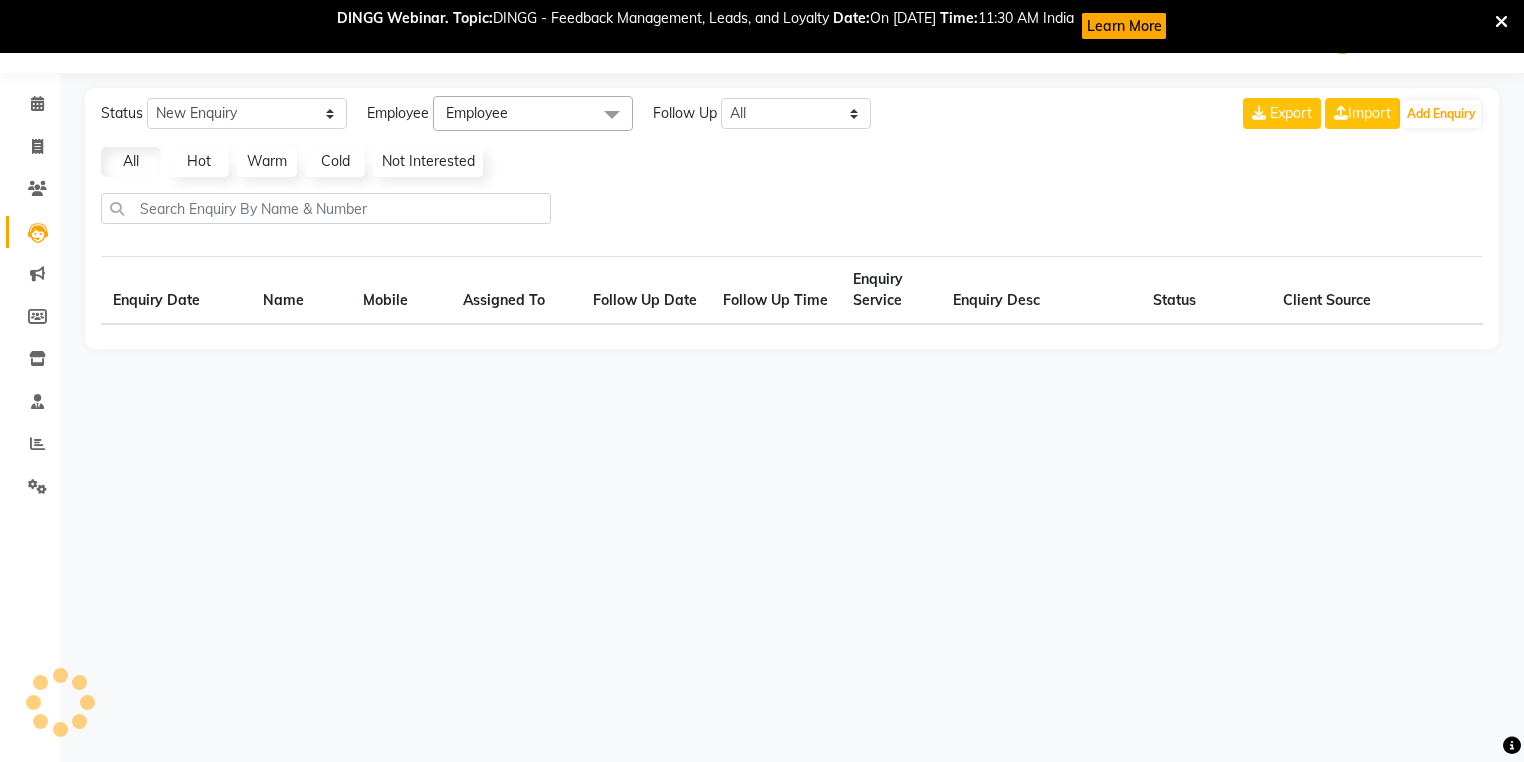 select on "10" 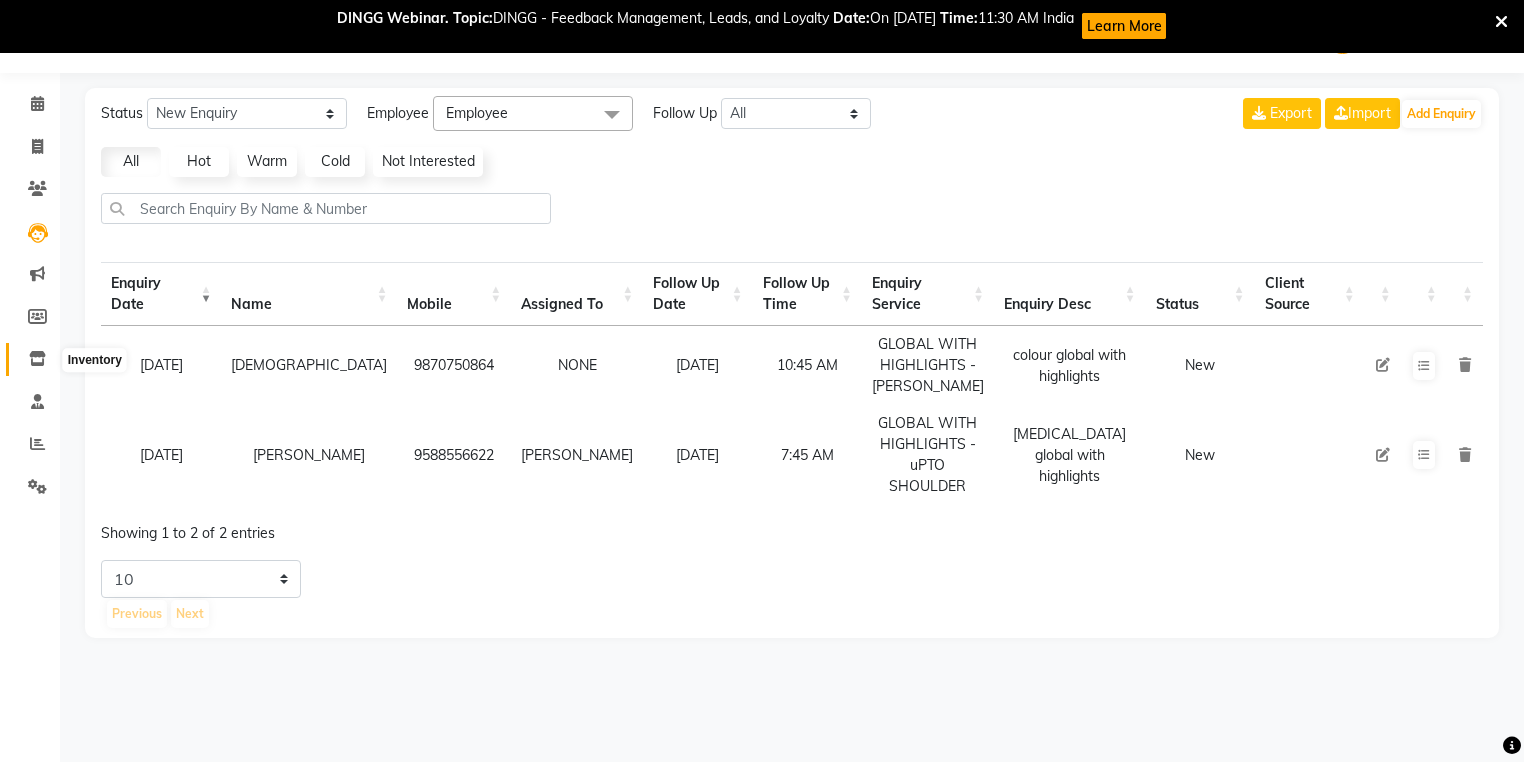 click 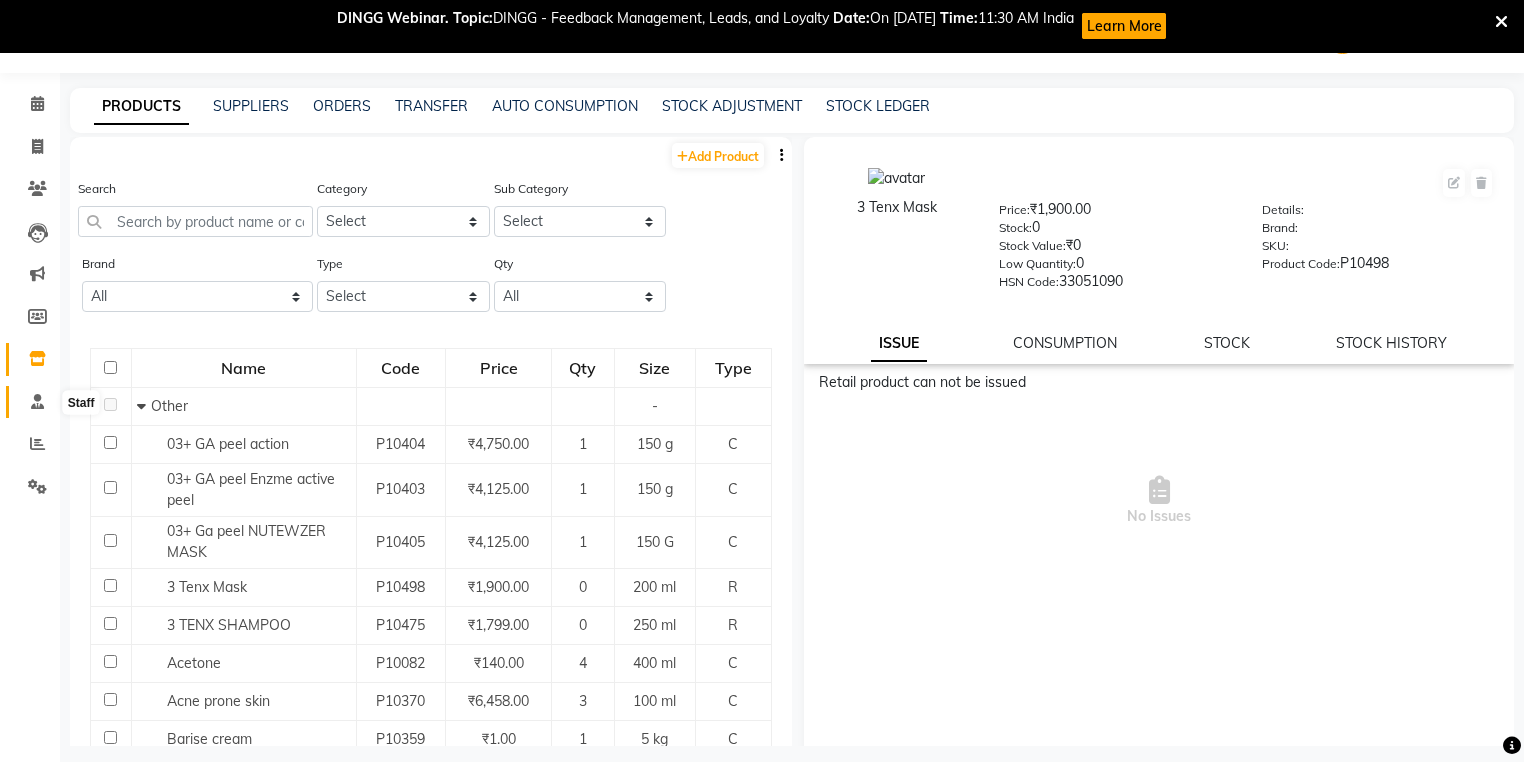click 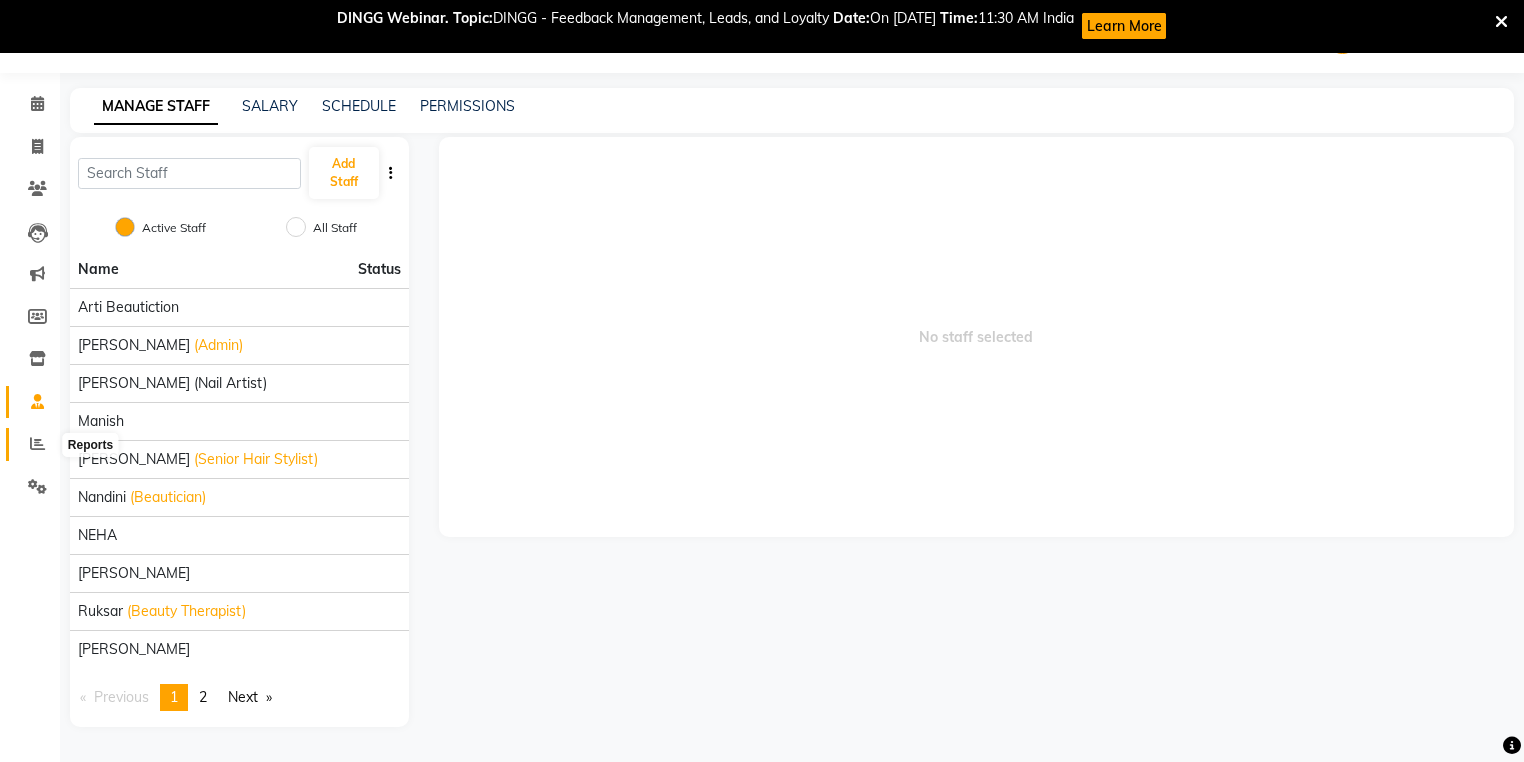 click 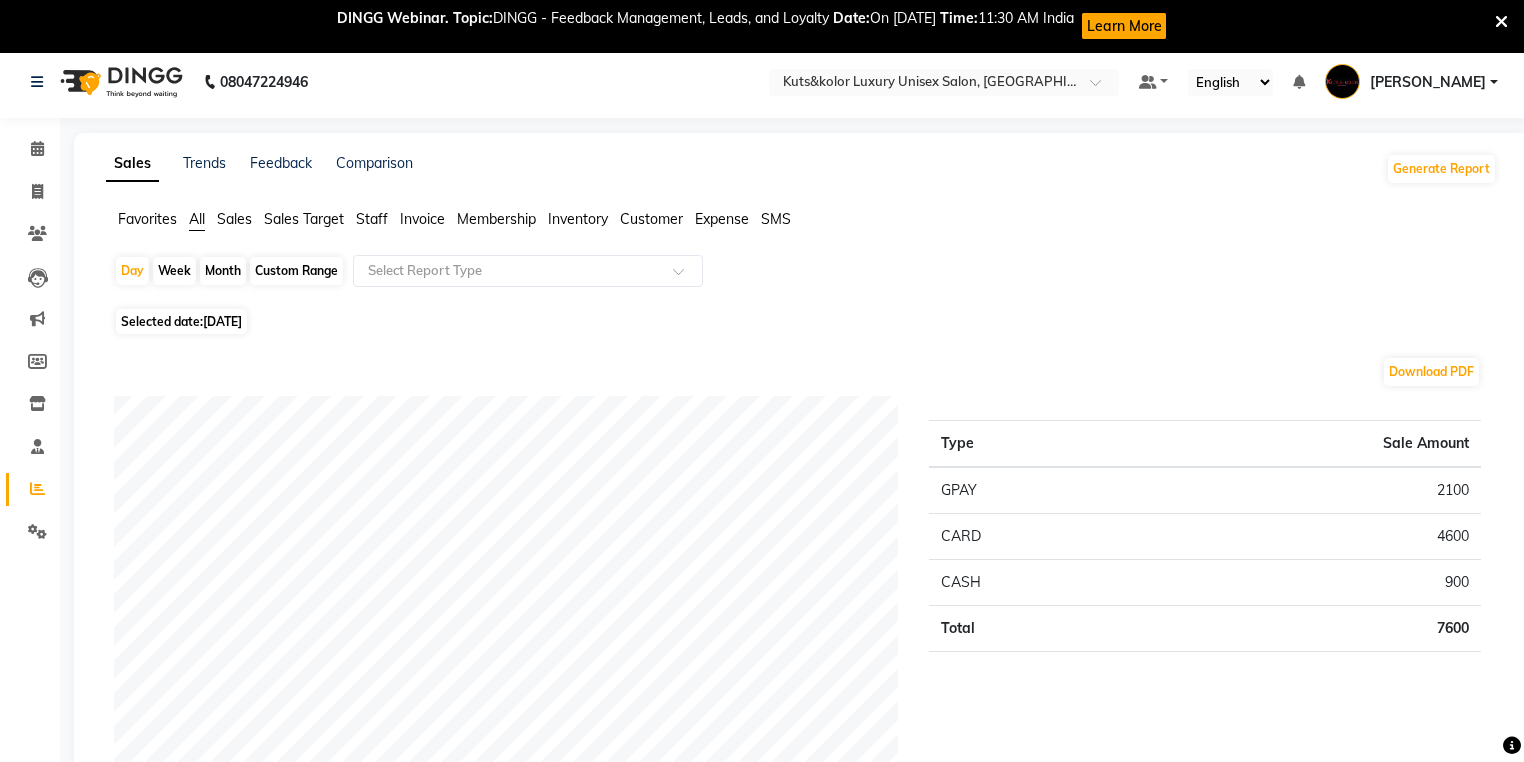 scroll, scrollTop: 0, scrollLeft: 0, axis: both 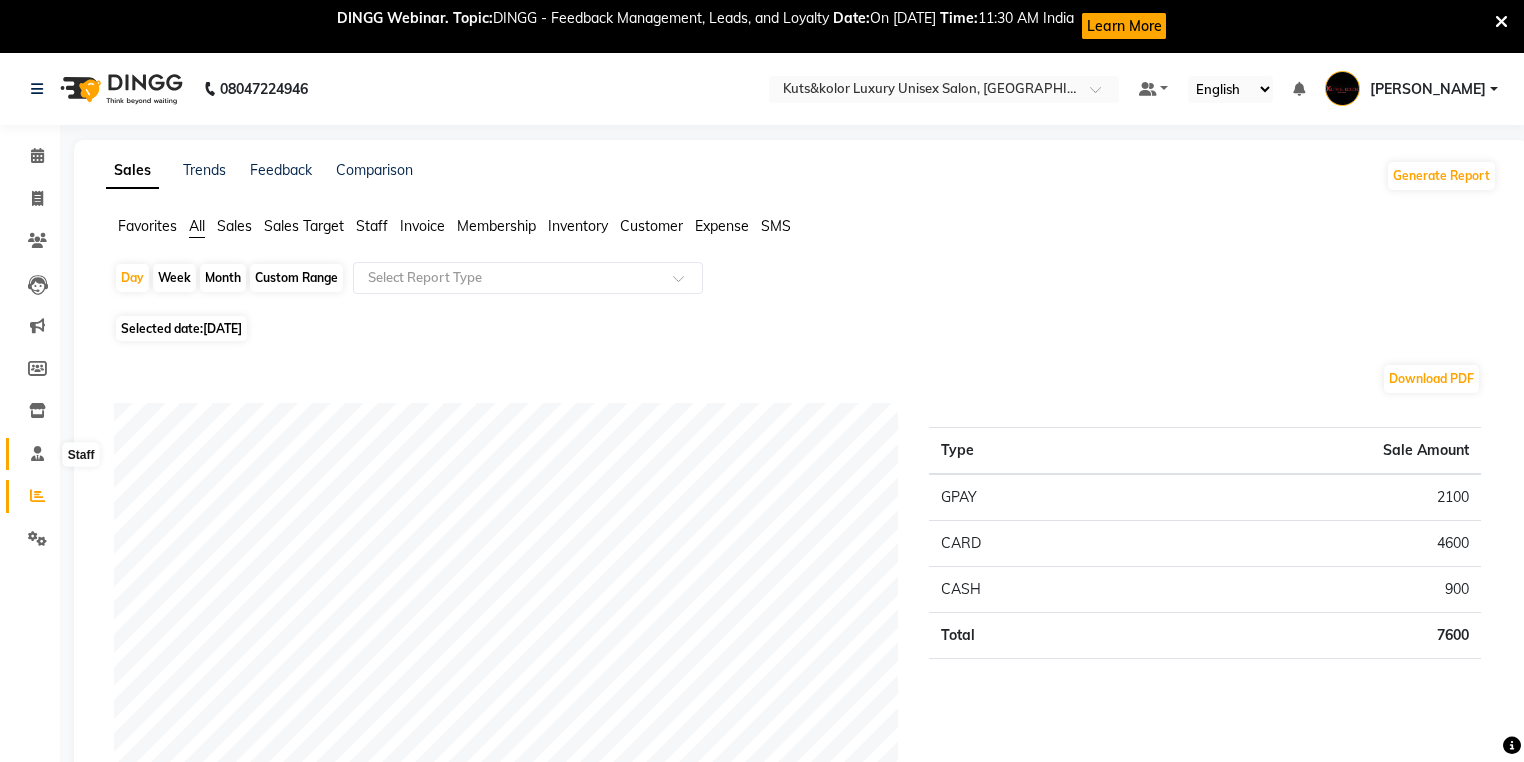click 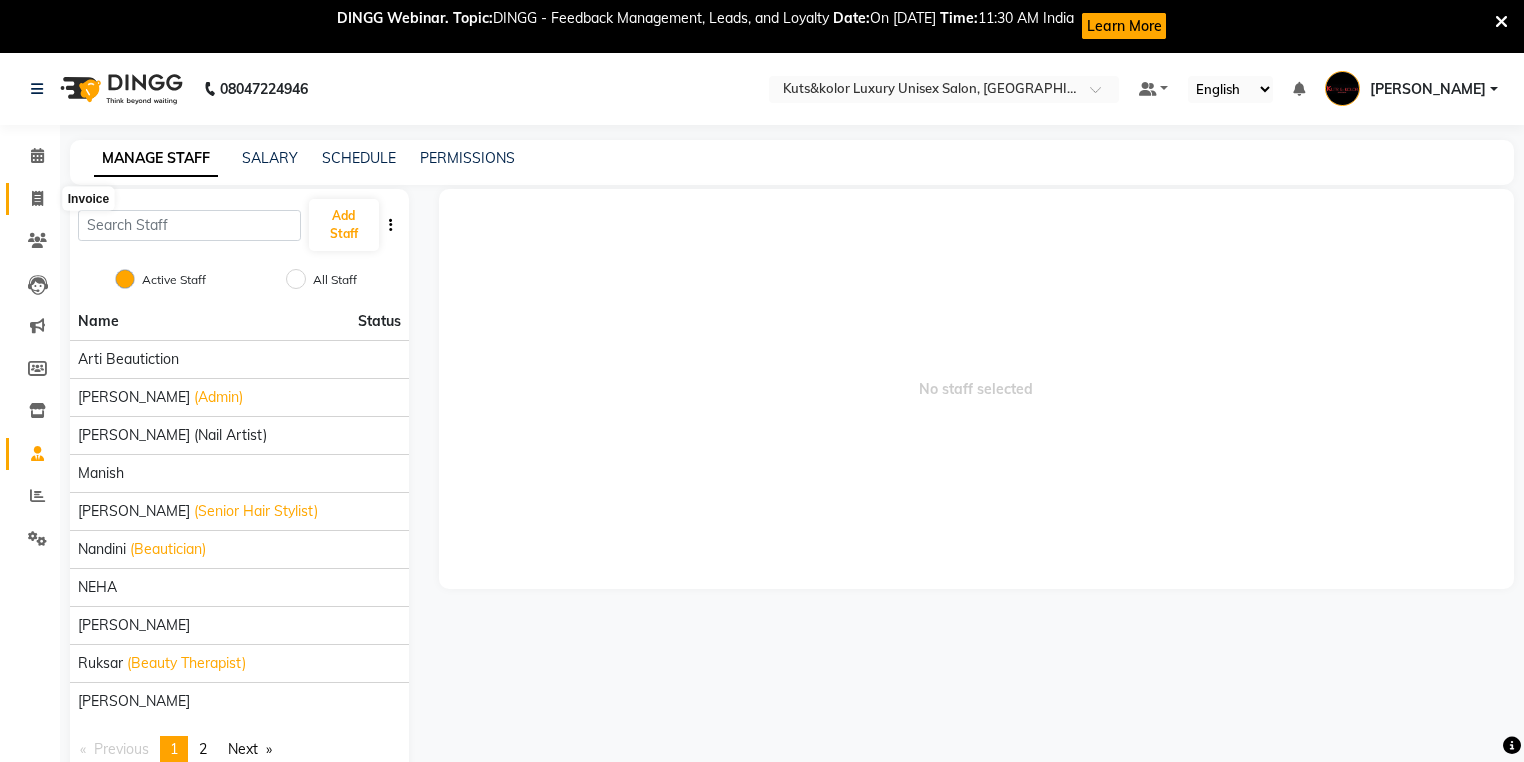 click 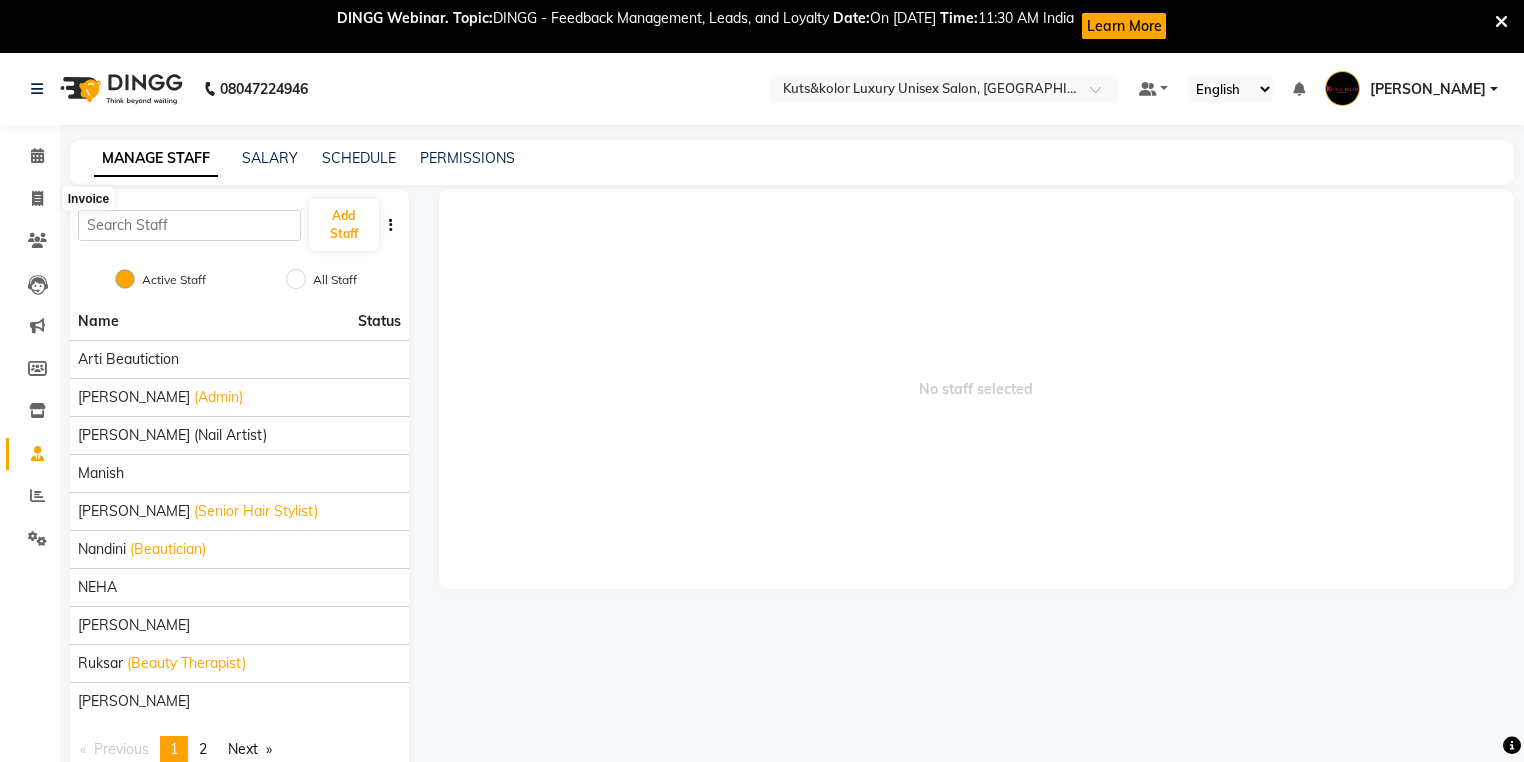select on "service" 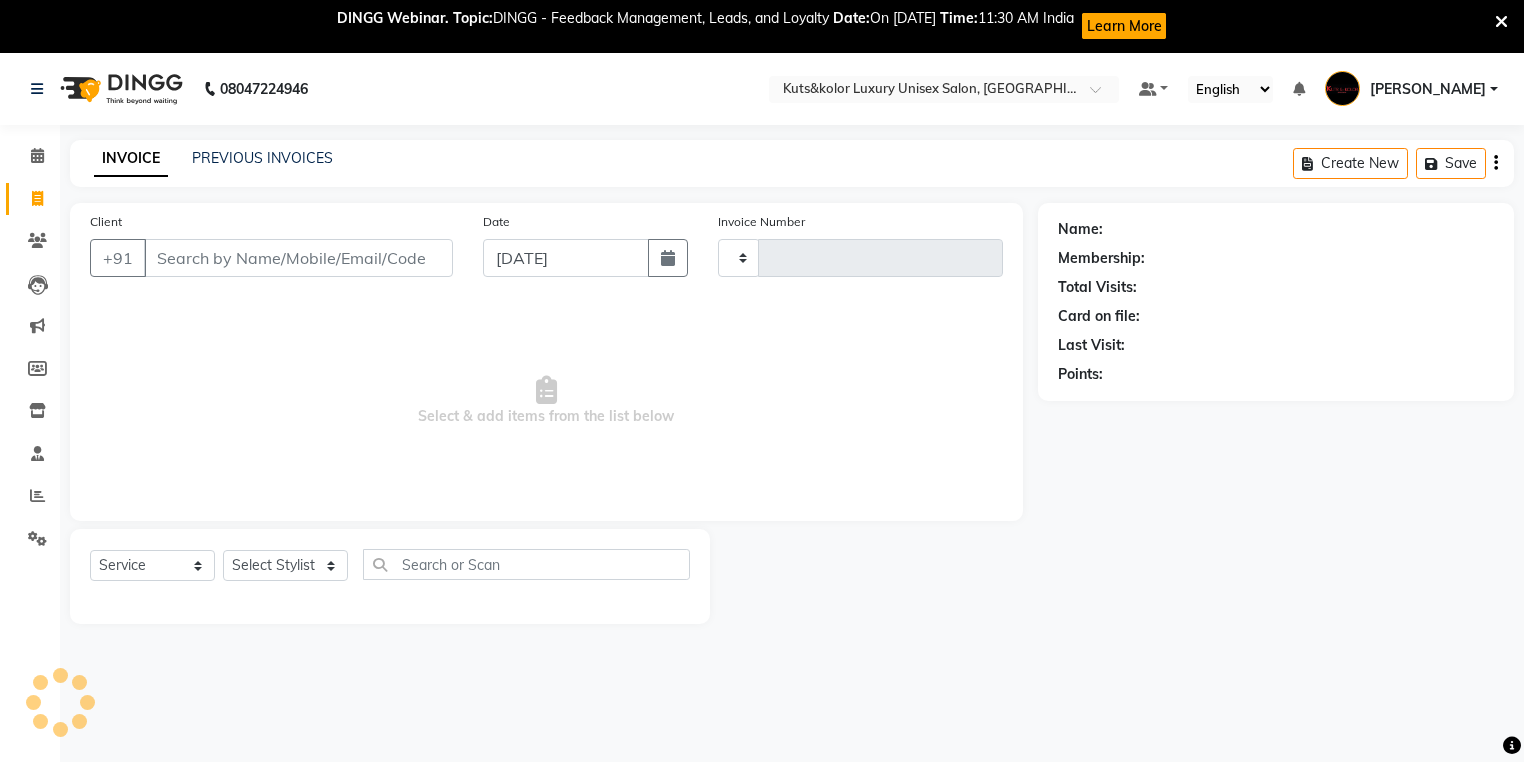 type on "1122" 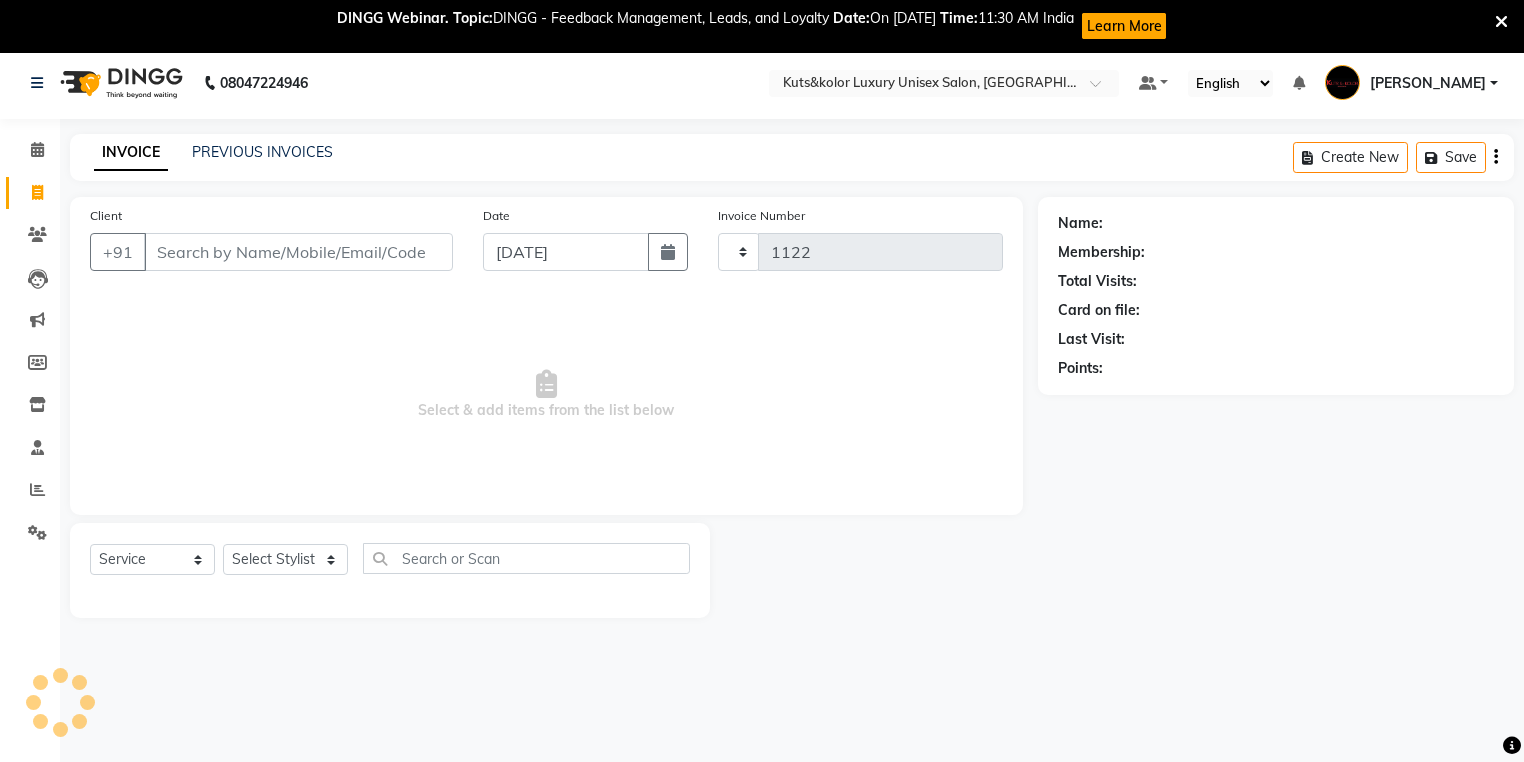 scroll, scrollTop: 52, scrollLeft: 0, axis: vertical 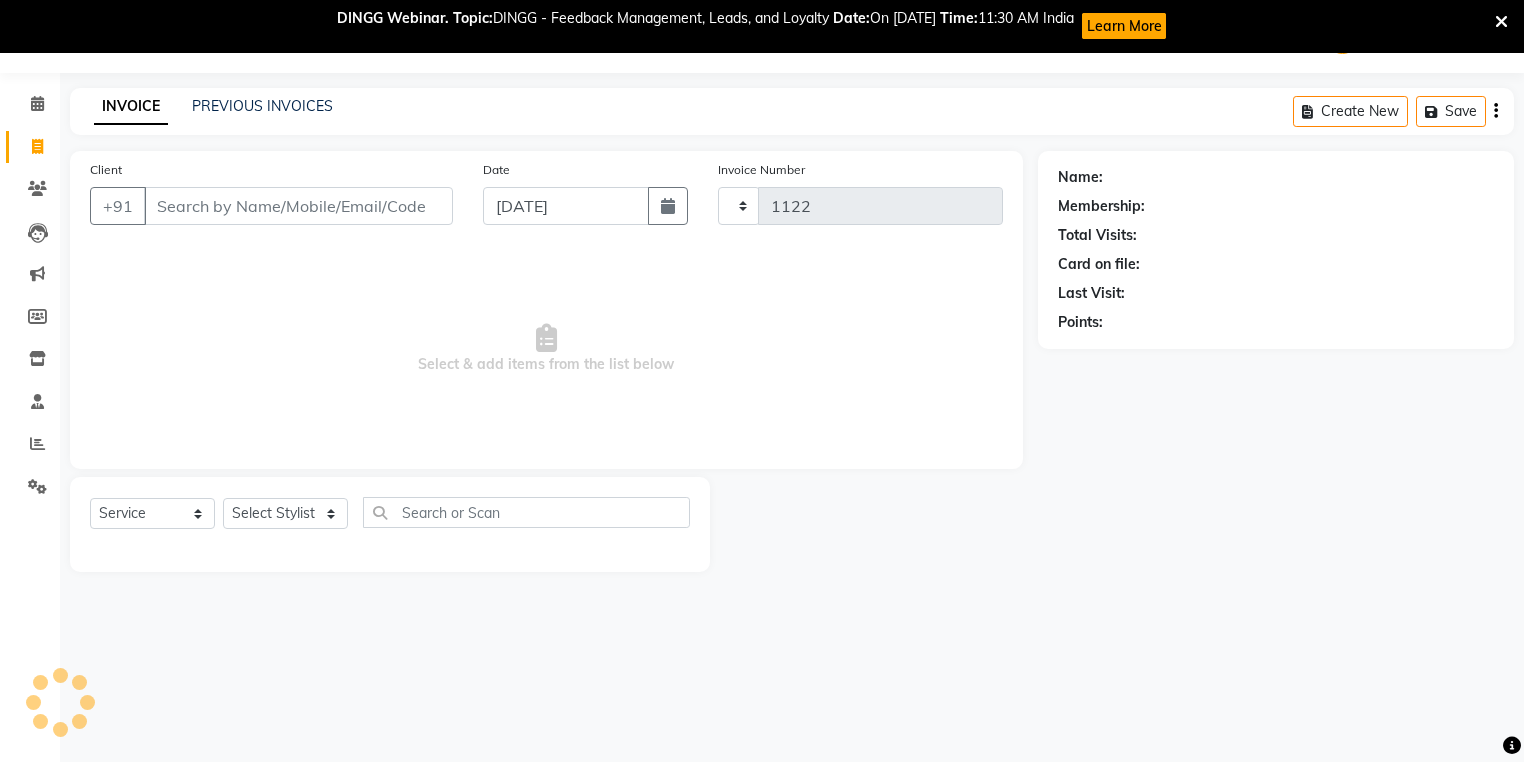 select on "7374" 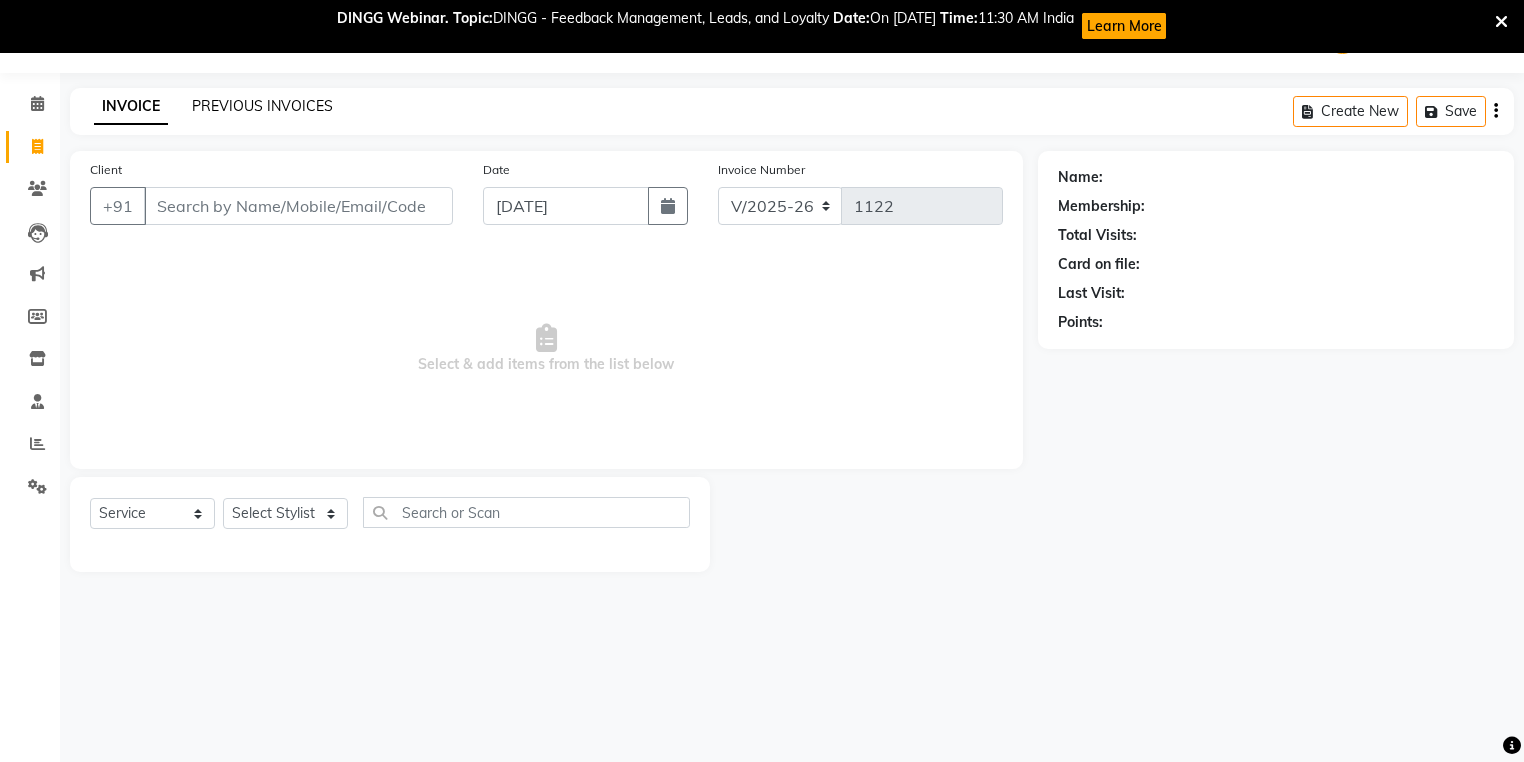click on "PREVIOUS INVOICES" 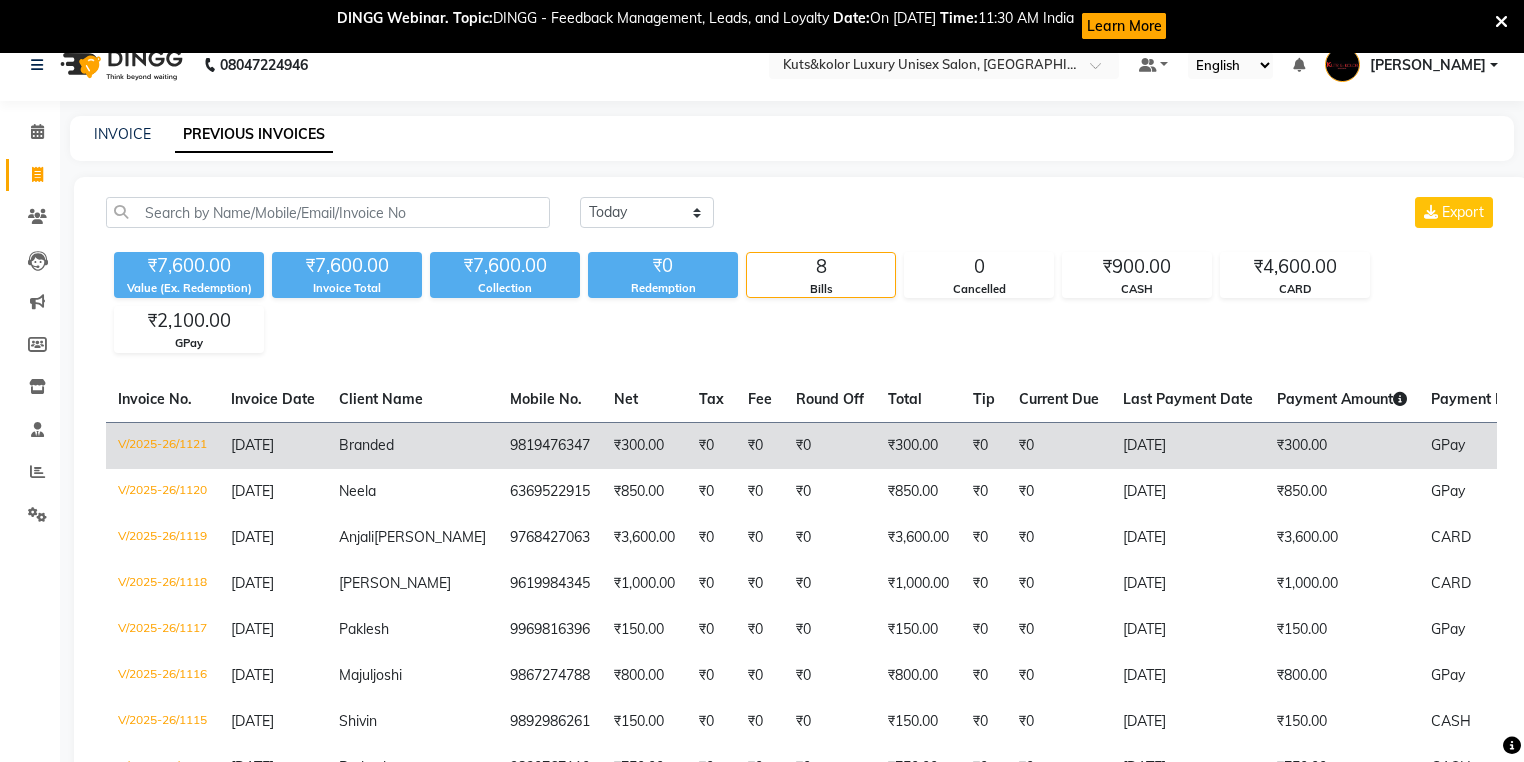 scroll, scrollTop: 0, scrollLeft: 0, axis: both 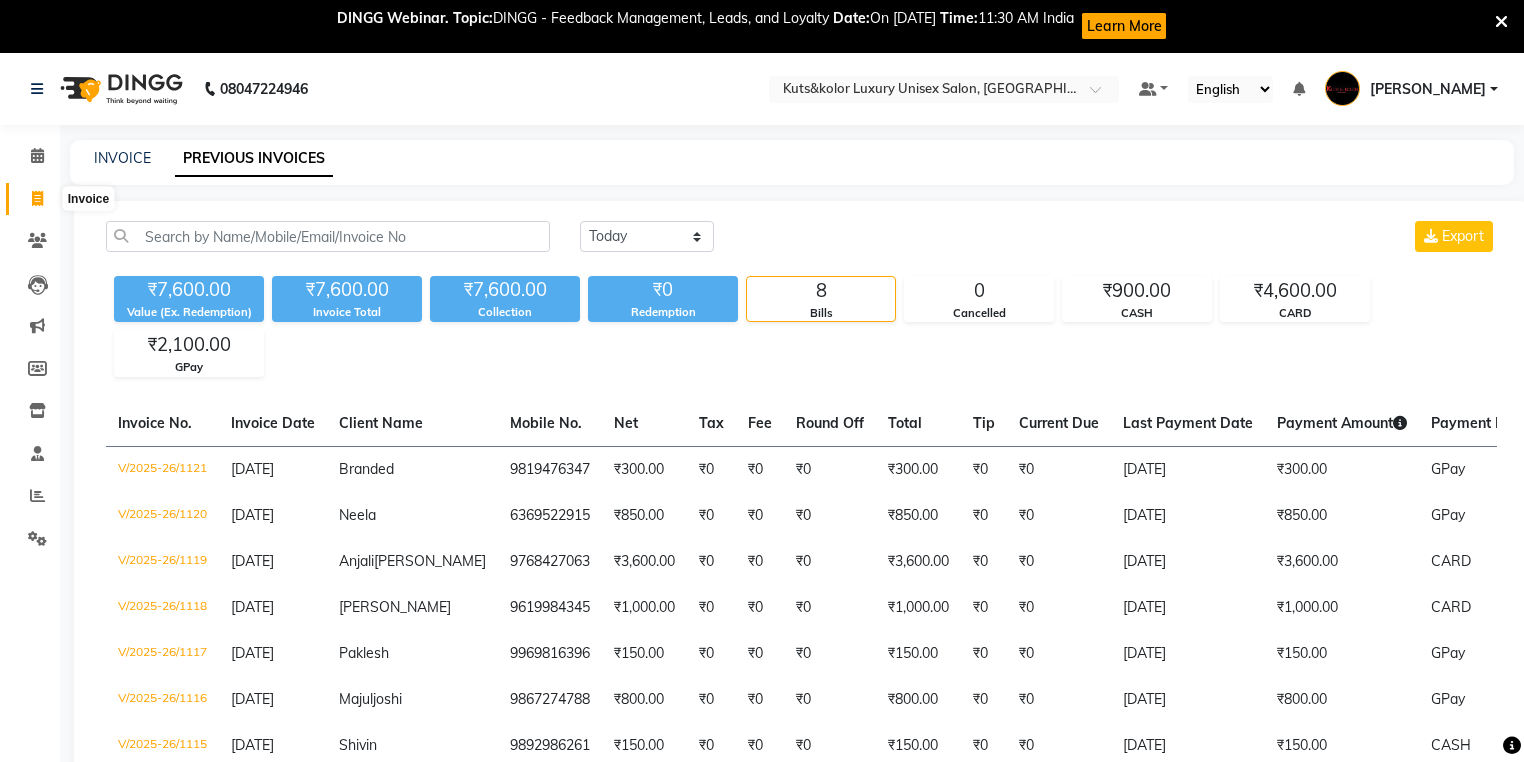 click 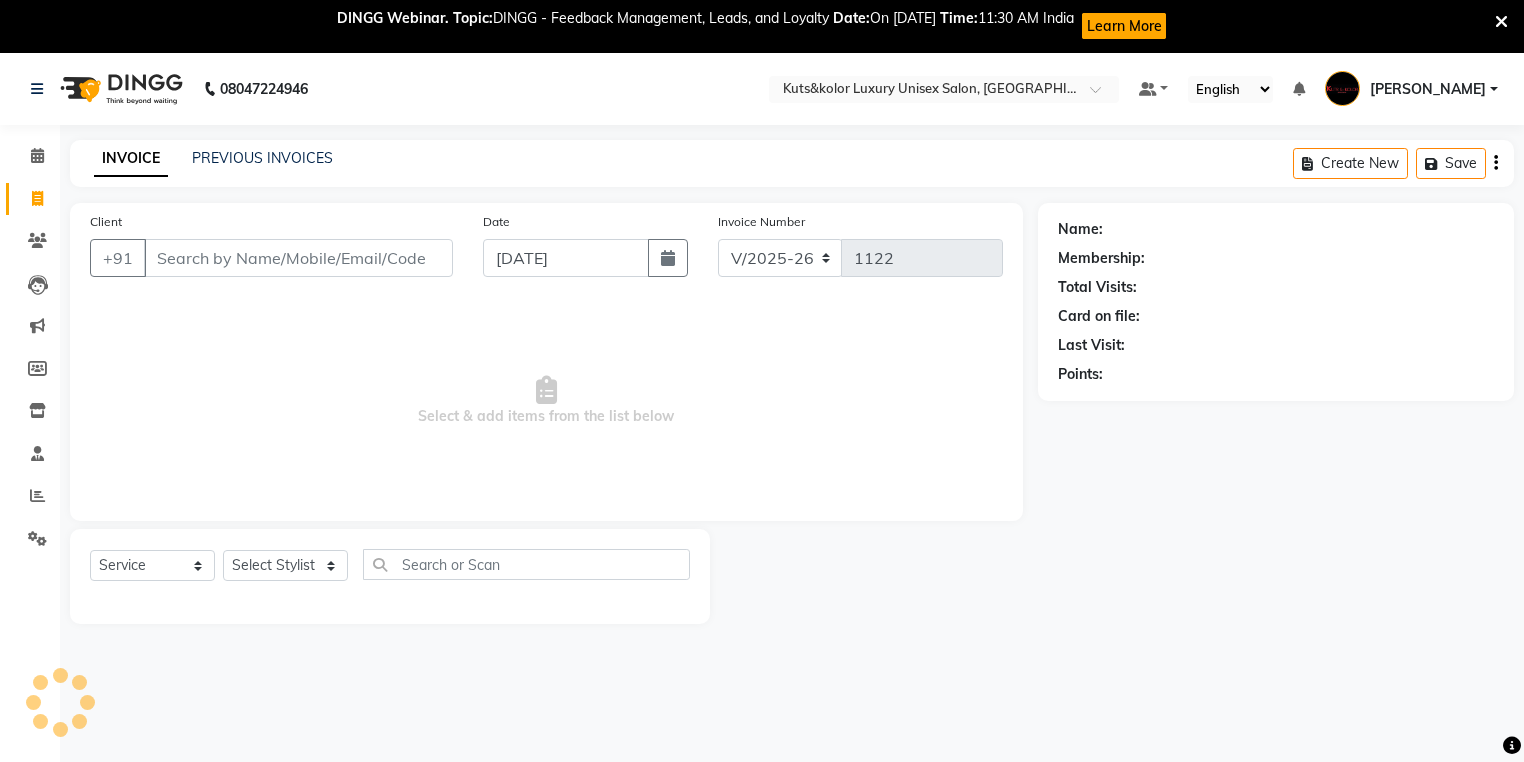 scroll, scrollTop: 52, scrollLeft: 0, axis: vertical 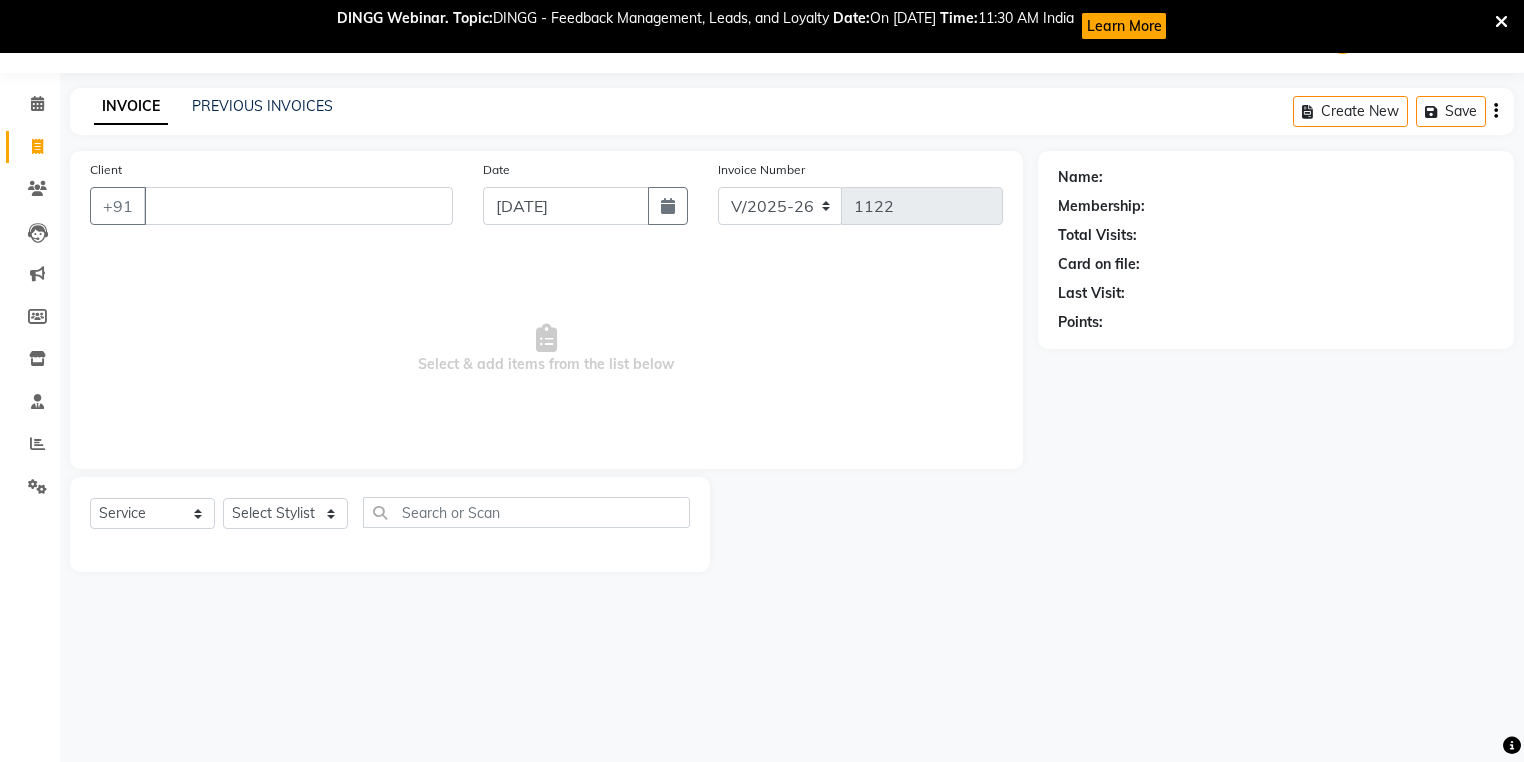 click on "Client" at bounding box center (298, 206) 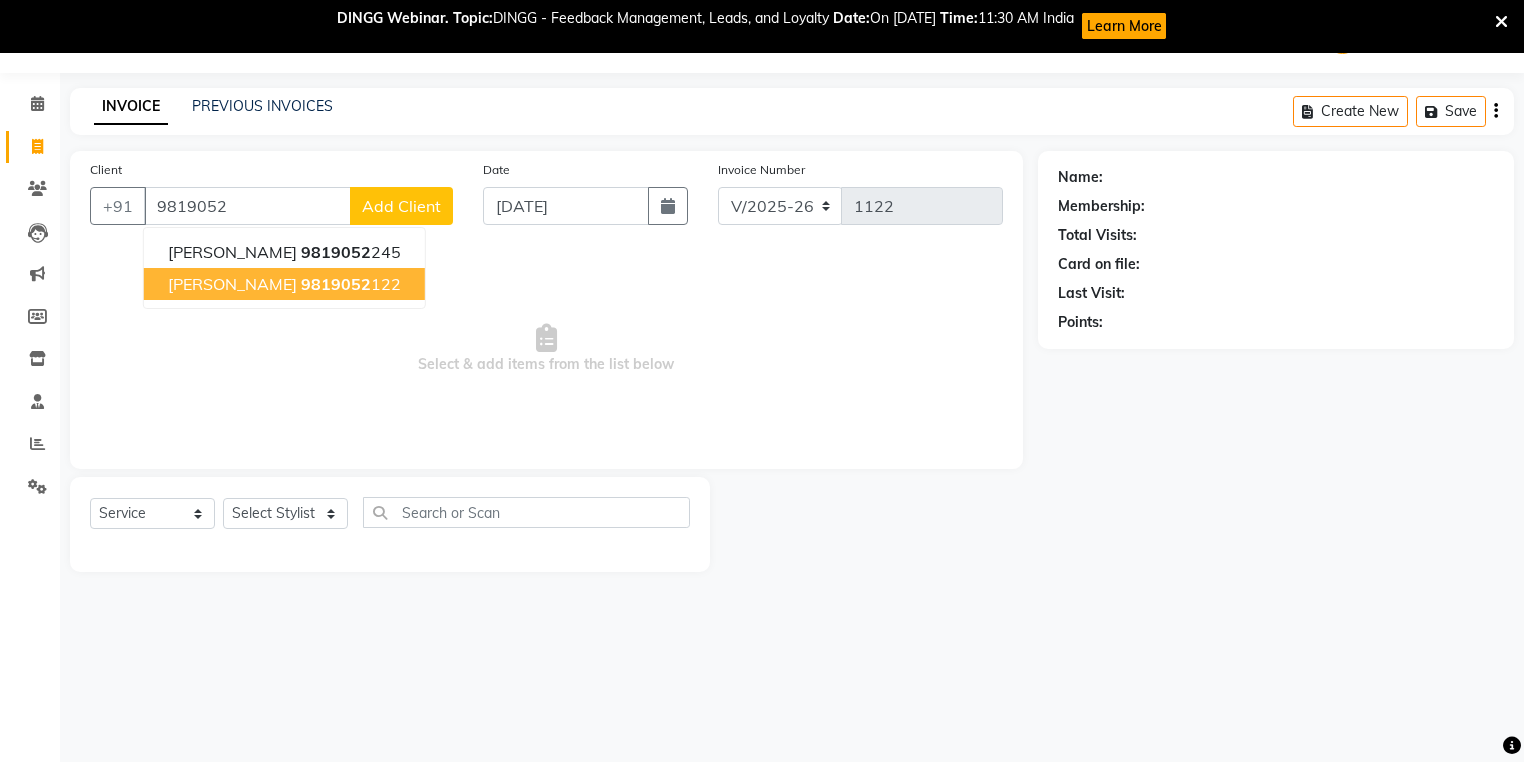 click on "9819052" 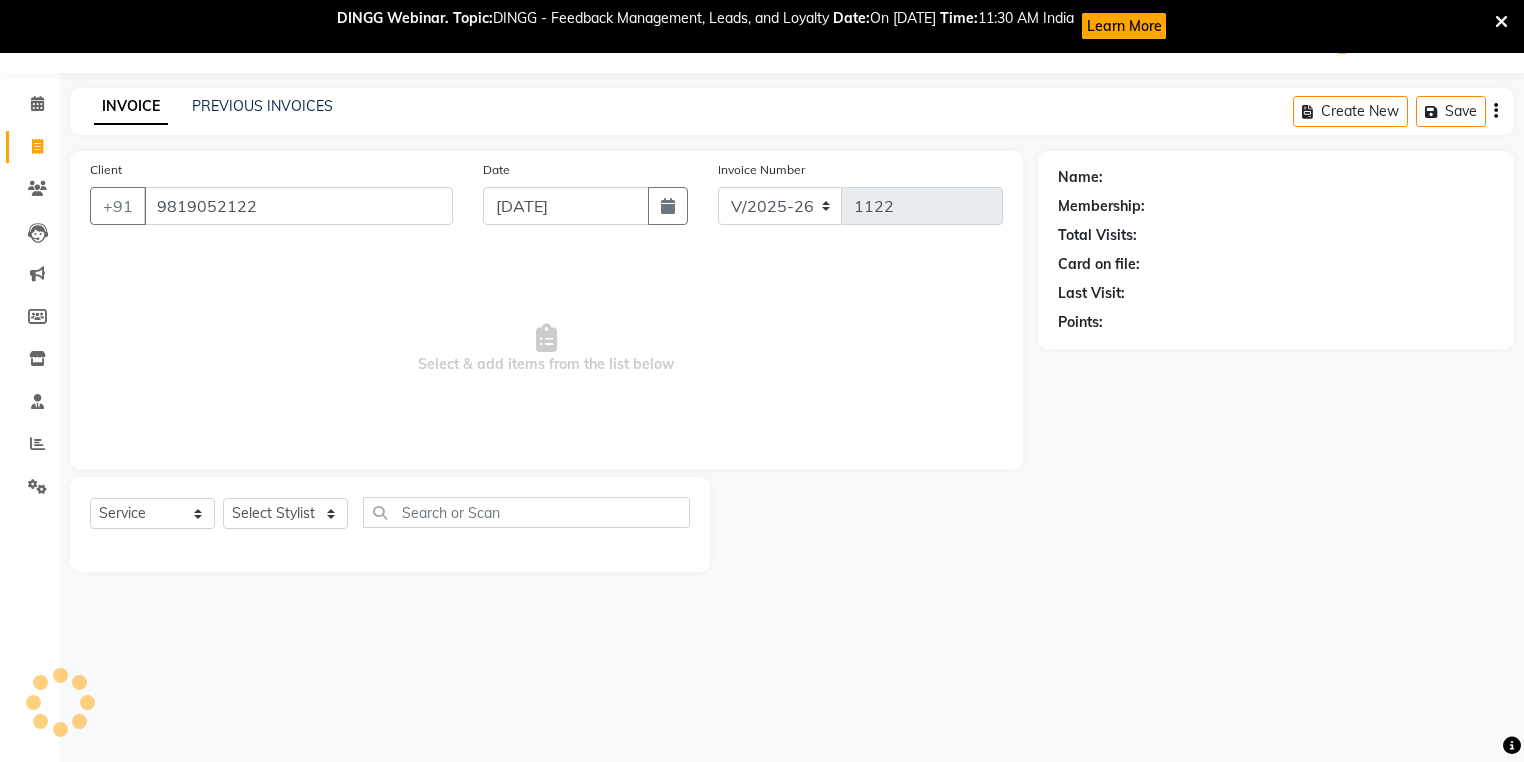 type on "9819052122" 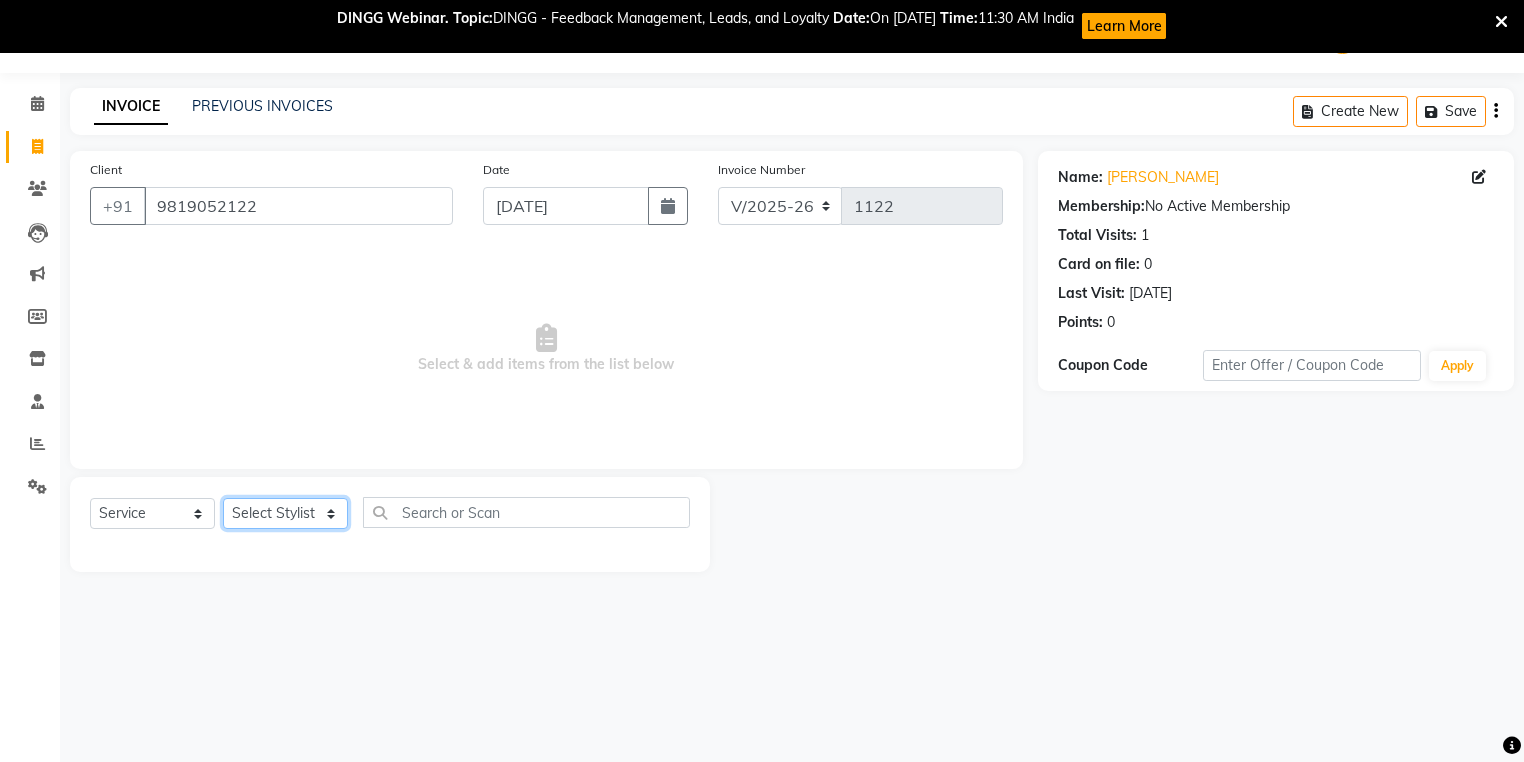click on "Select Stylist Arti beautiction [PERSON_NAME] [PERSON_NAME] (nail artist) [PERSON_NAME] [PERSON_NAME] NEHA [PERSON_NAME] [PERSON_NAME] [PERSON_NAME] Savita tarik" 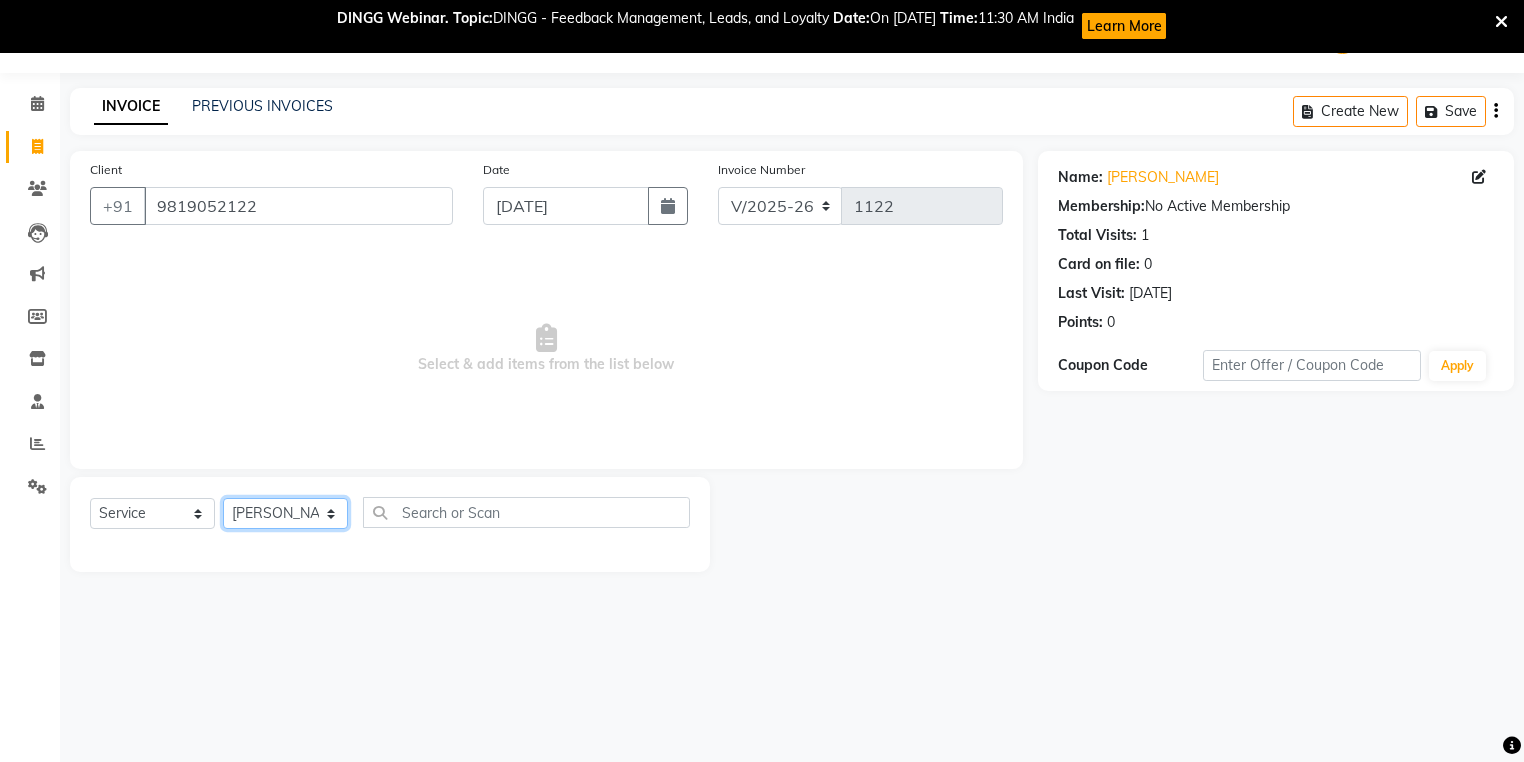 click on "Select Stylist Arti beautiction [PERSON_NAME] [PERSON_NAME] (nail artist) [PERSON_NAME] [PERSON_NAME] NEHA [PERSON_NAME] [PERSON_NAME] [PERSON_NAME] Savita tarik" 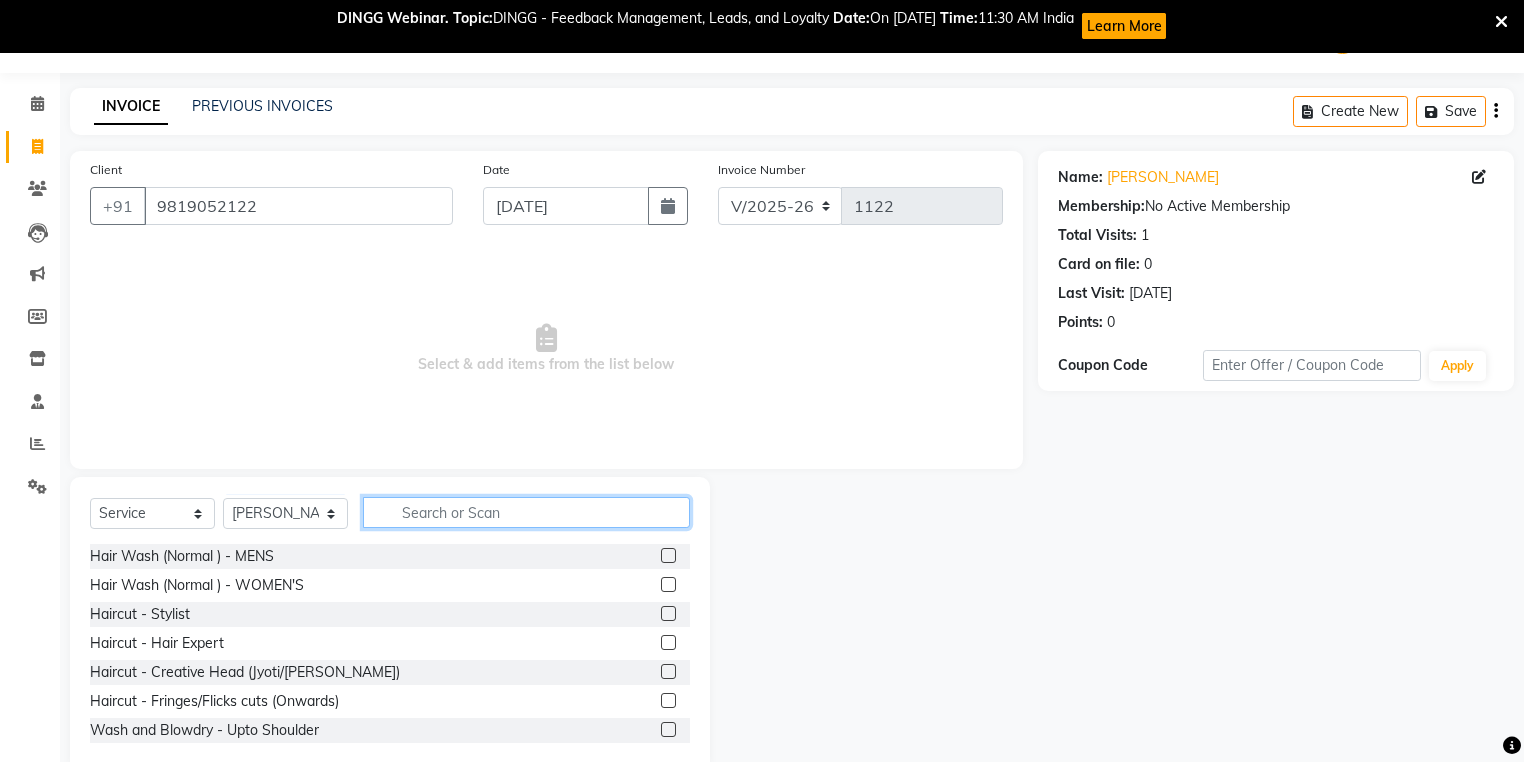 click 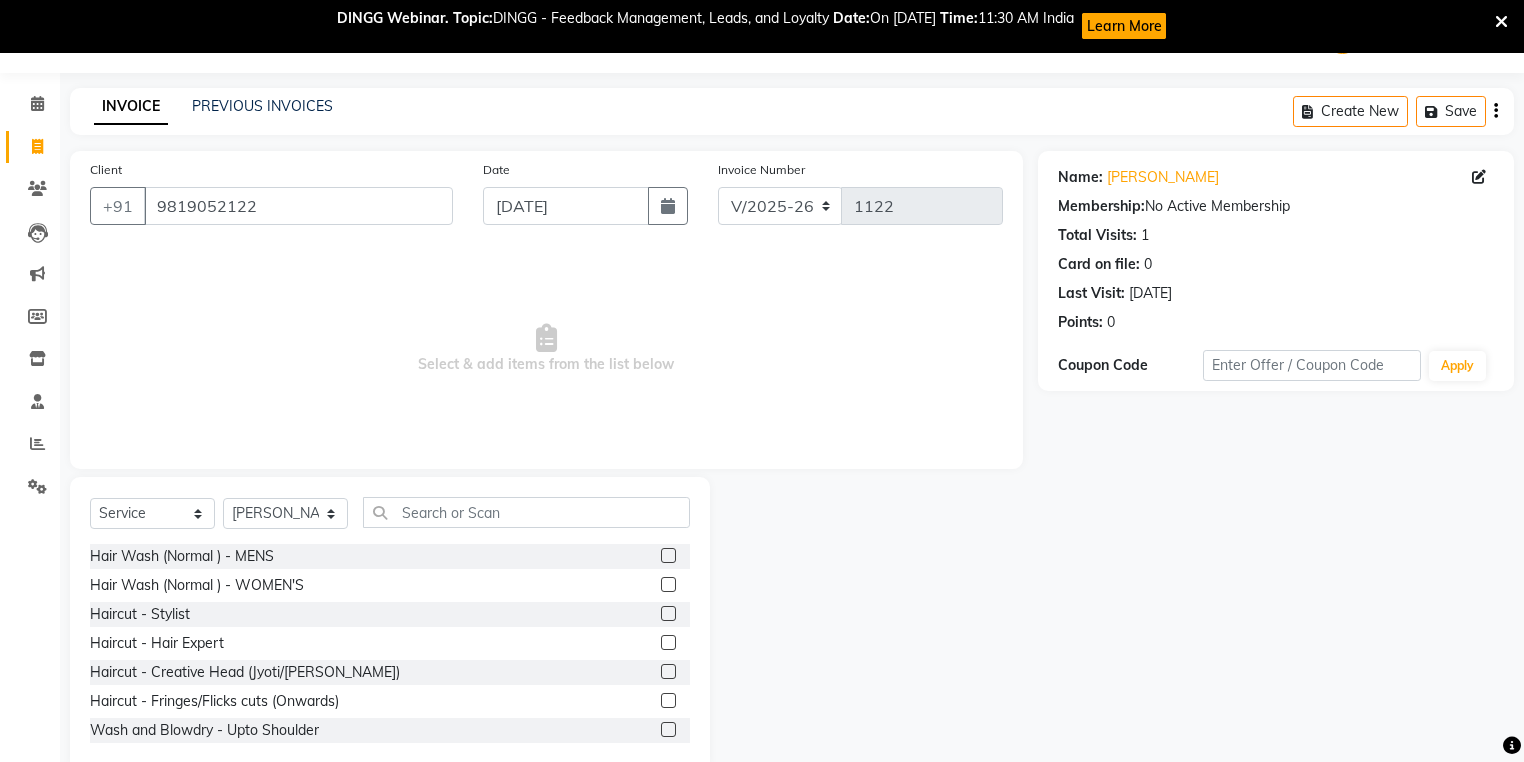 click 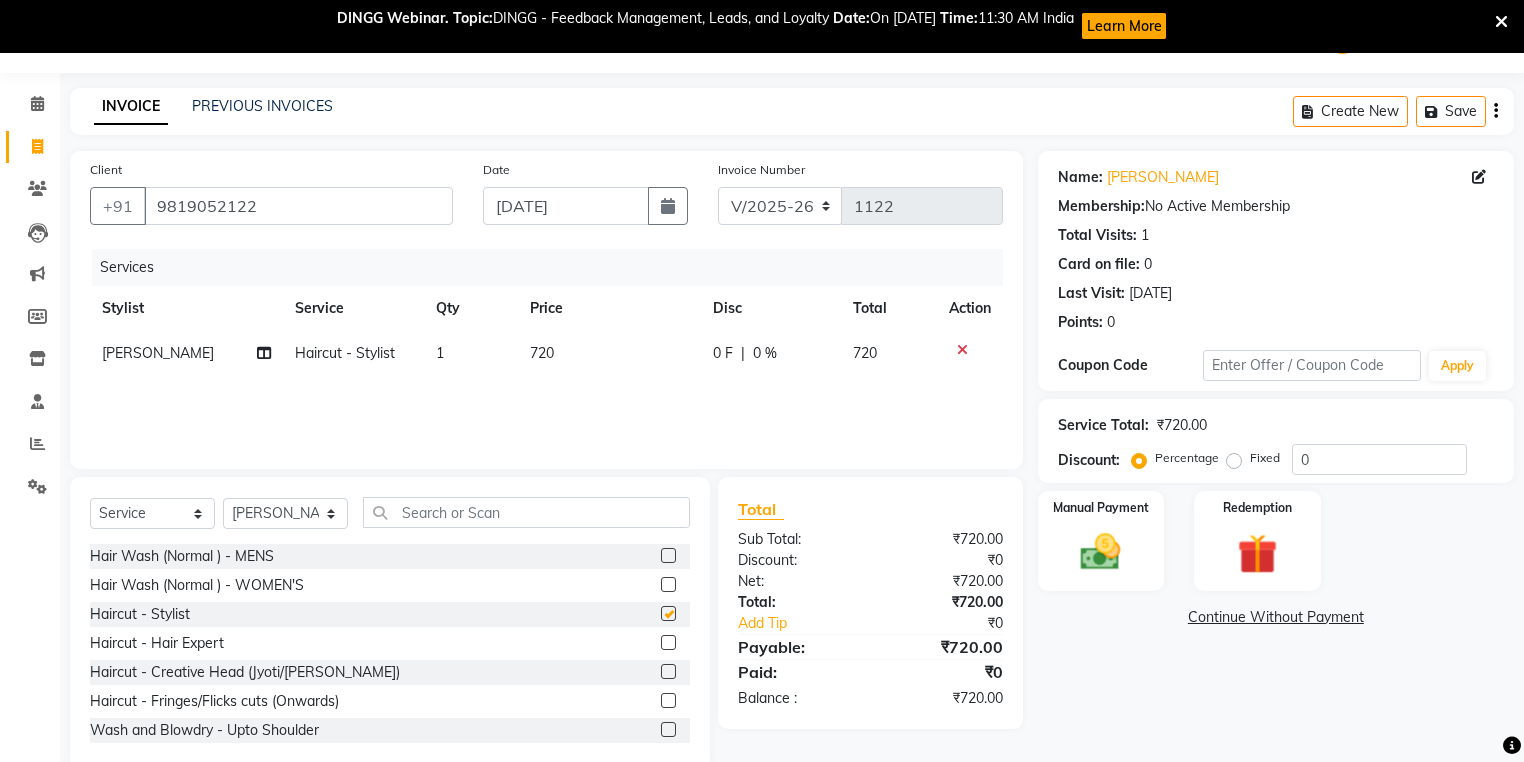 checkbox on "false" 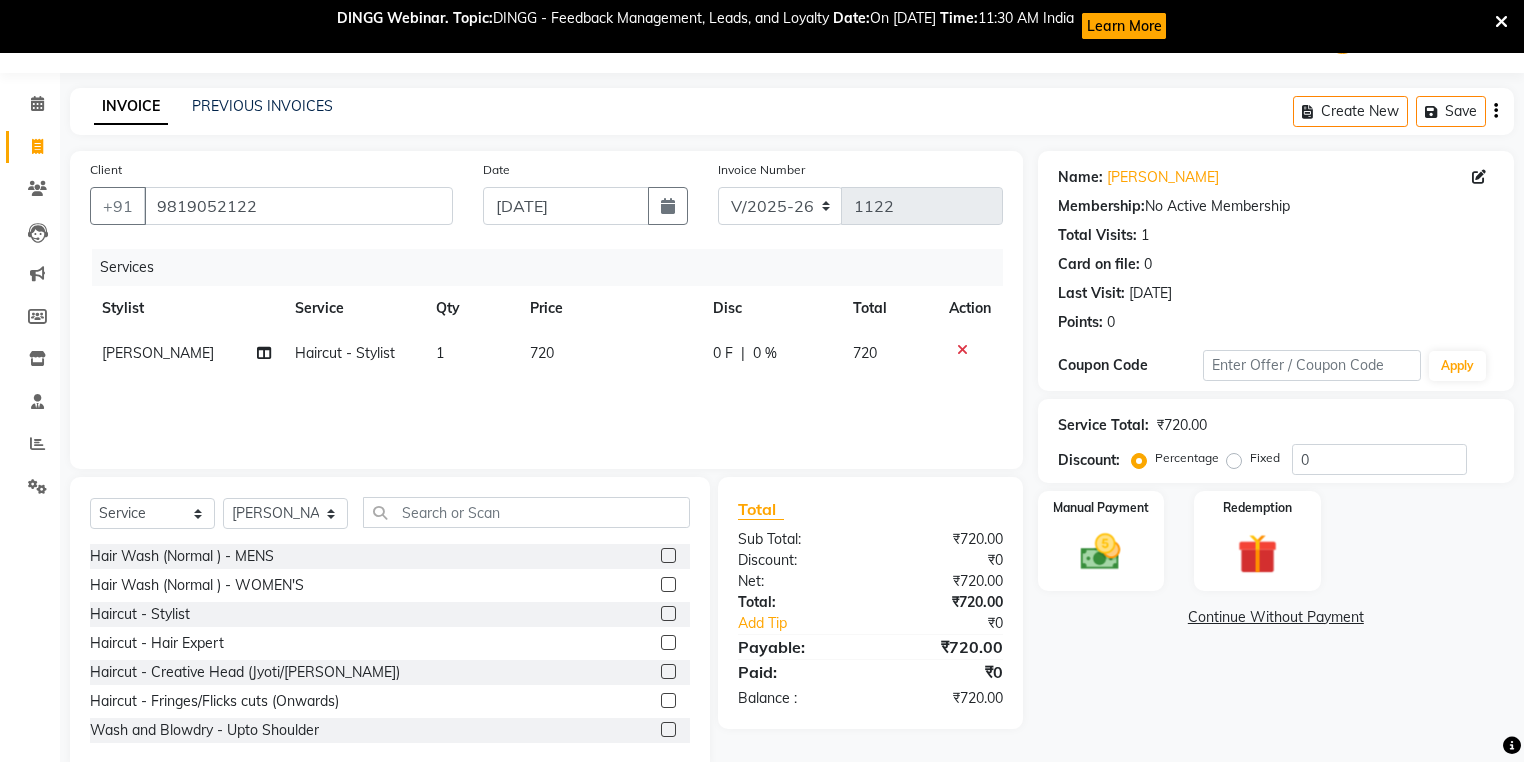 click on "720" 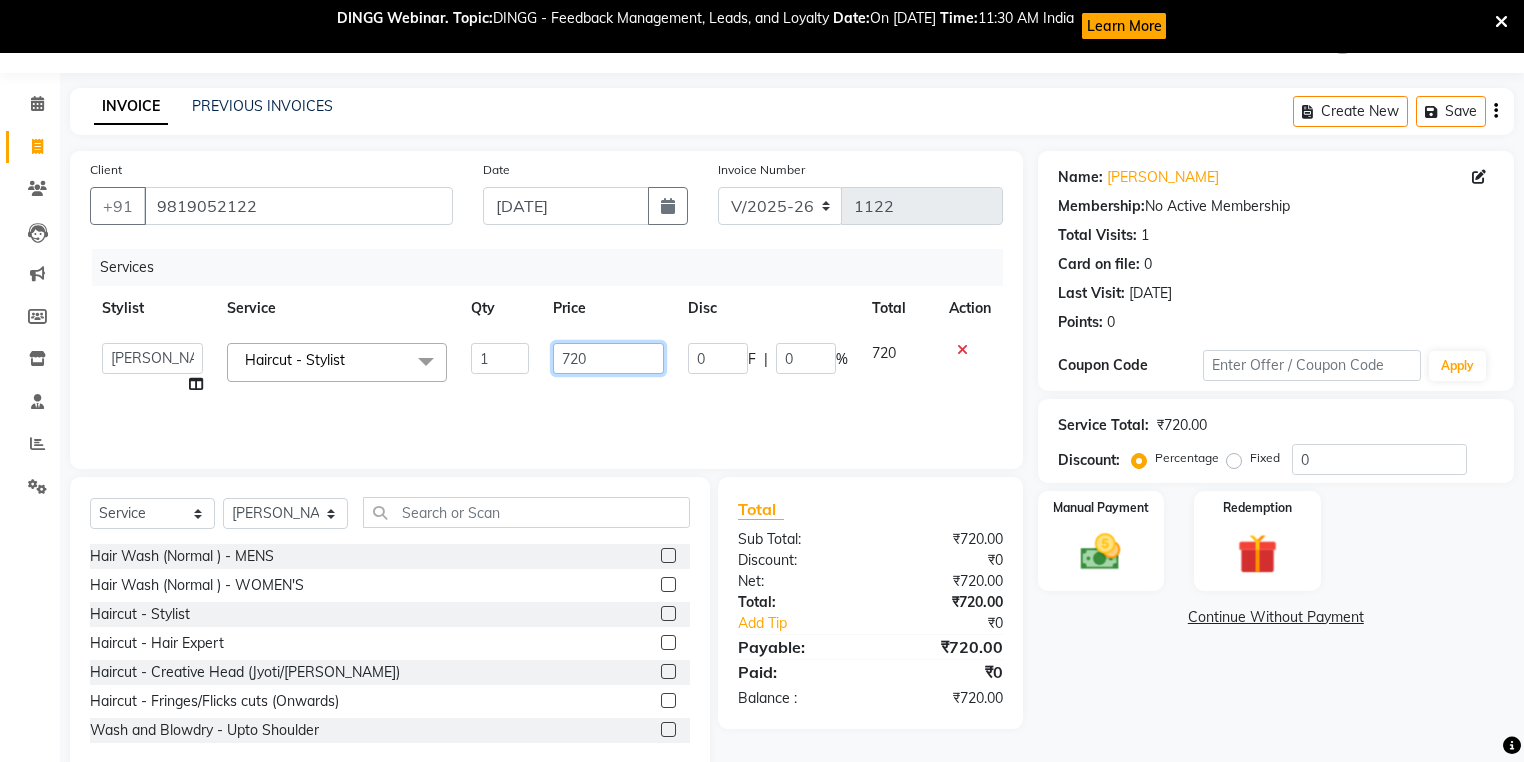 click on "720" 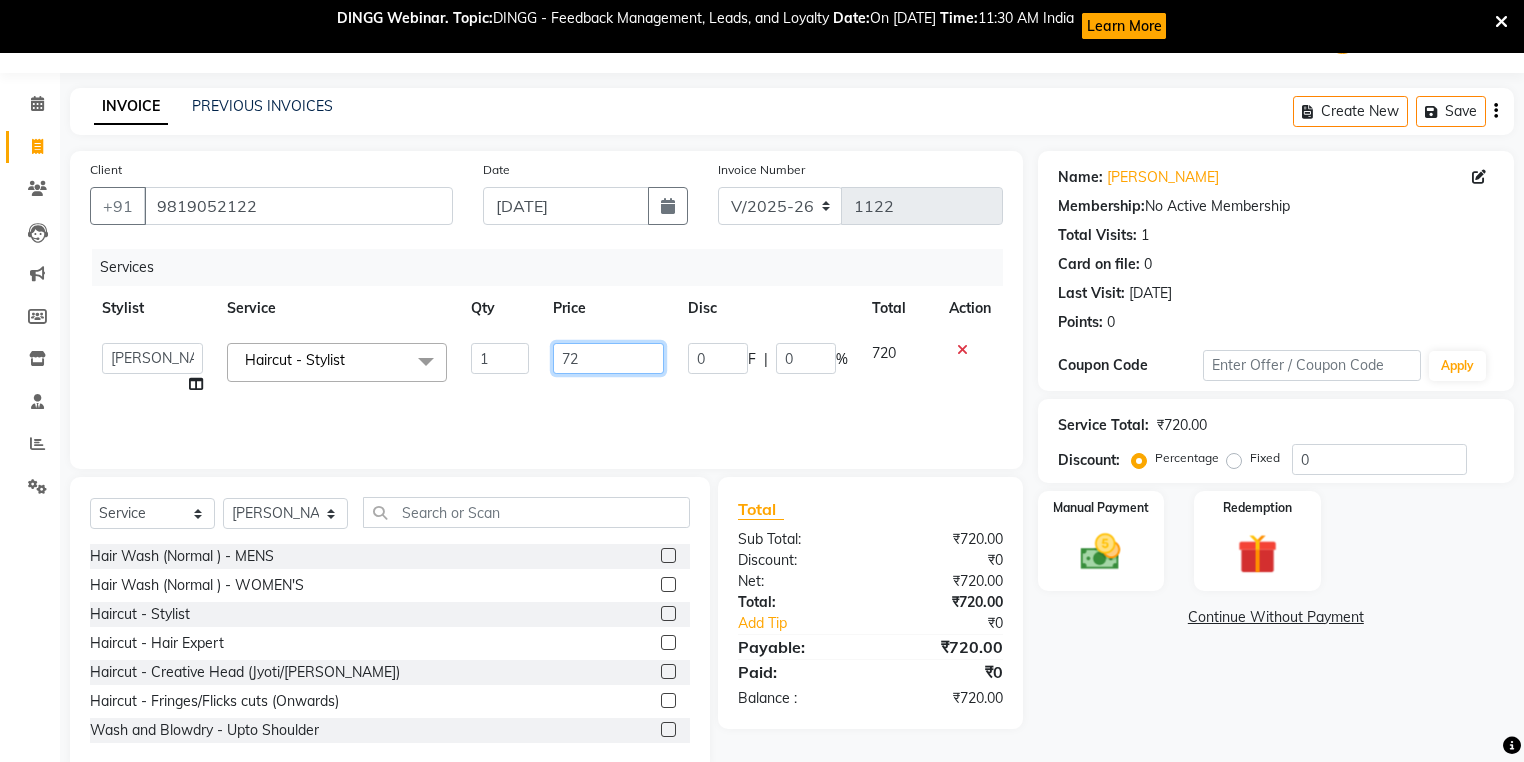 type on "7" 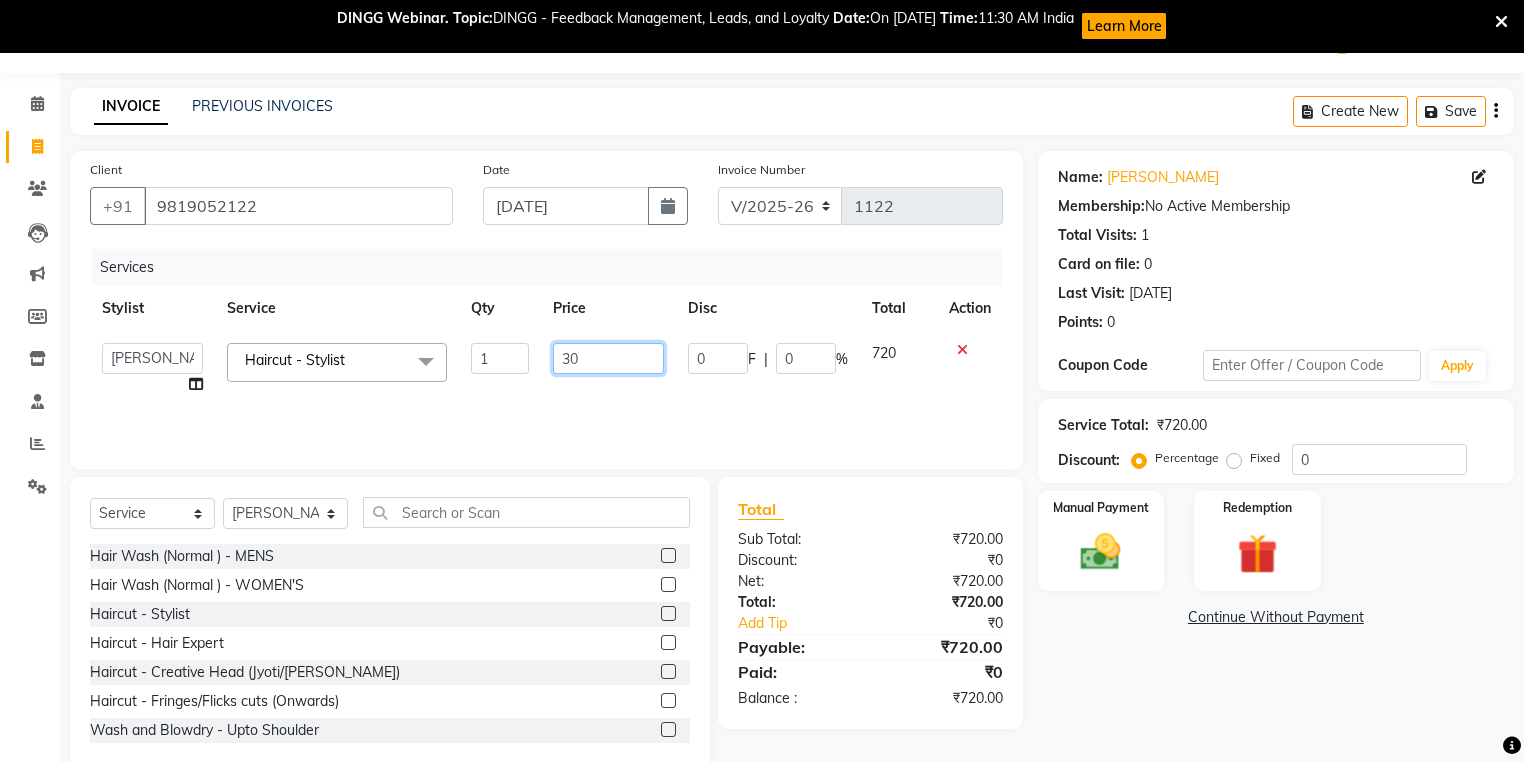 type on "300" 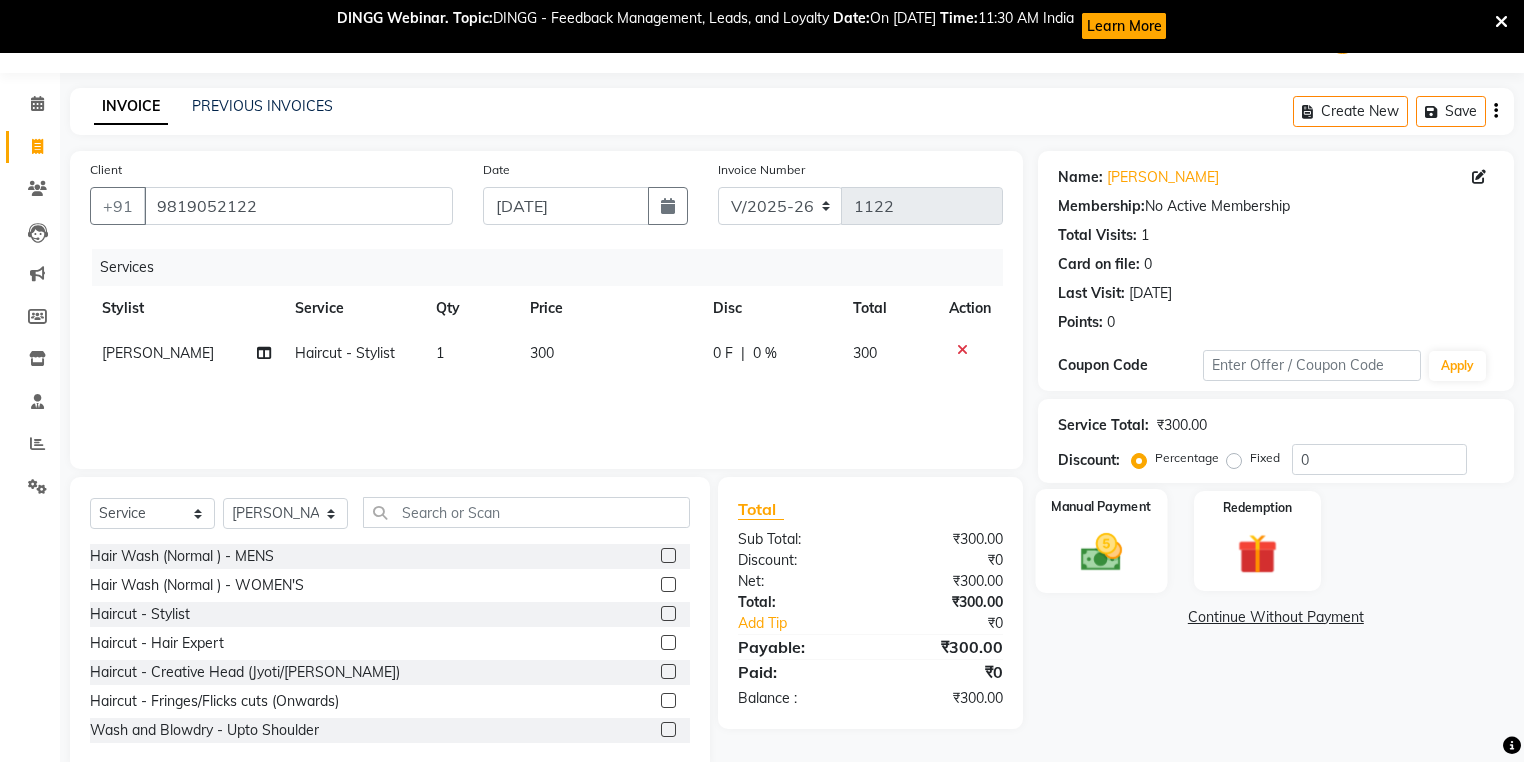 click 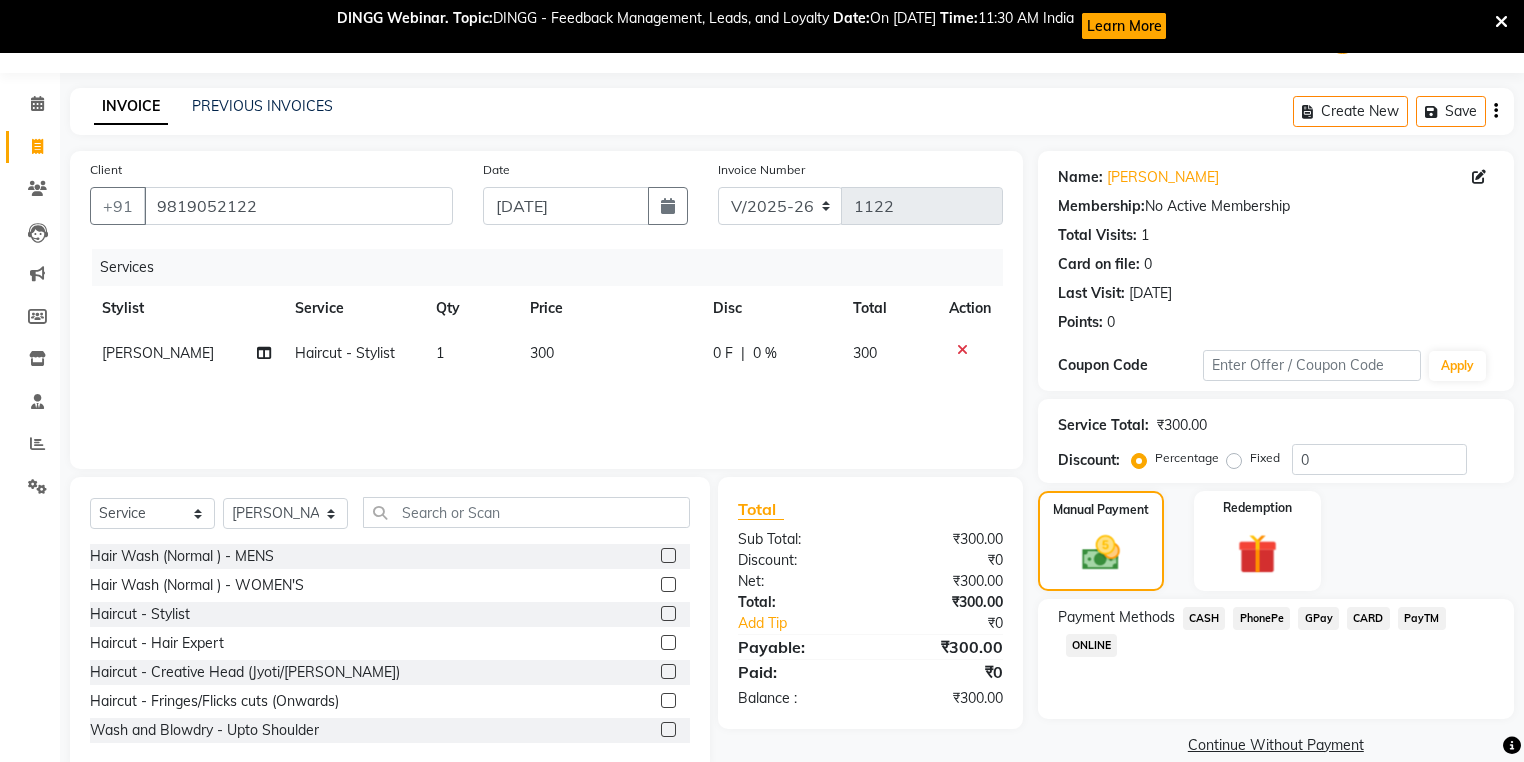 click on "CASH" 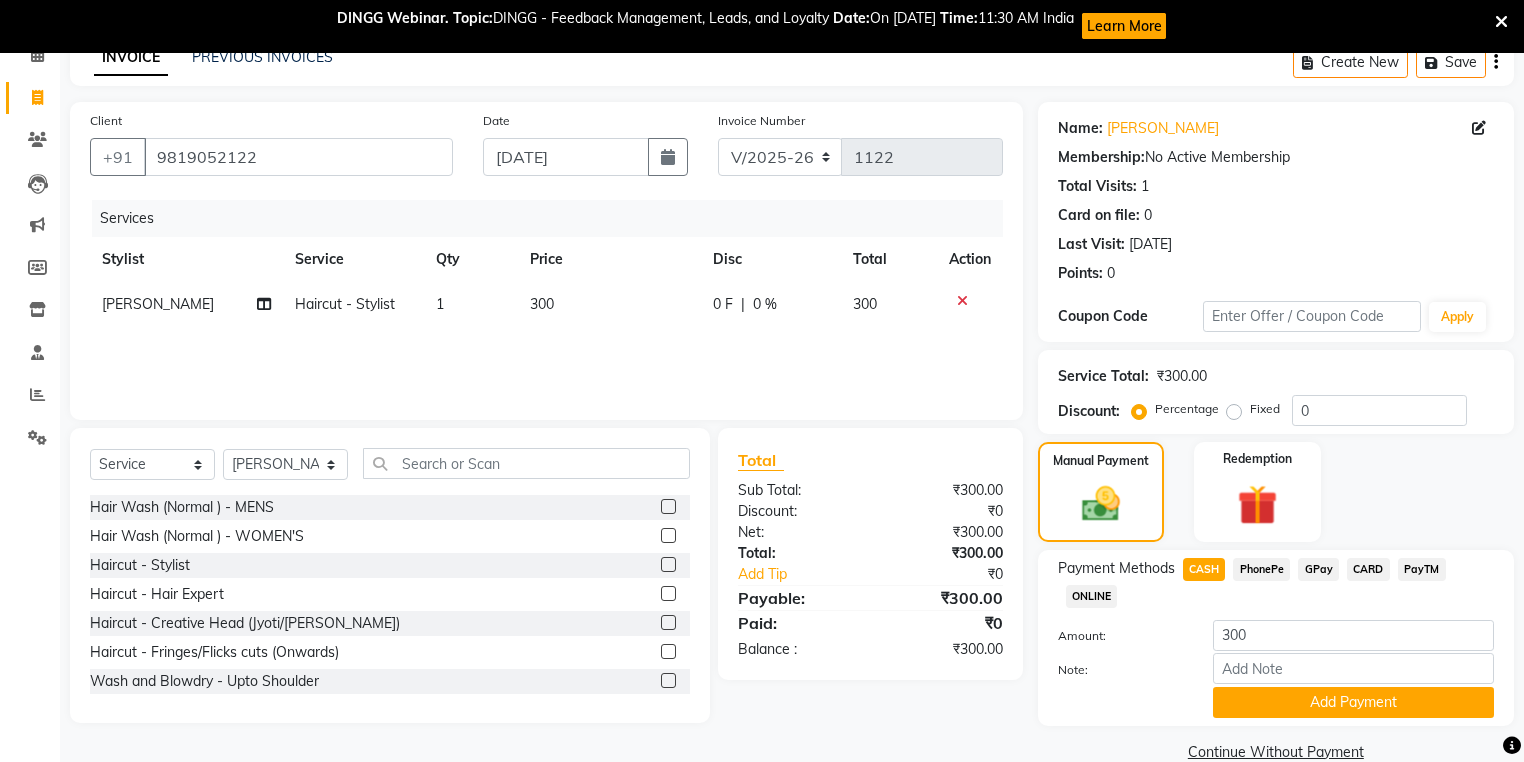scroll, scrollTop: 108, scrollLeft: 0, axis: vertical 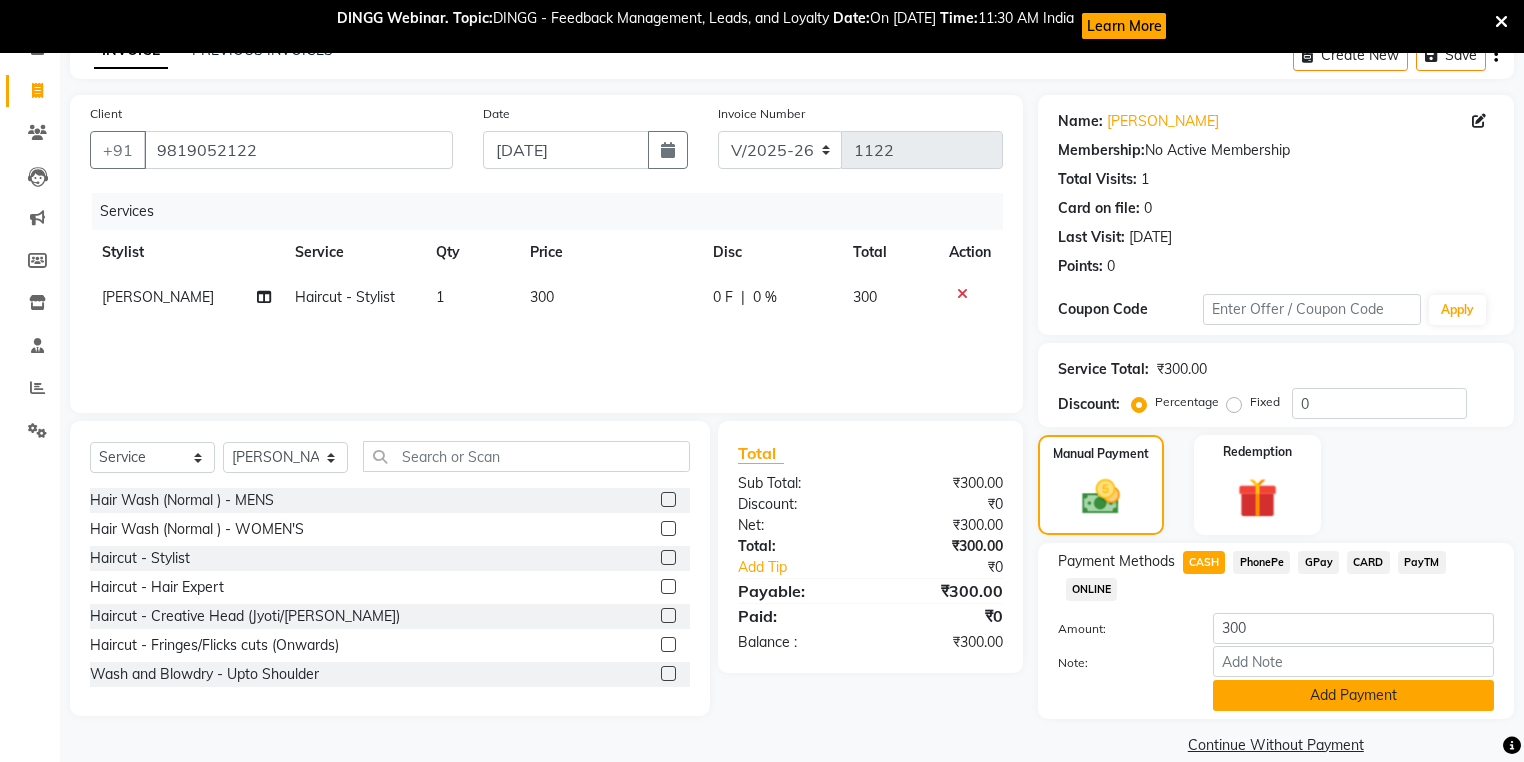 click on "Add Payment" 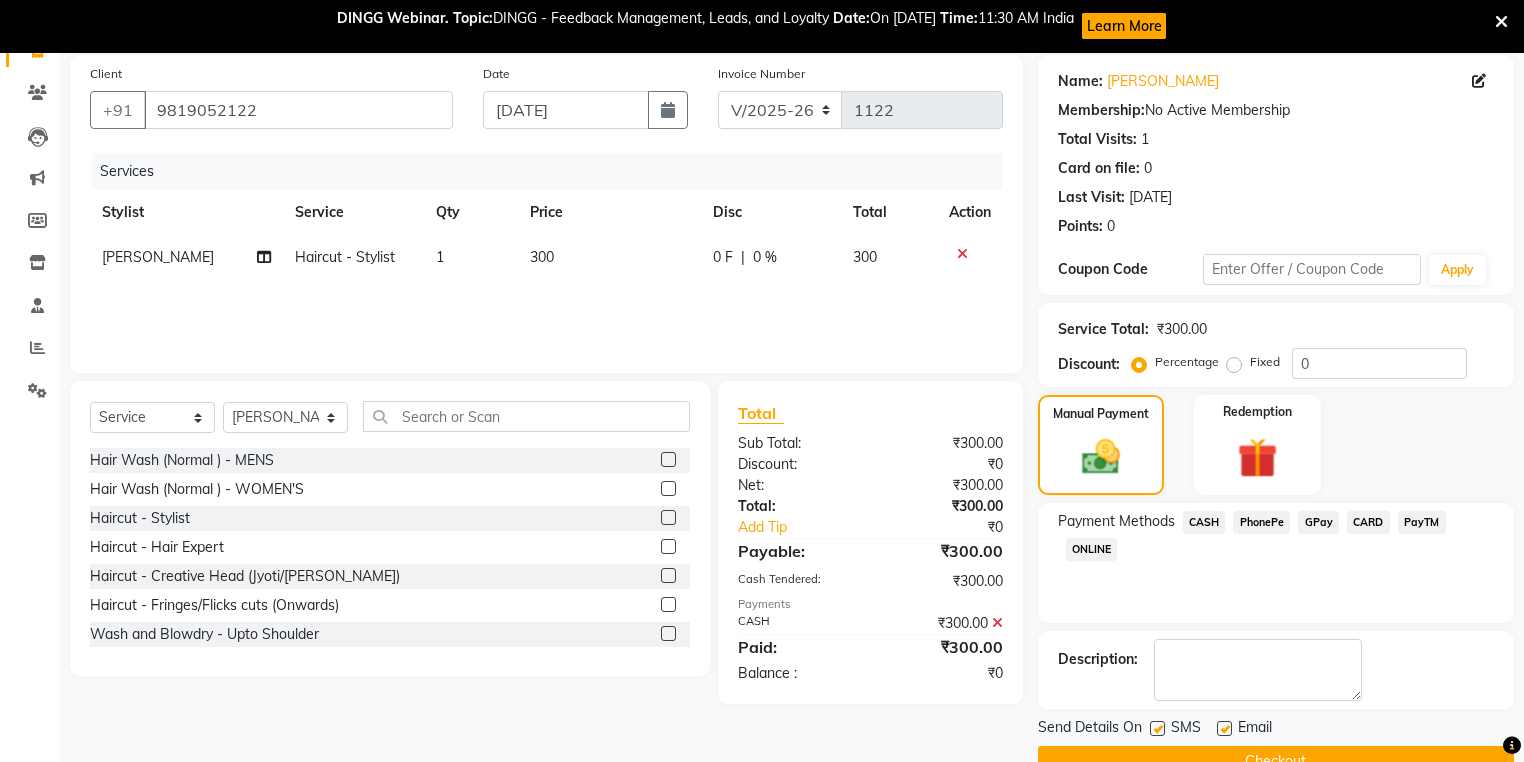 scroll, scrollTop: 149, scrollLeft: 0, axis: vertical 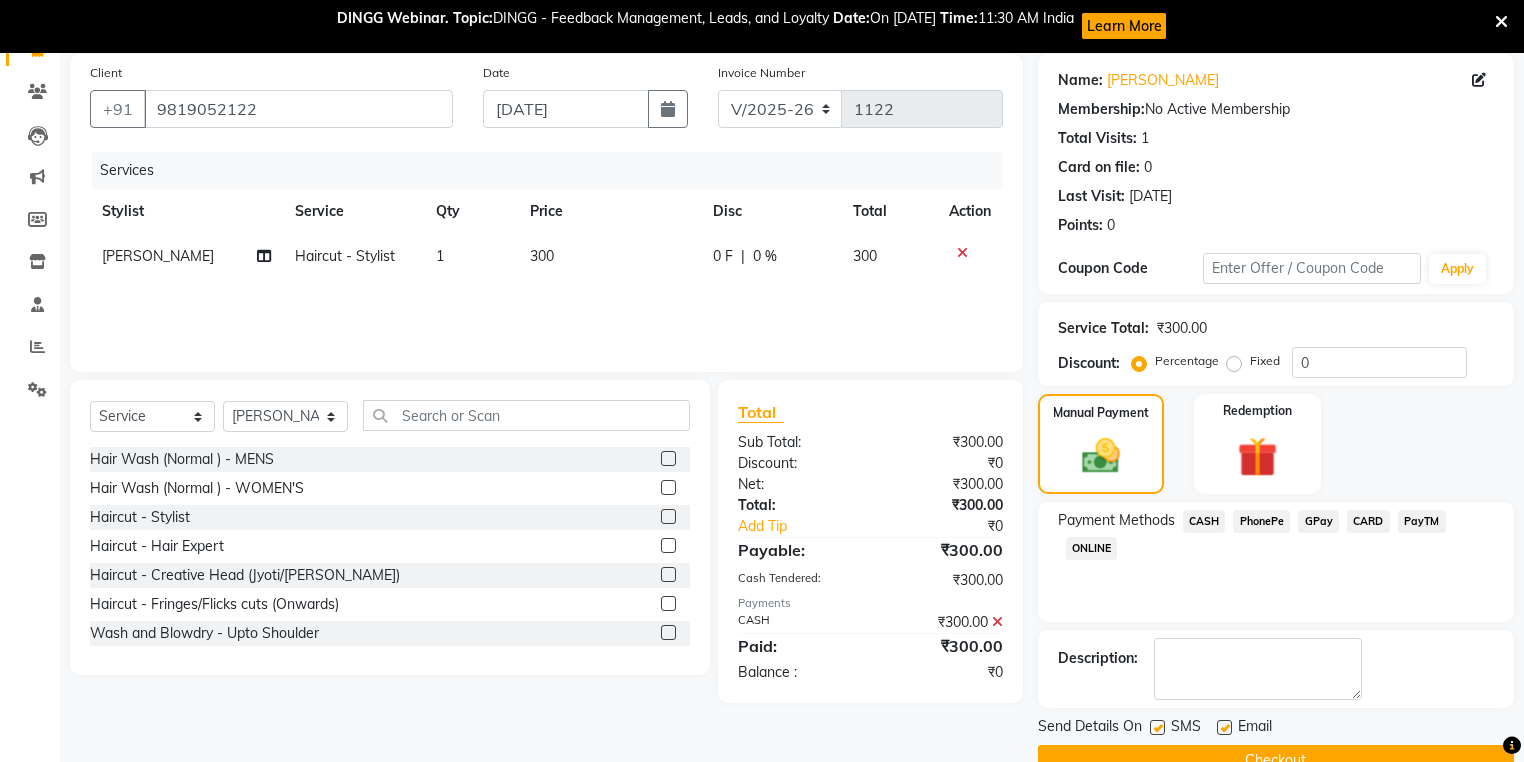 click 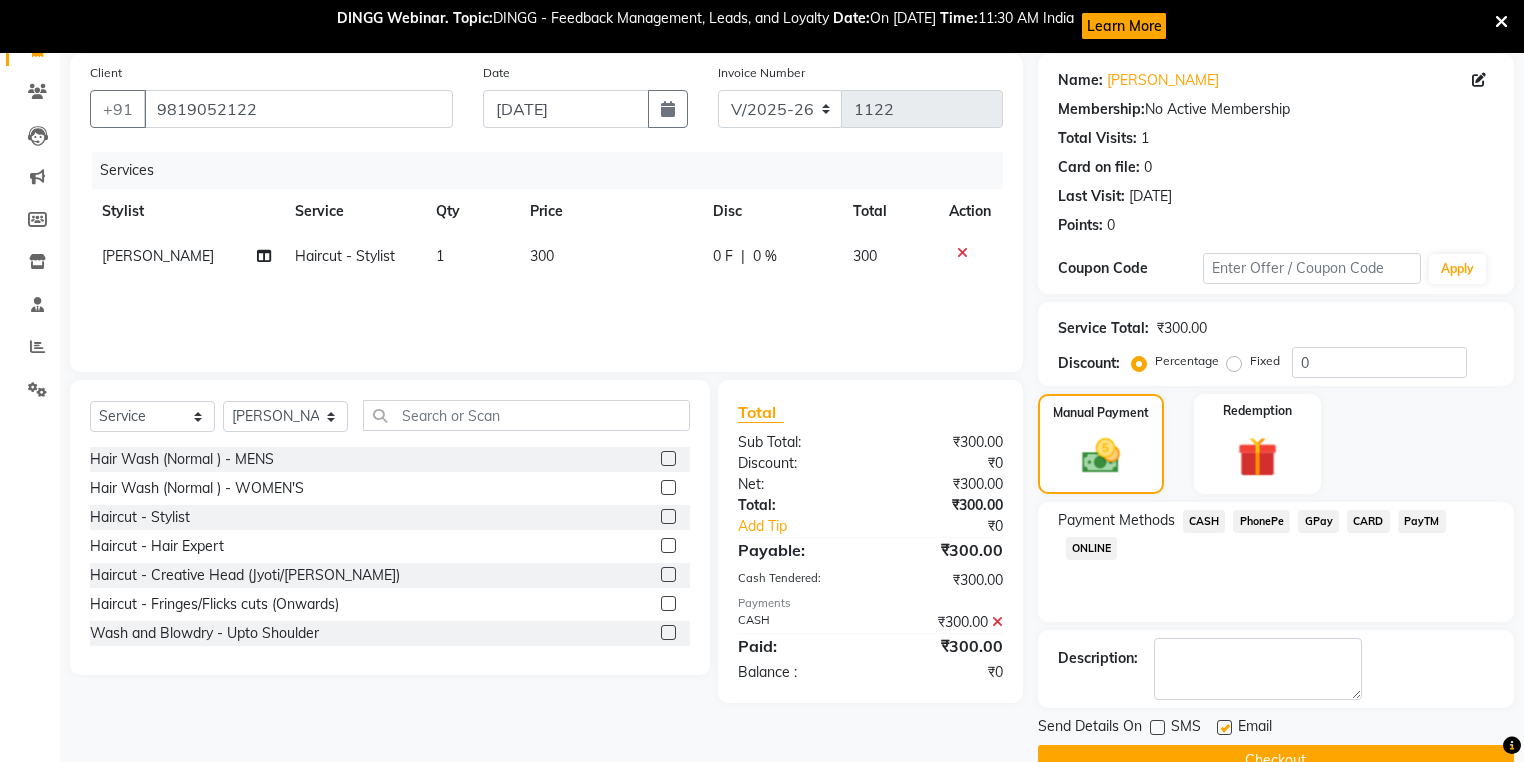 click on "Checkout" 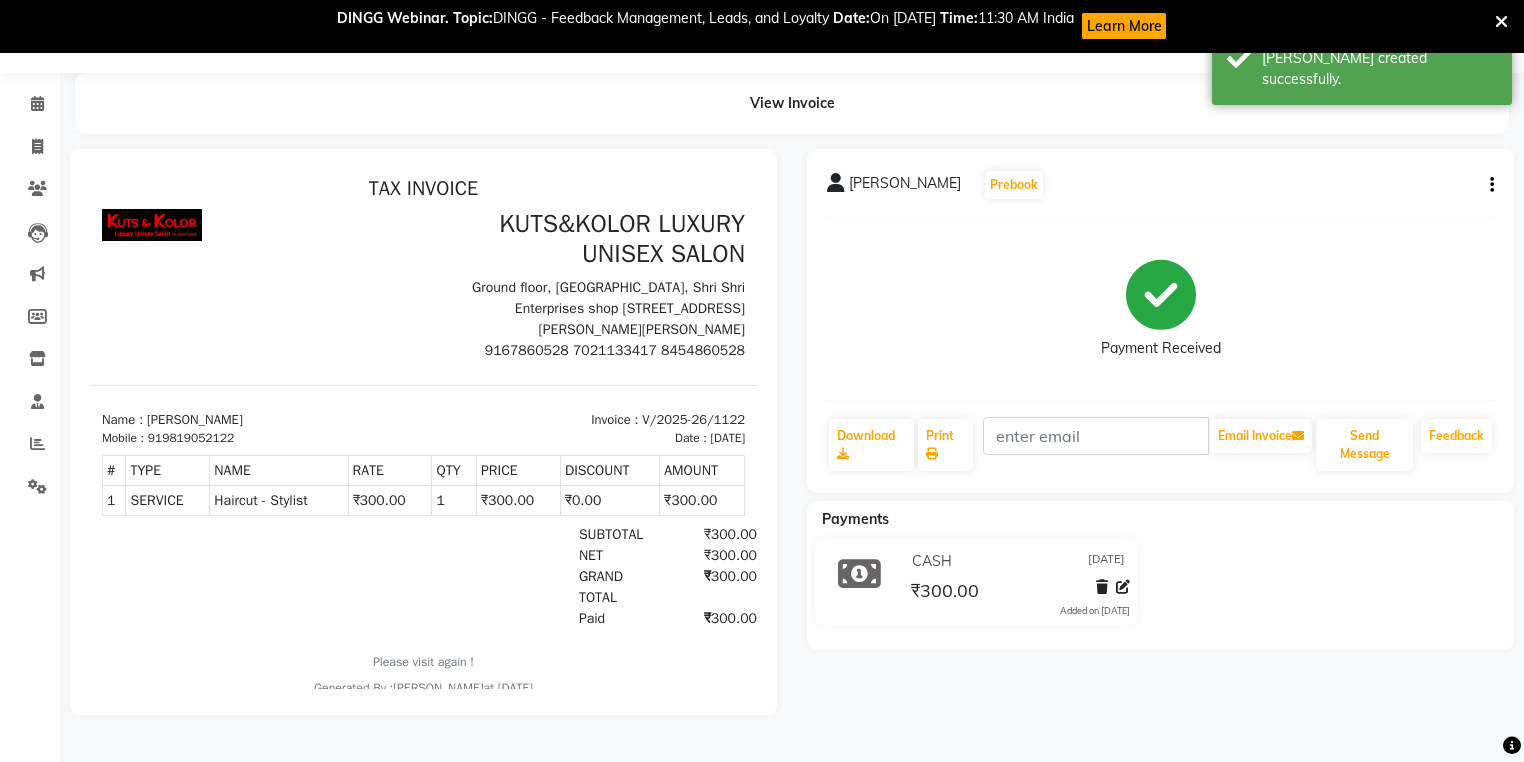 scroll, scrollTop: 0, scrollLeft: 0, axis: both 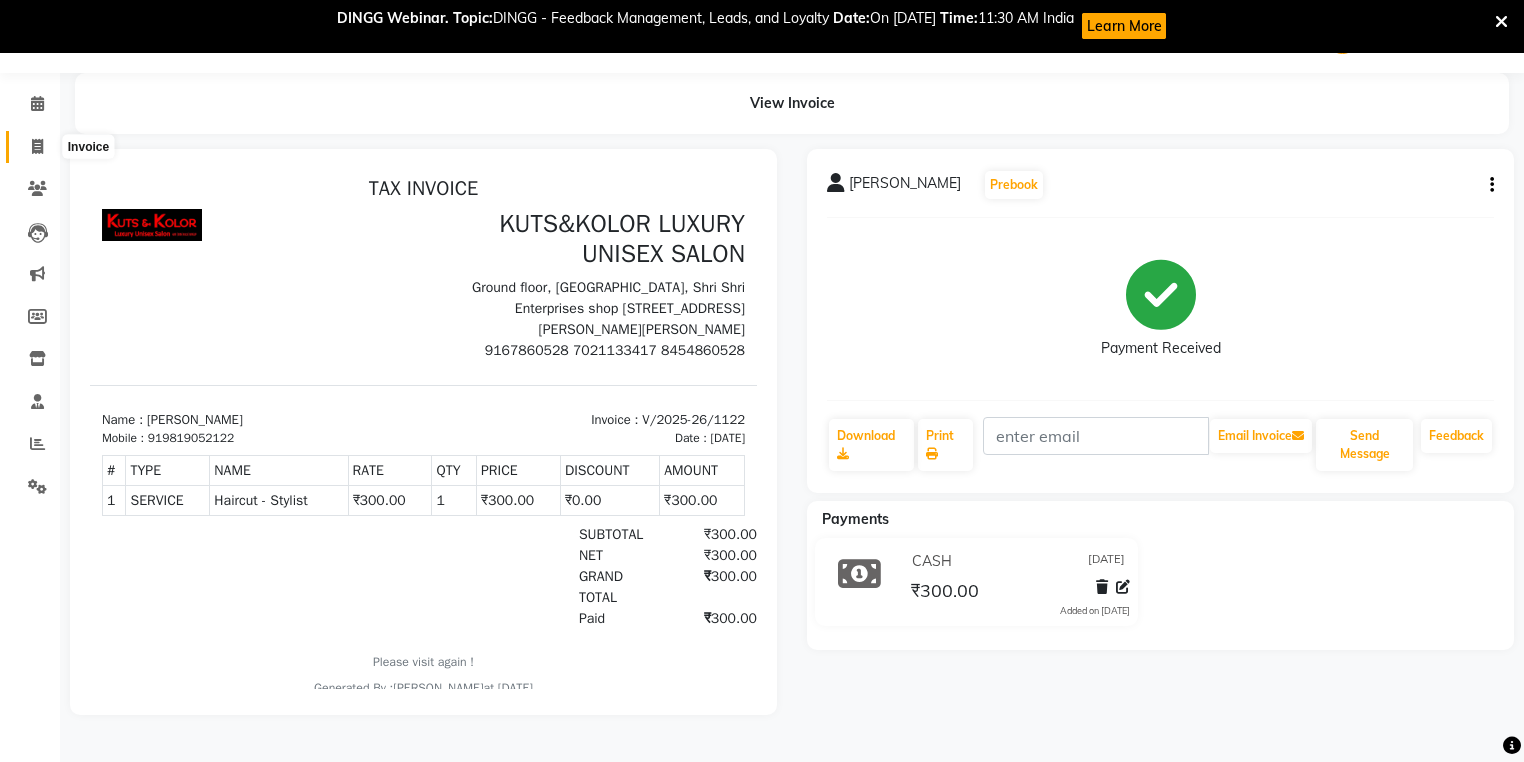 click 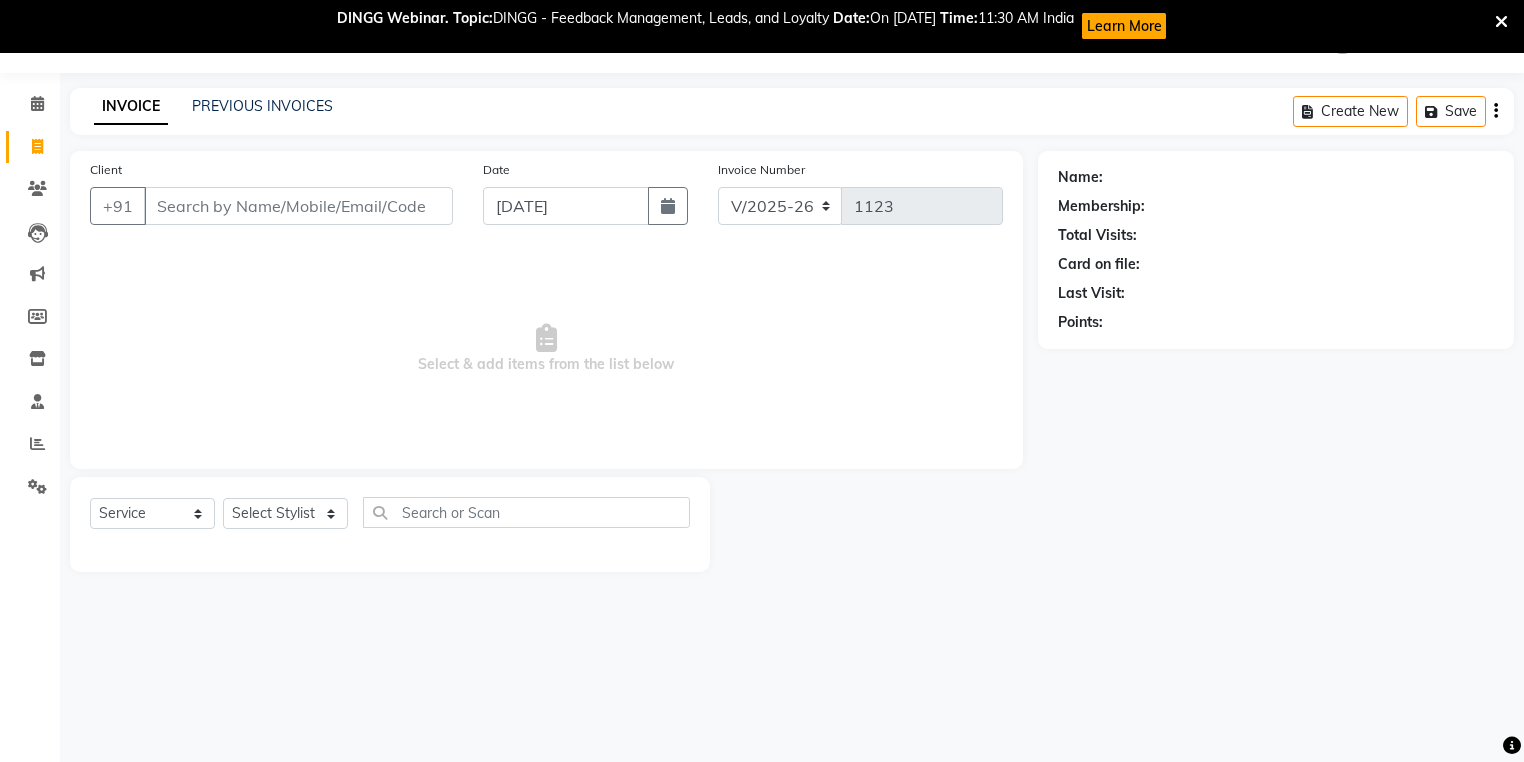 click on "Client" at bounding box center (298, 206) 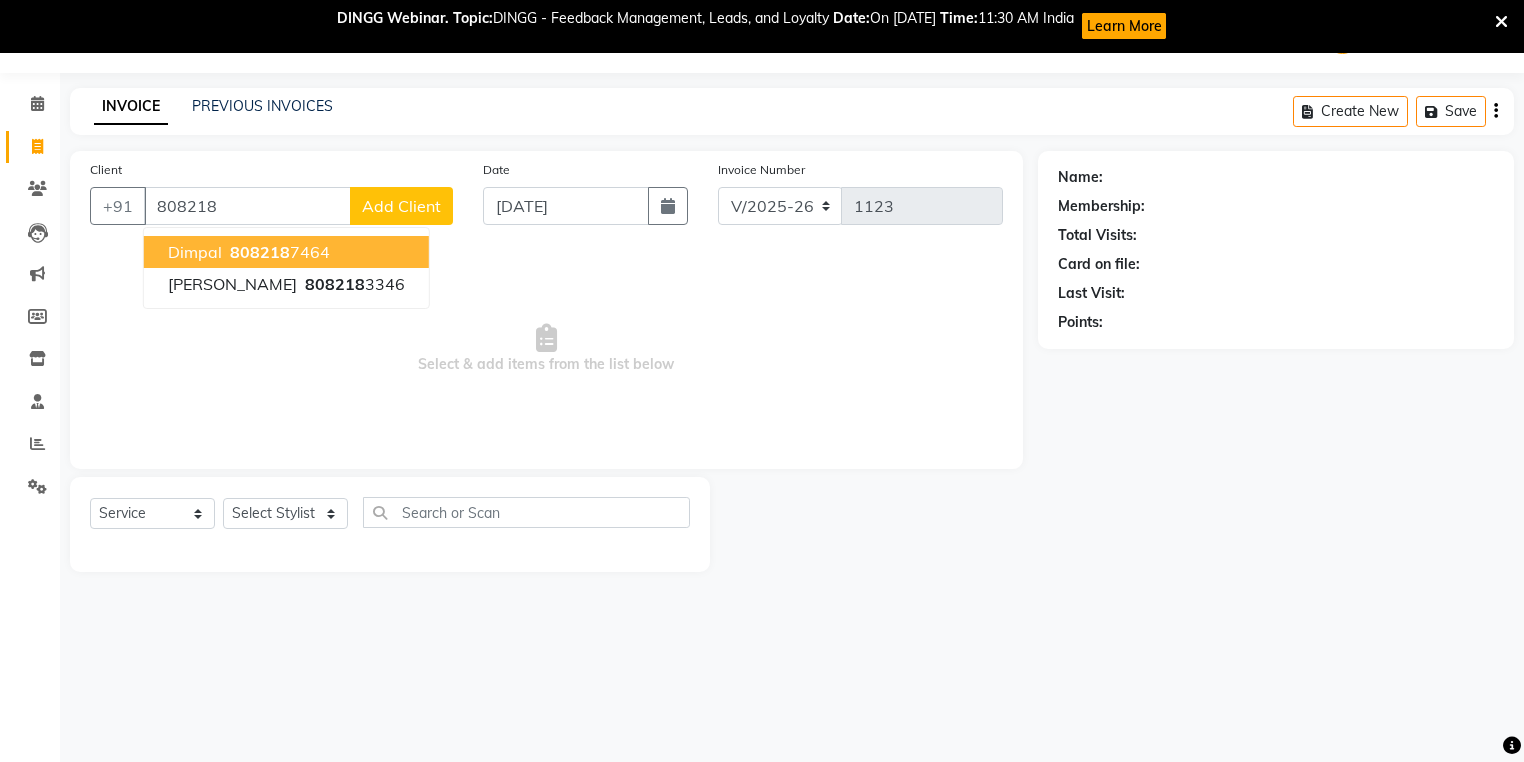 click on "808218 7464" at bounding box center [278, 252] 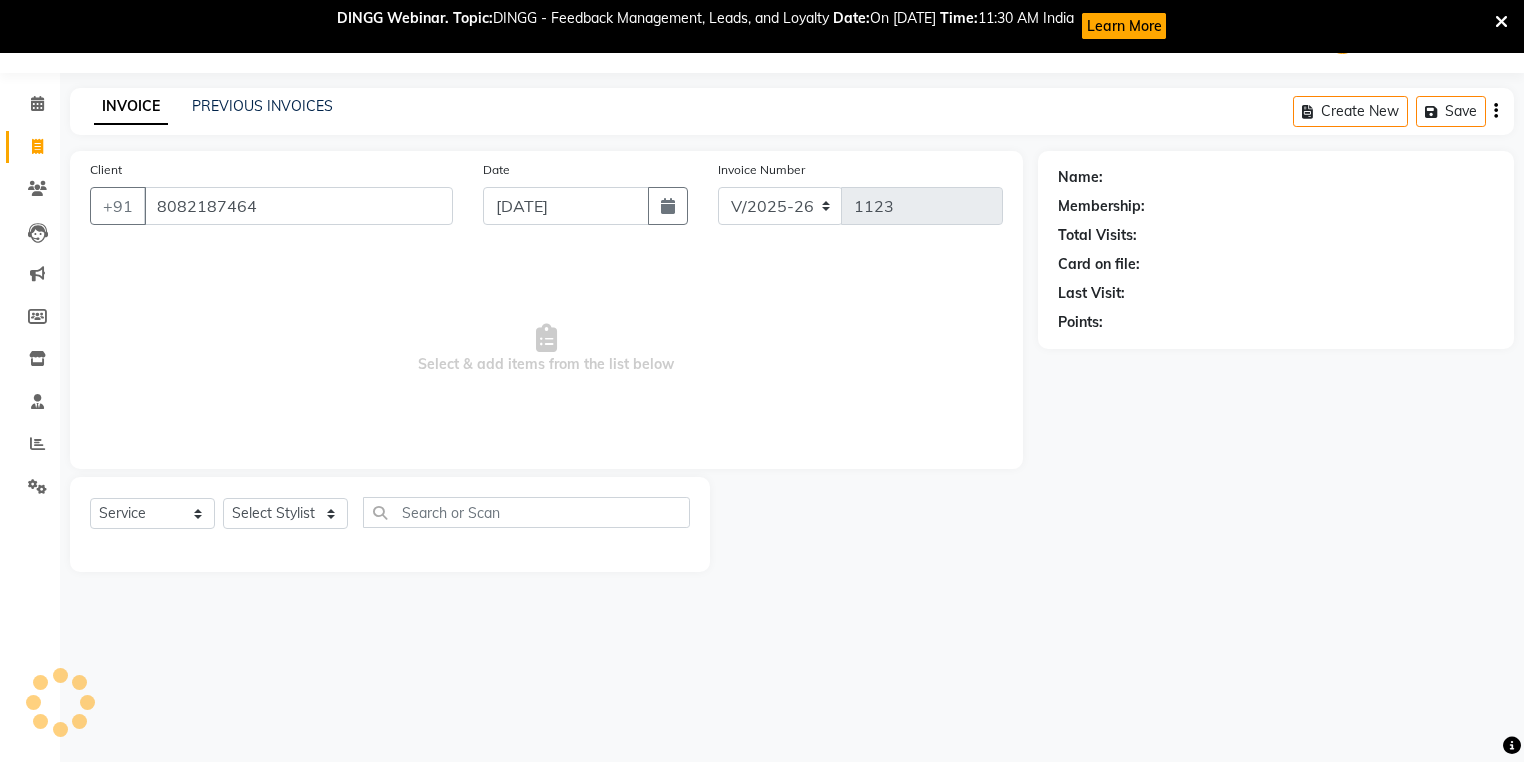 type on "8082187464" 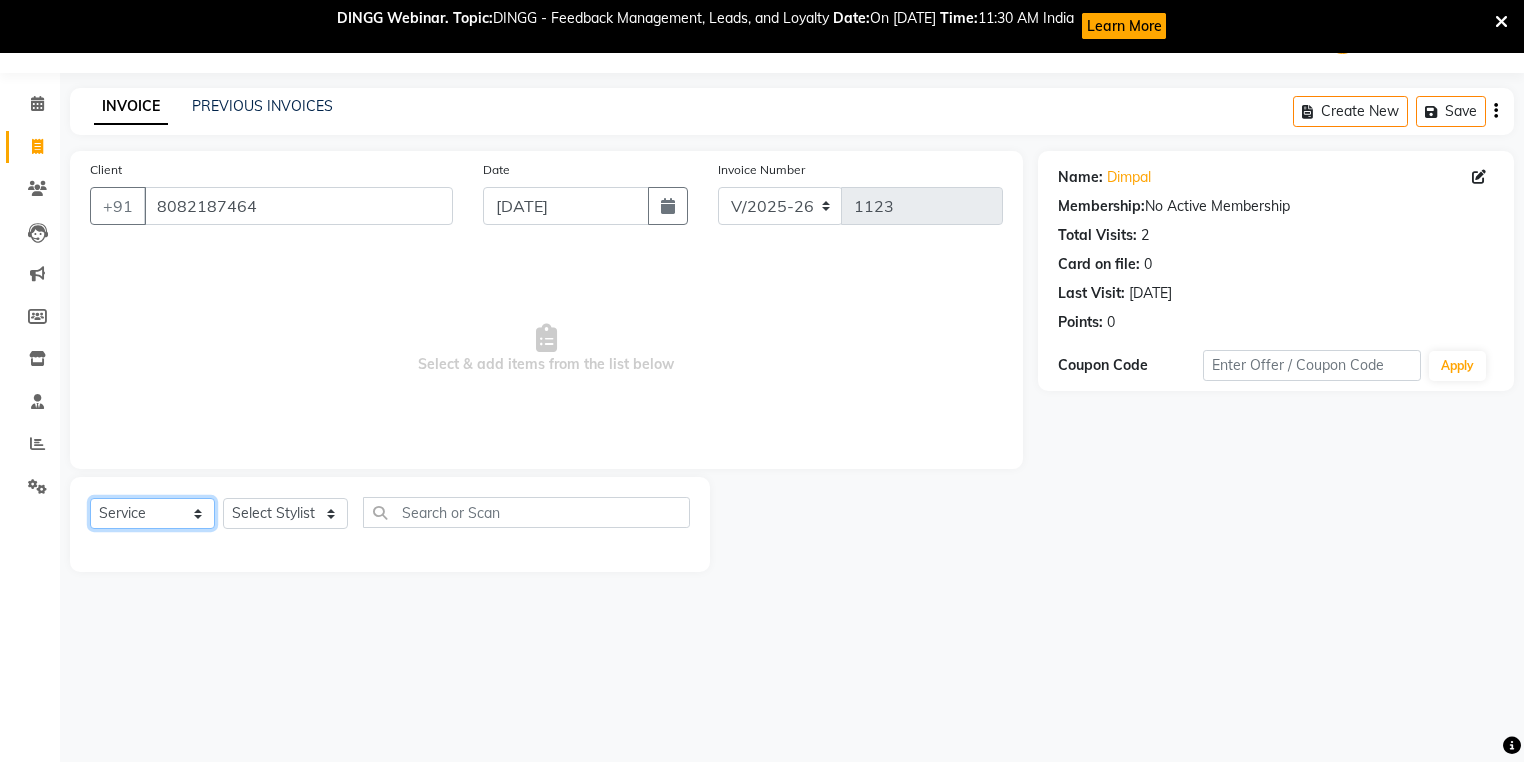 click on "Select  Service  Product  Membership  Package Voucher Prepaid Gift Card" 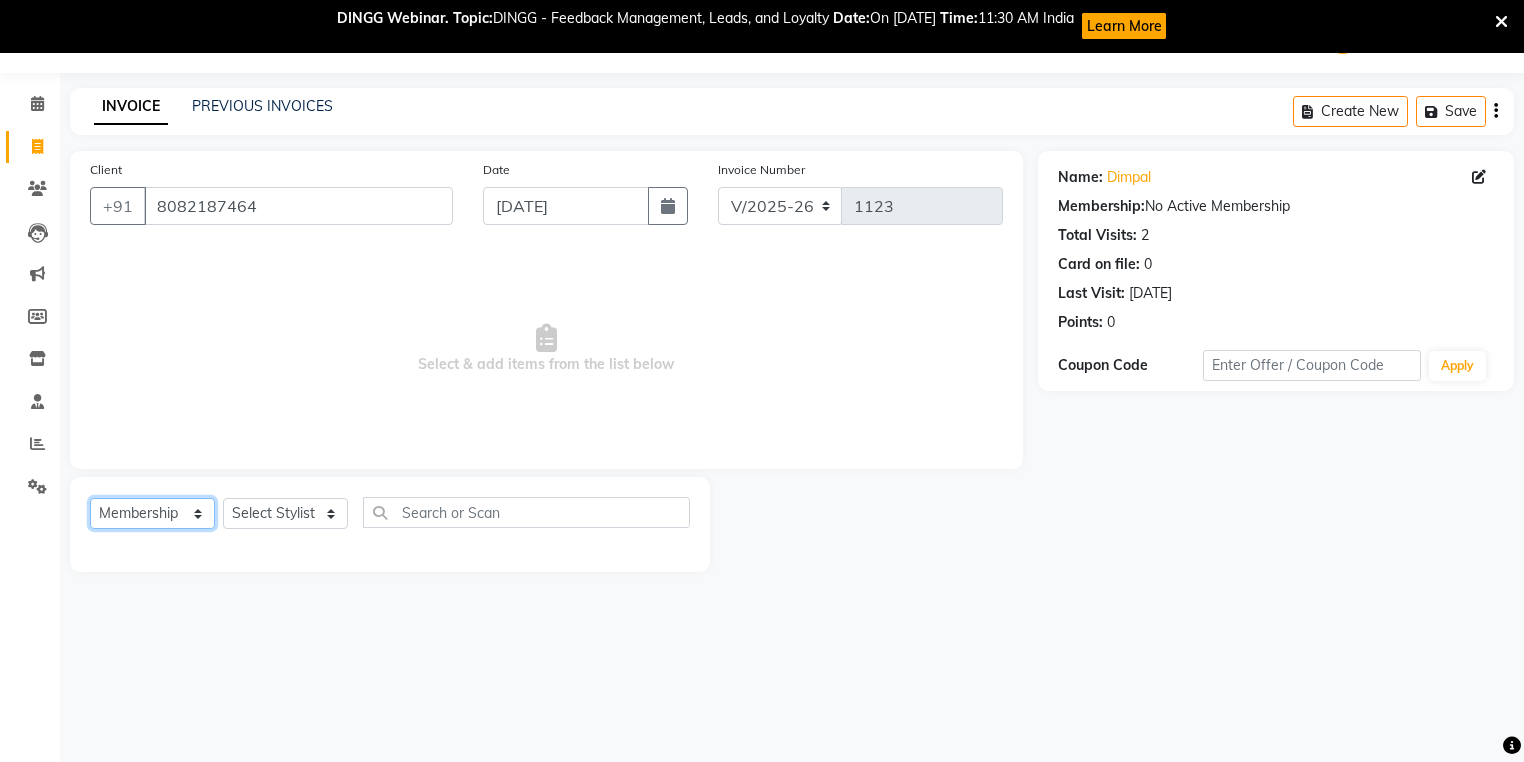 click on "Select  Service  Product  Membership  Package Voucher Prepaid Gift Card" 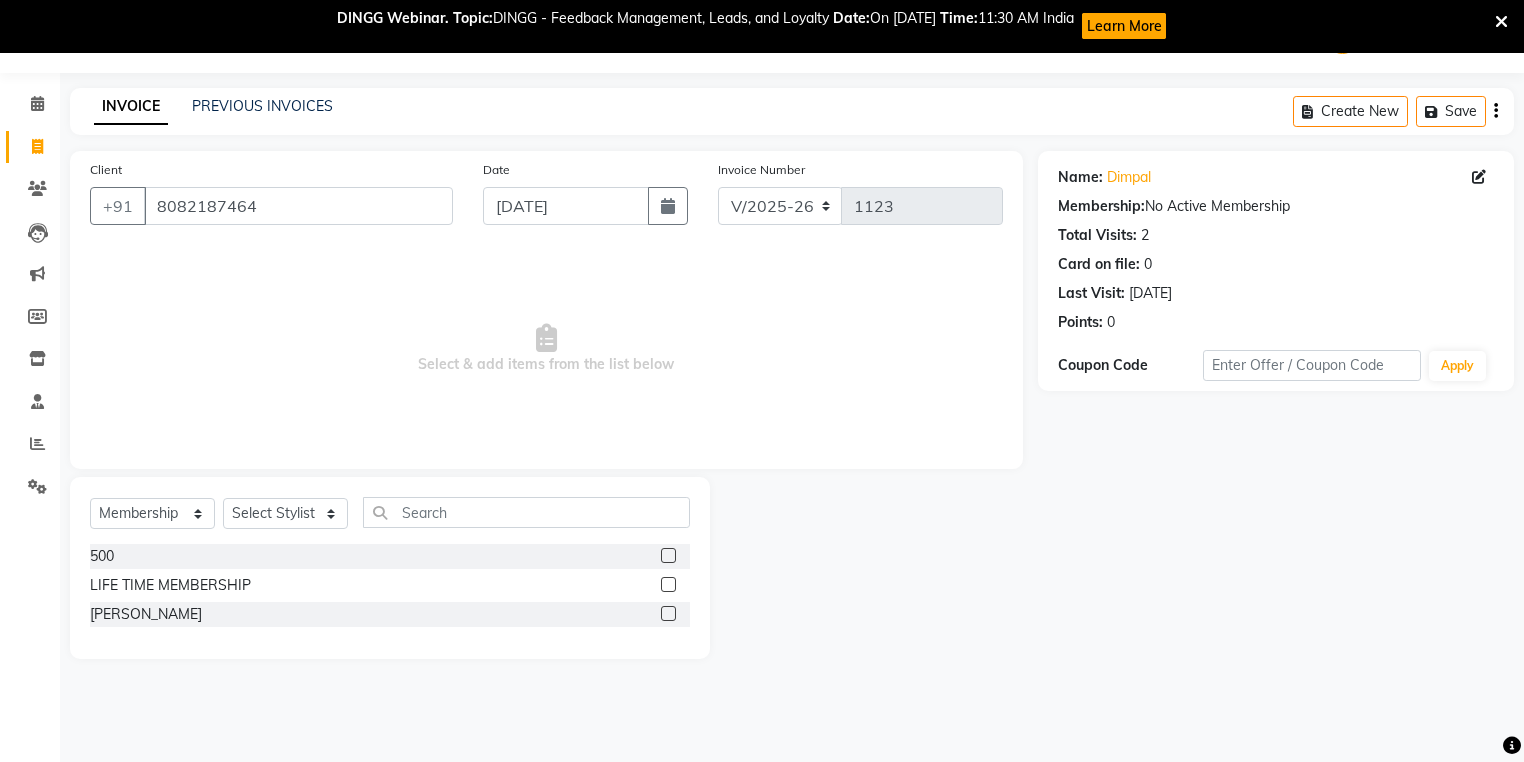 click 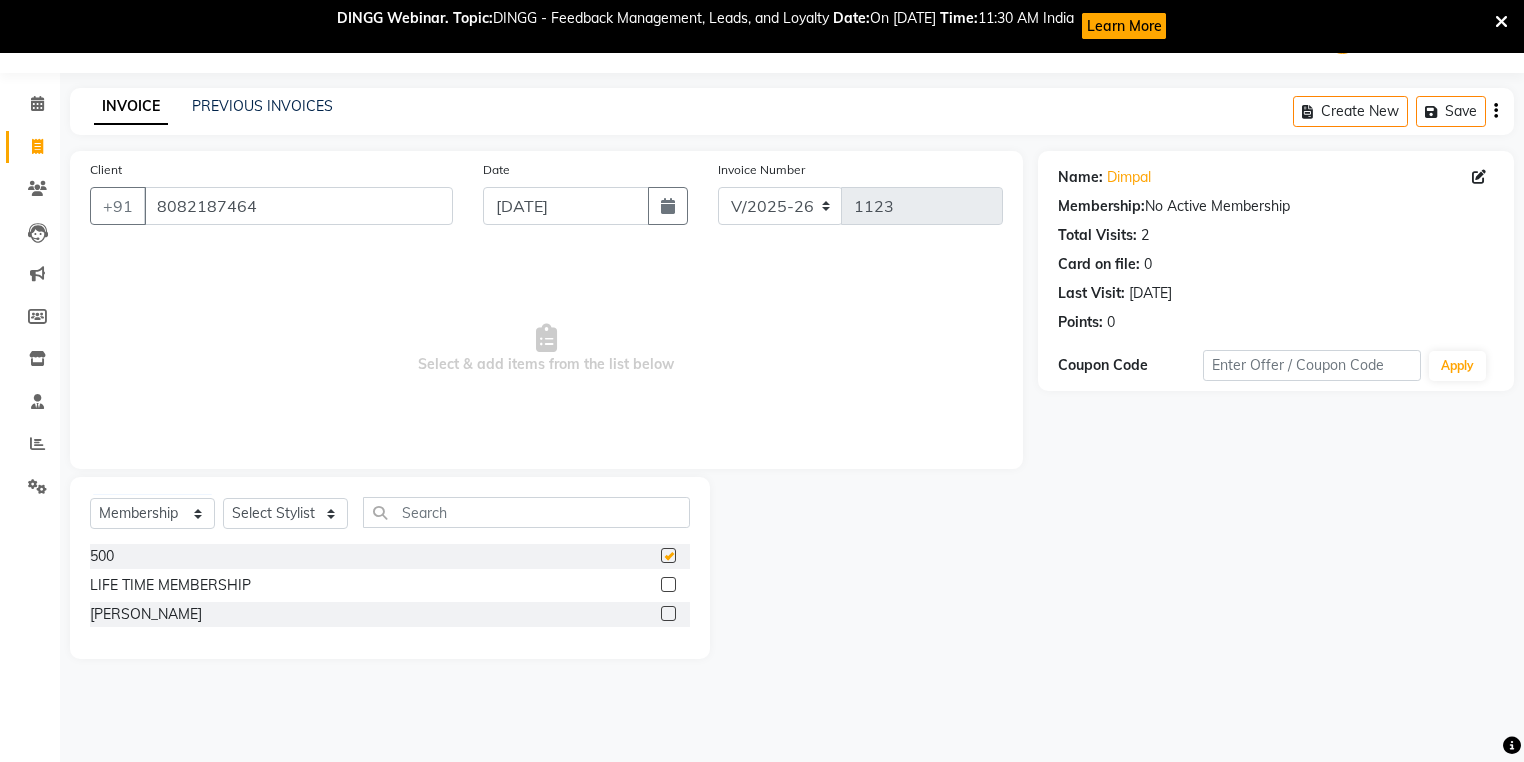 checkbox on "false" 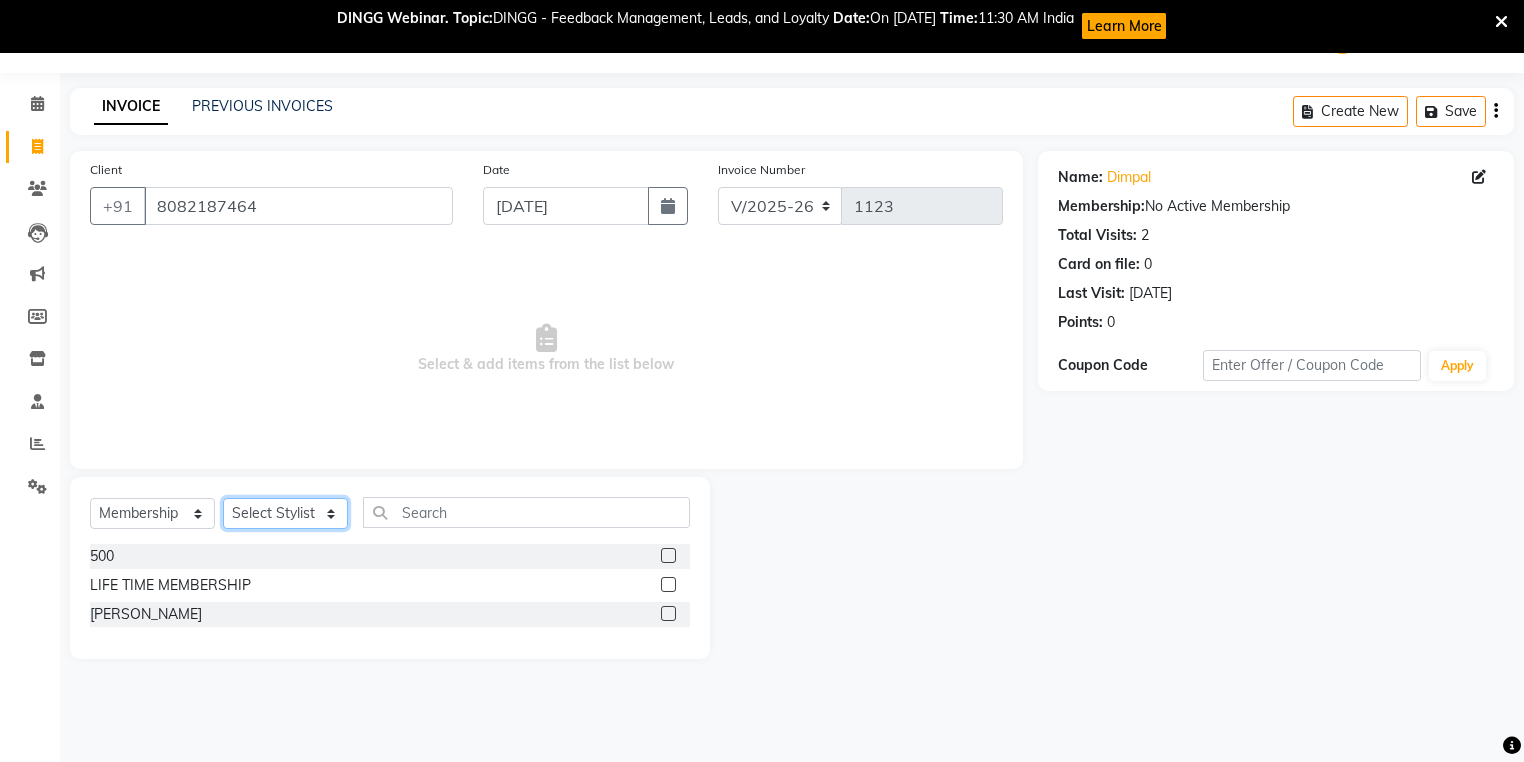 click on "Select Stylist Arti beautiction [PERSON_NAME] [PERSON_NAME] (nail artist) [PERSON_NAME] [PERSON_NAME] NEHA [PERSON_NAME] [PERSON_NAME] [PERSON_NAME] Savita tarik" 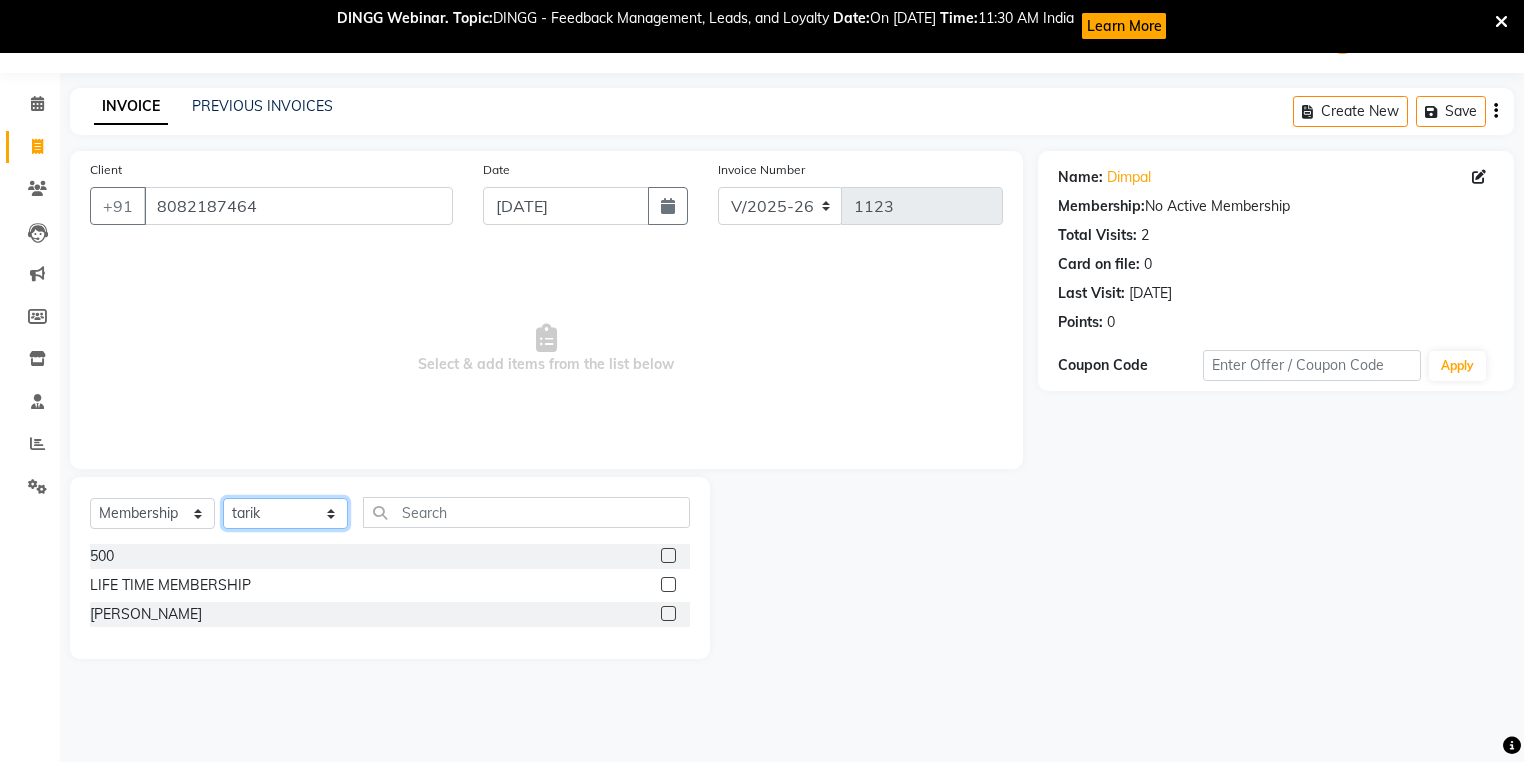click on "Select Stylist Arti beautiction [PERSON_NAME] [PERSON_NAME] (nail artist) [PERSON_NAME] [PERSON_NAME] NEHA [PERSON_NAME] [PERSON_NAME] [PERSON_NAME] Savita tarik" 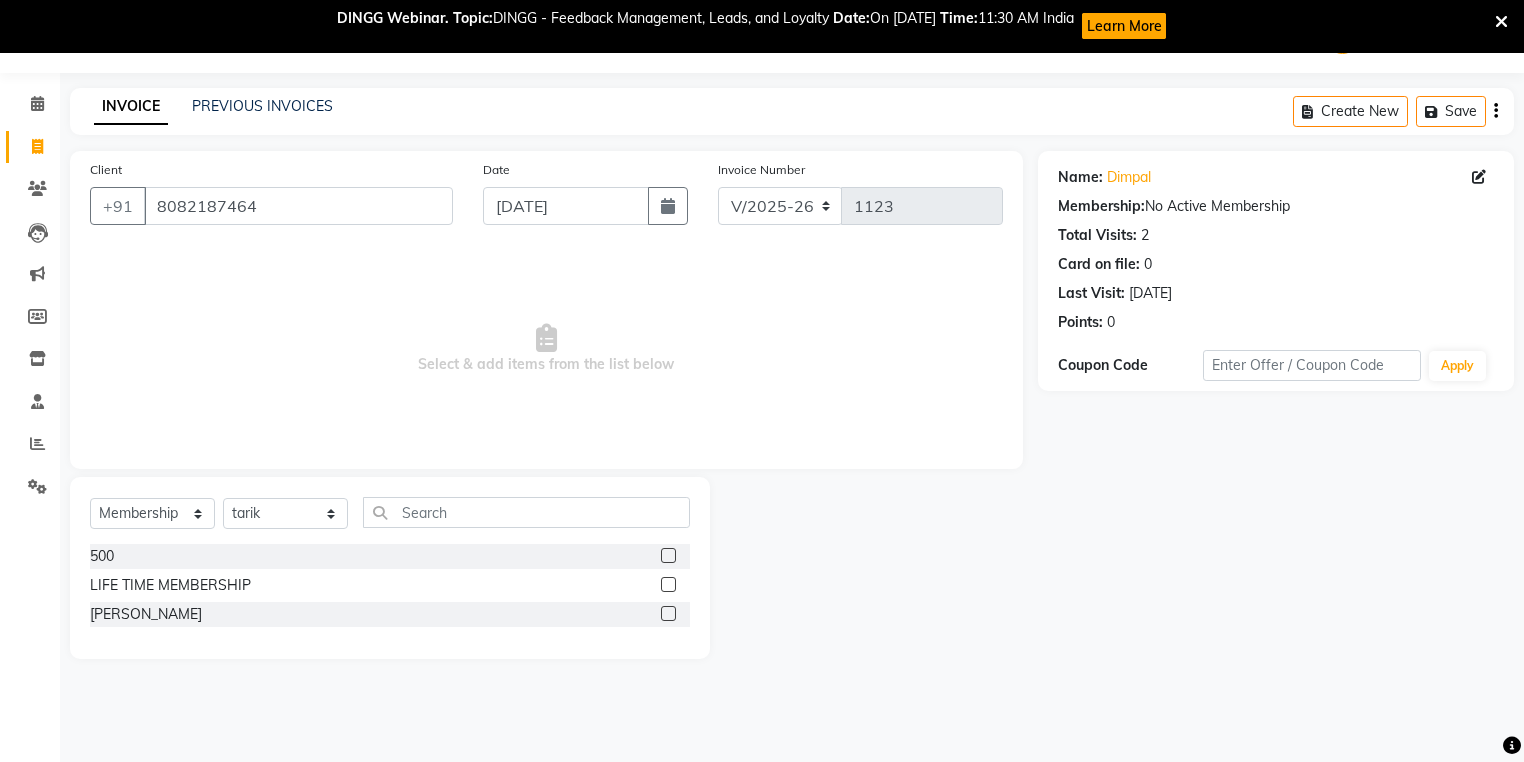 click 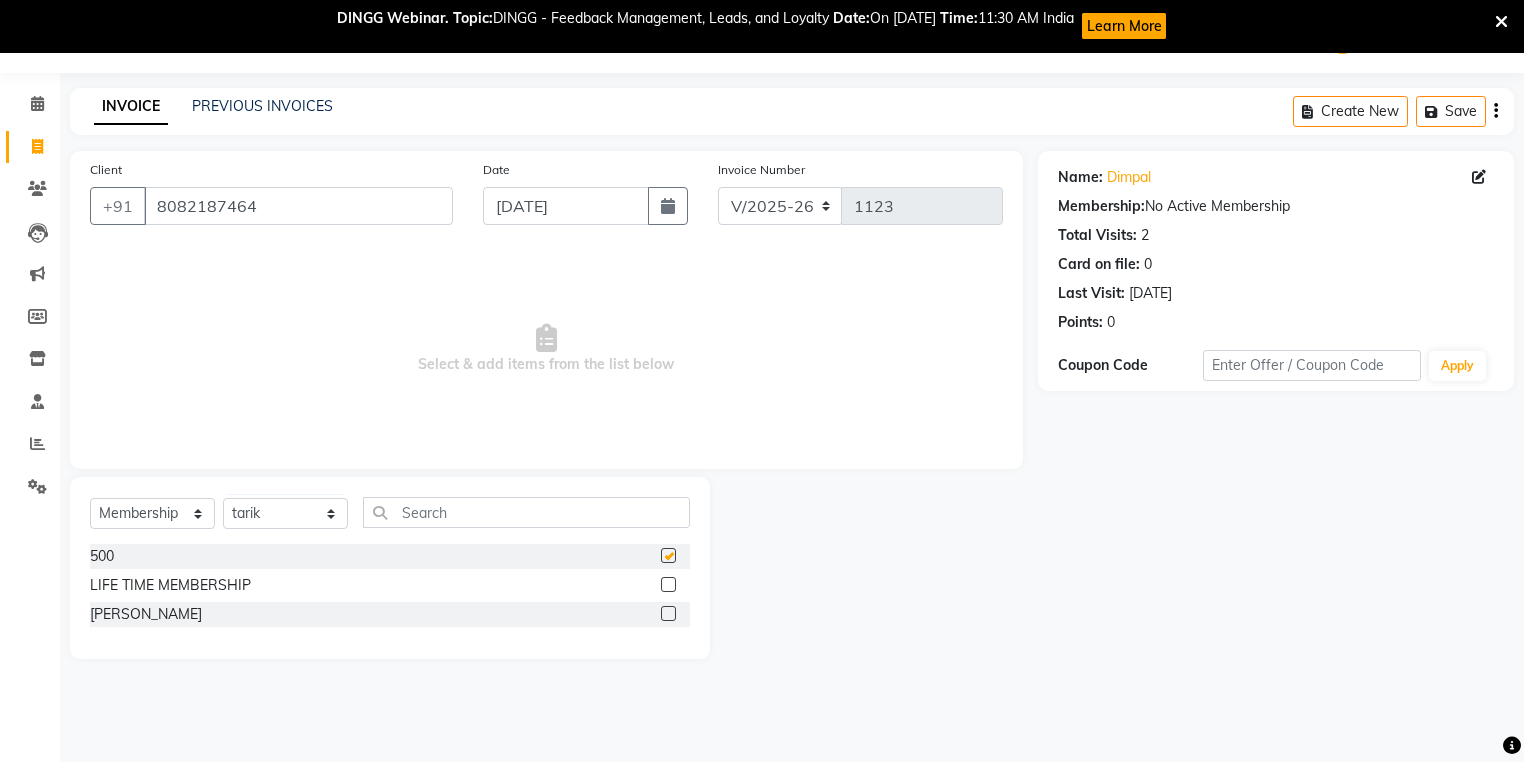 select on "select" 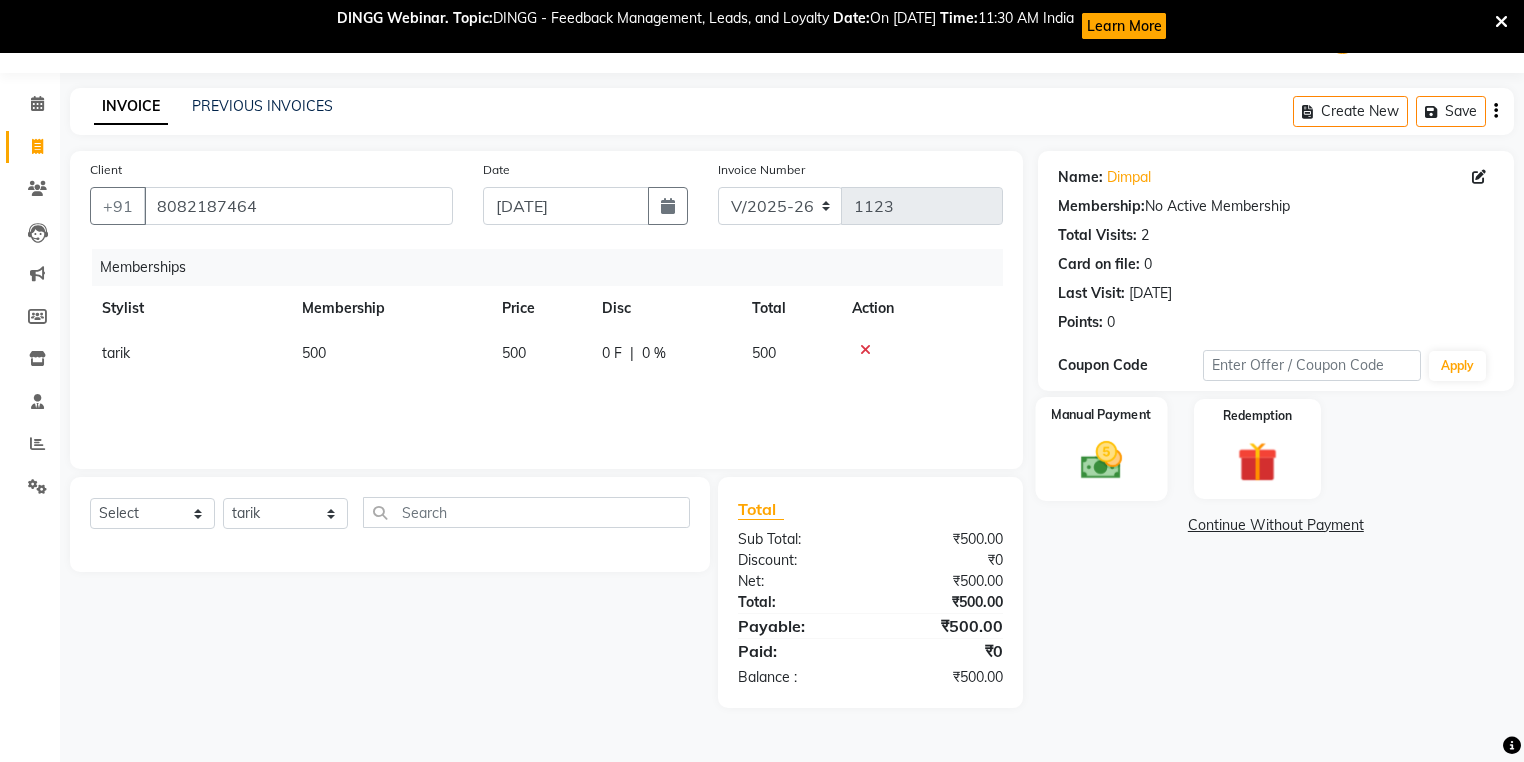 click 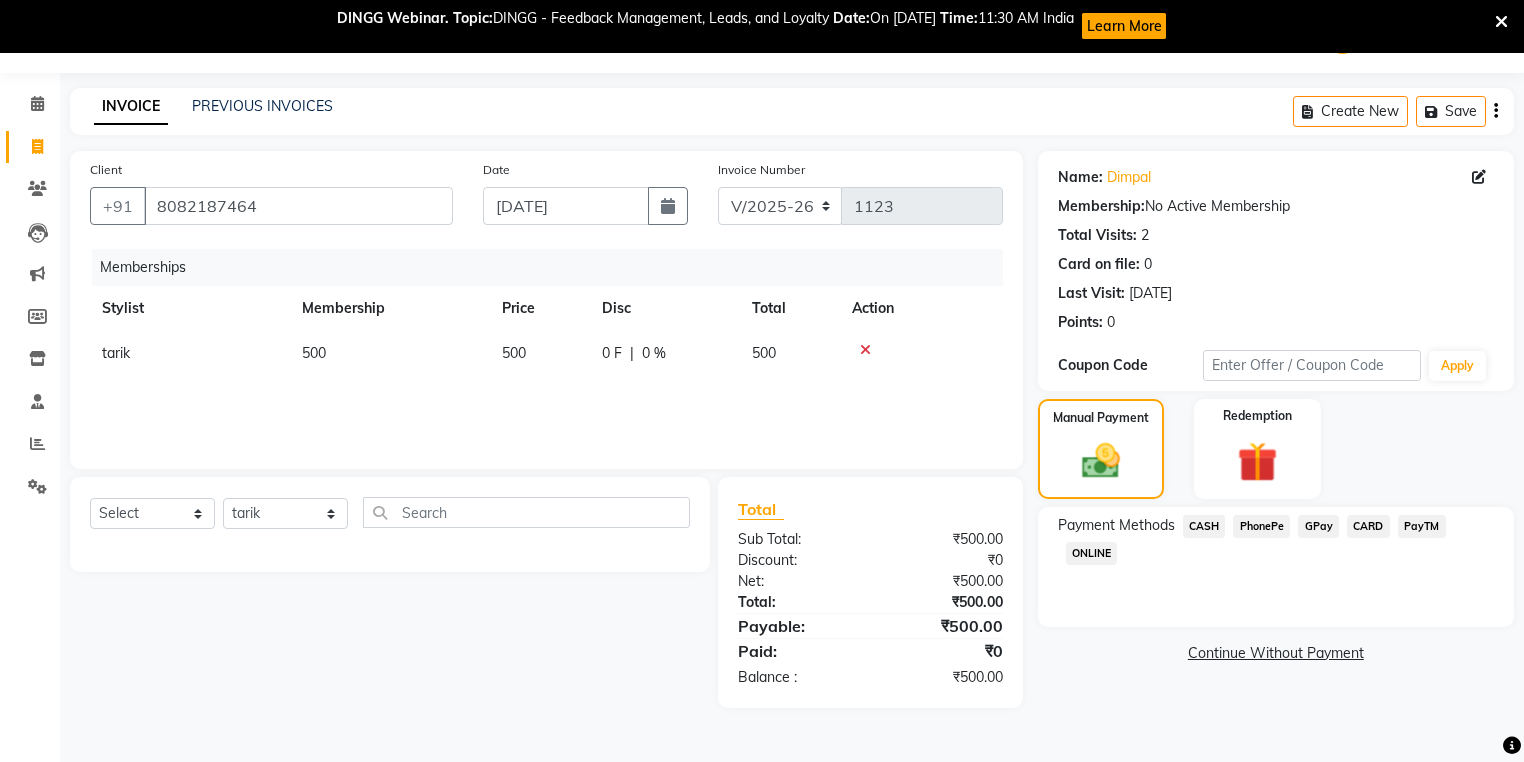 click on "GPay" 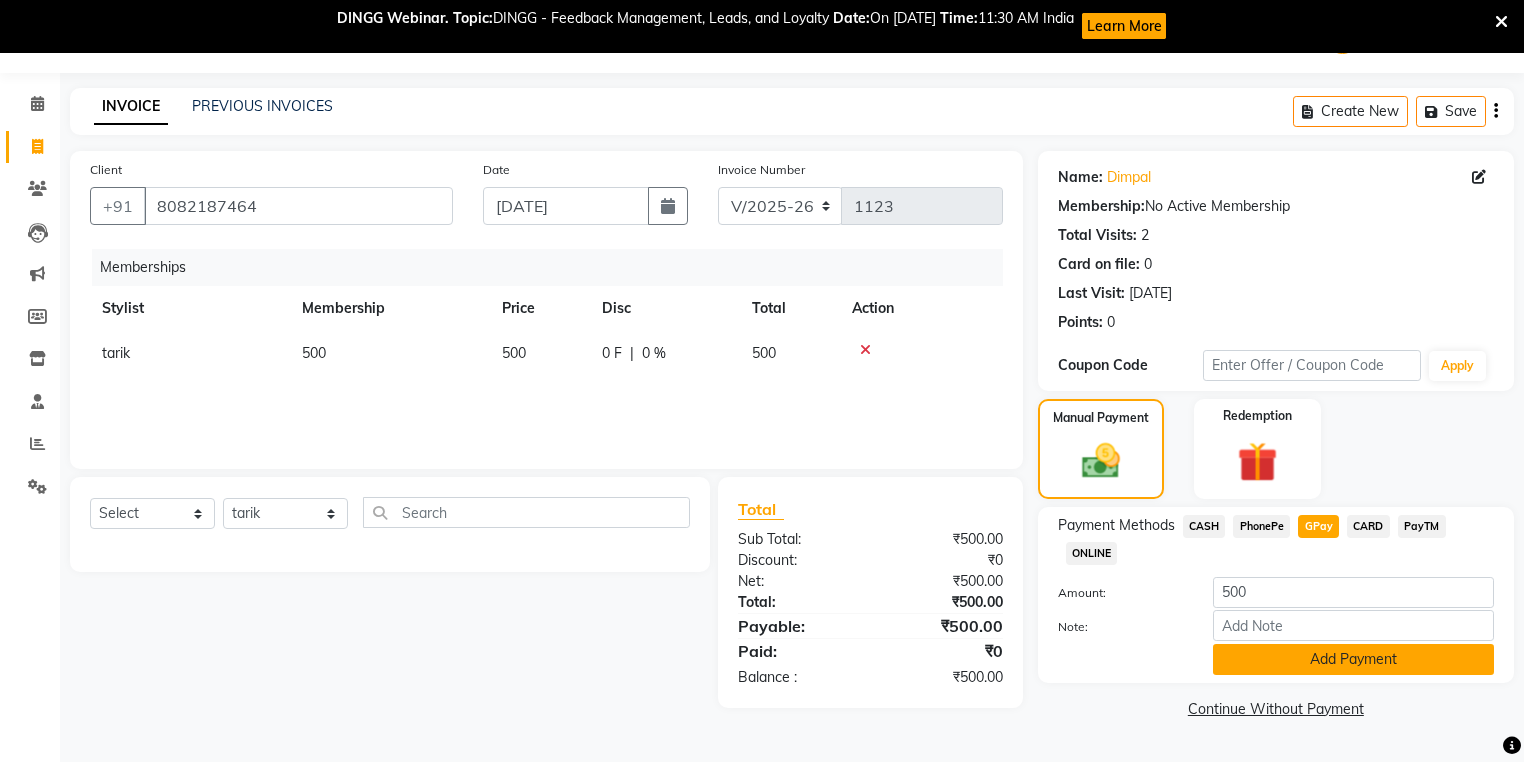click on "Add Payment" 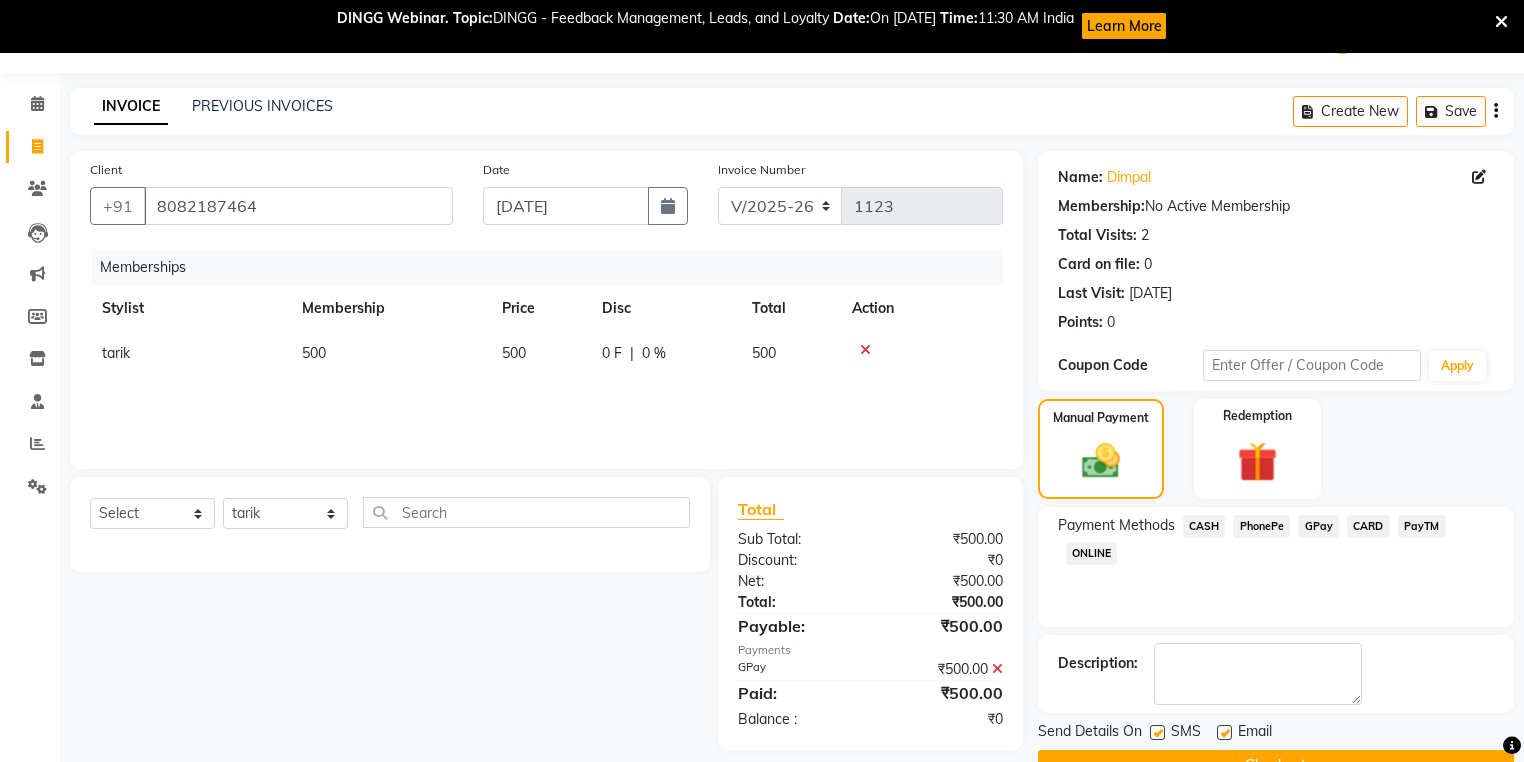 scroll, scrollTop: 99, scrollLeft: 0, axis: vertical 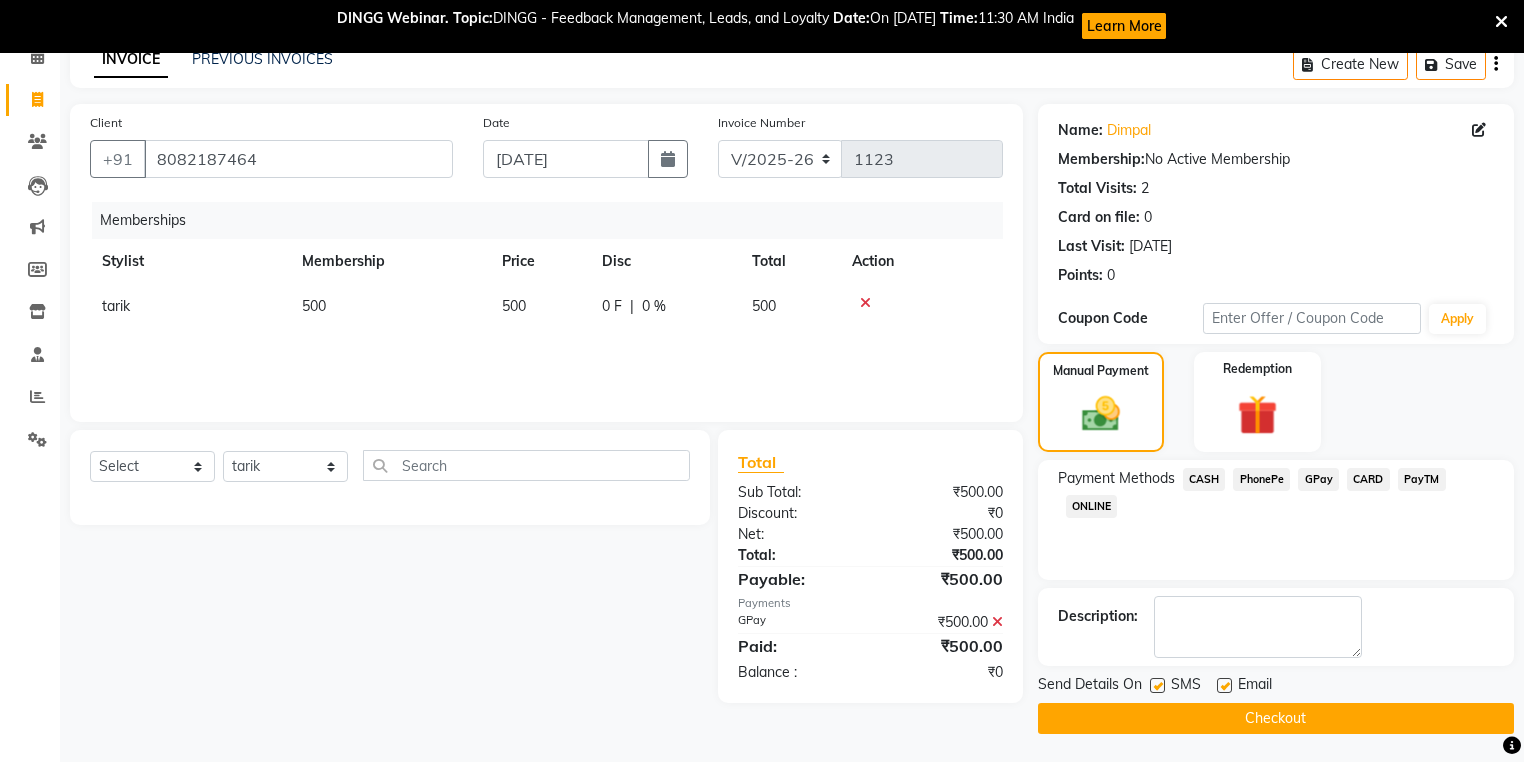 click on "Checkout" 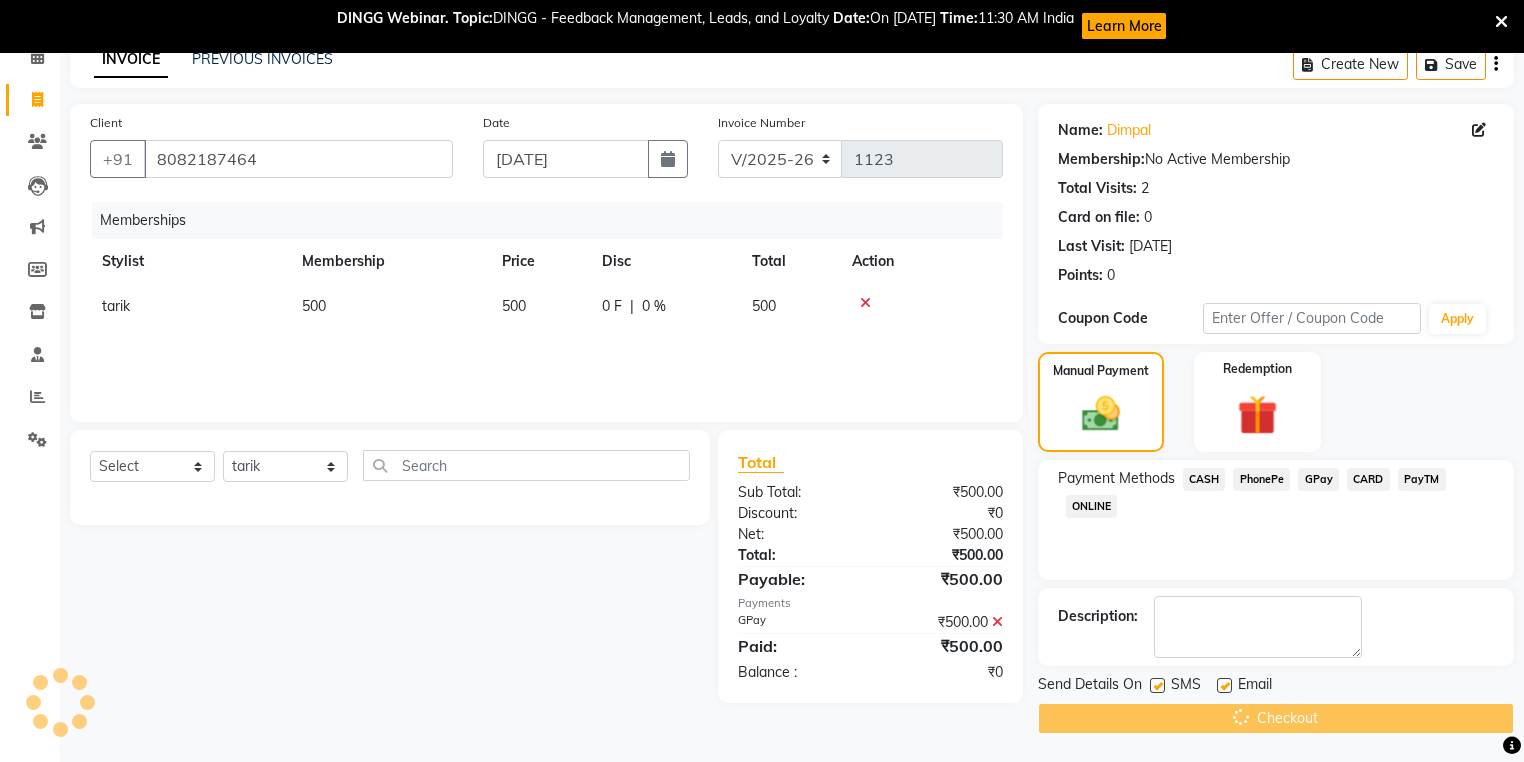 scroll, scrollTop: 52, scrollLeft: 0, axis: vertical 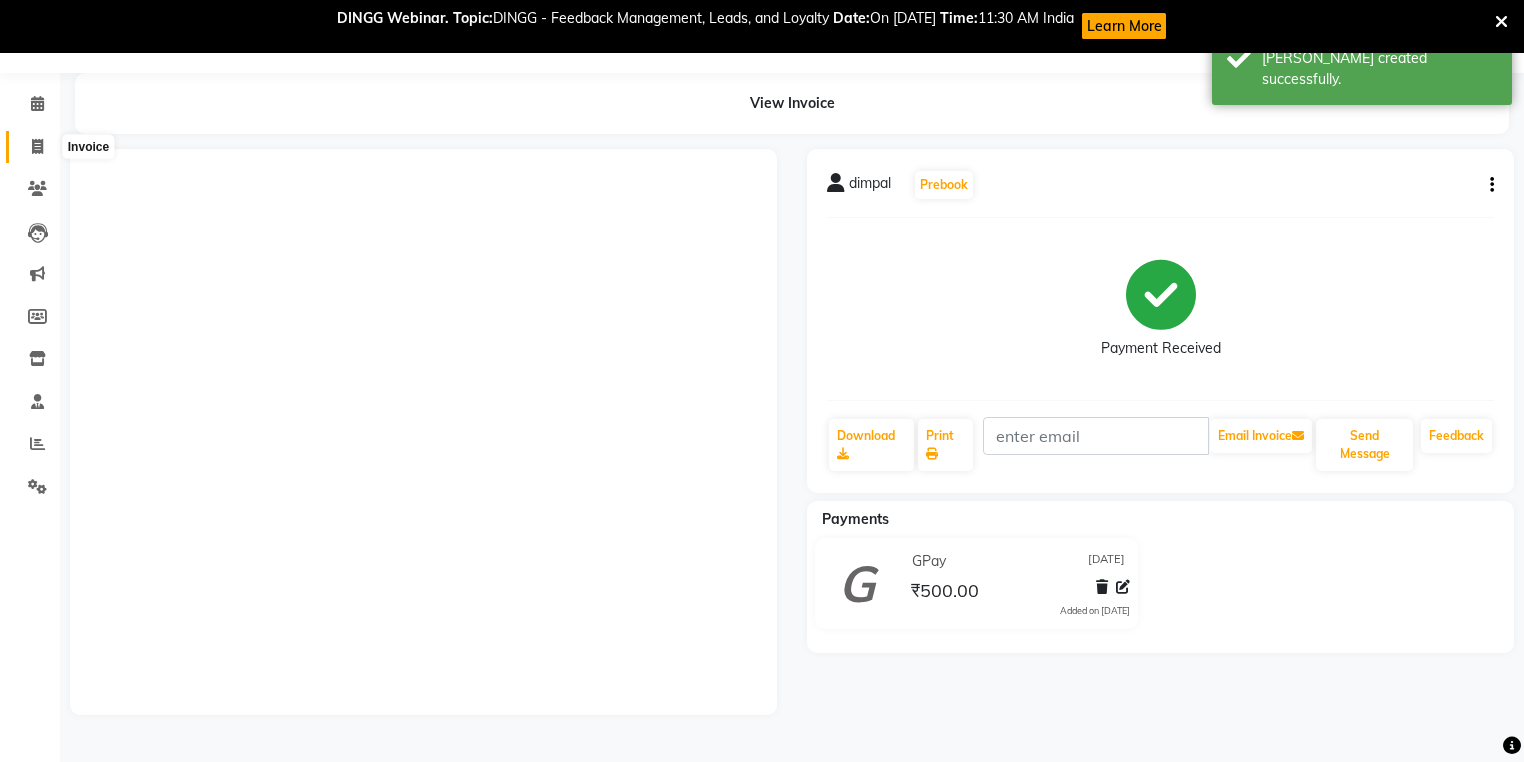 click 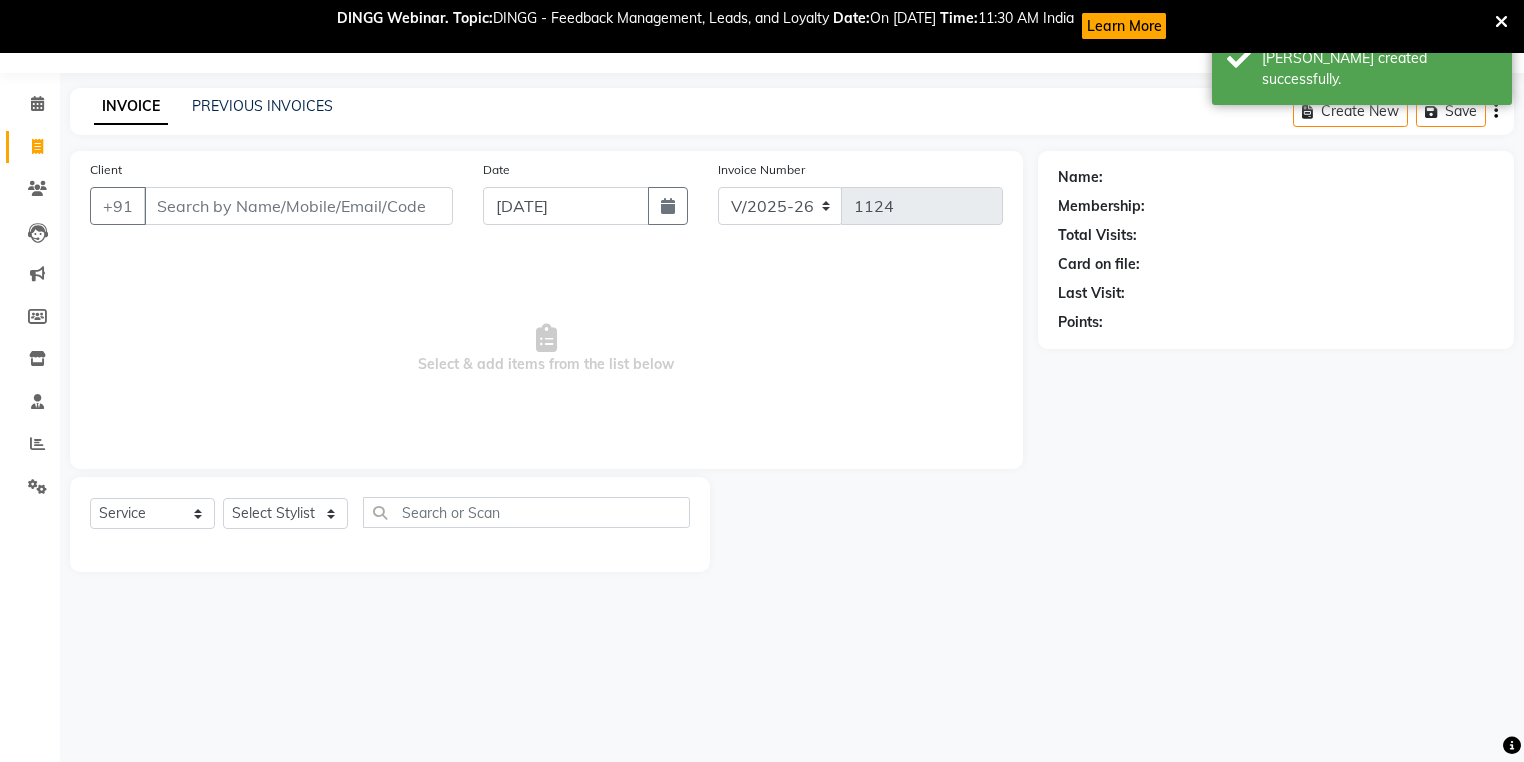 click on "Client" at bounding box center [298, 206] 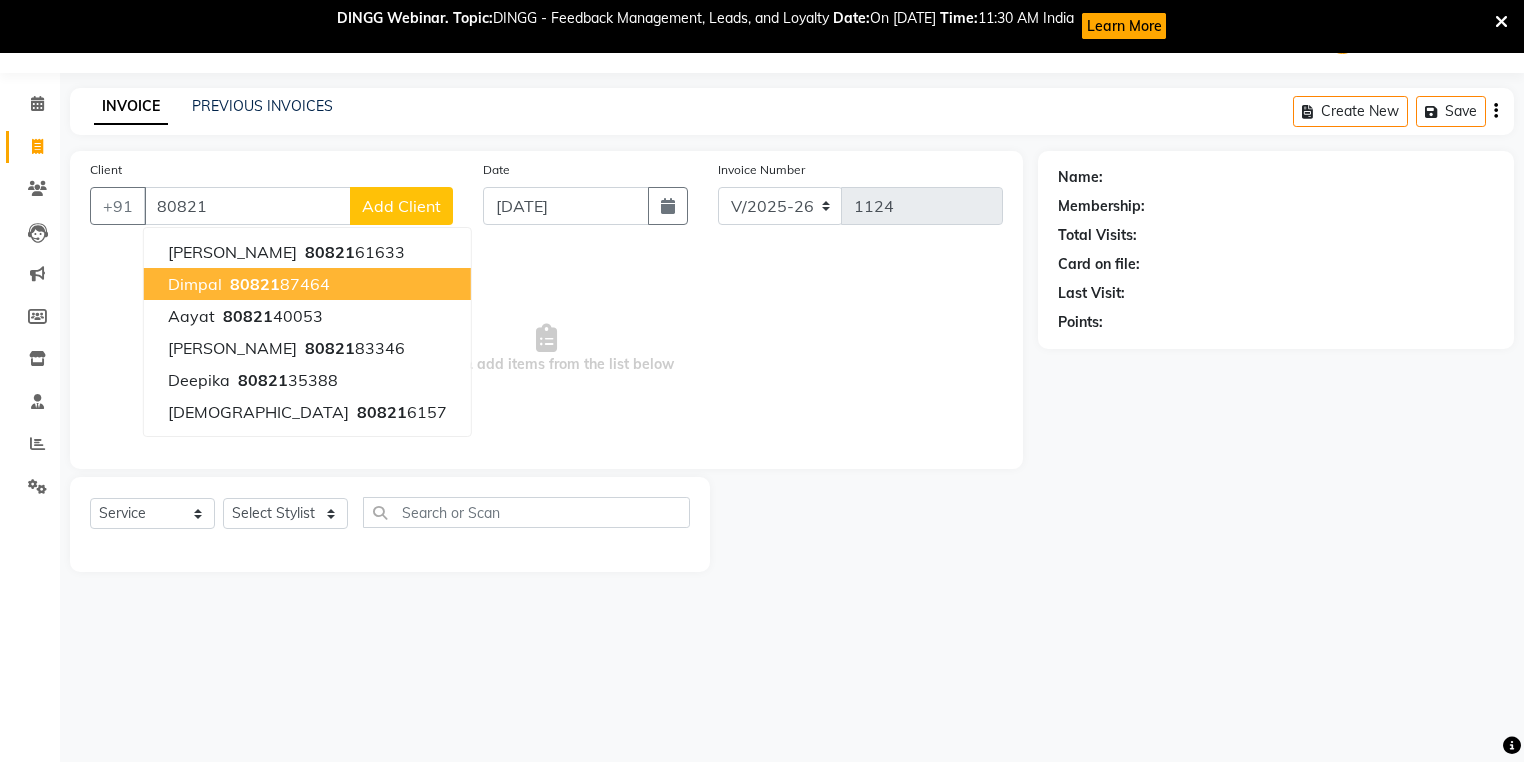 click on "80821 87464" at bounding box center [278, 284] 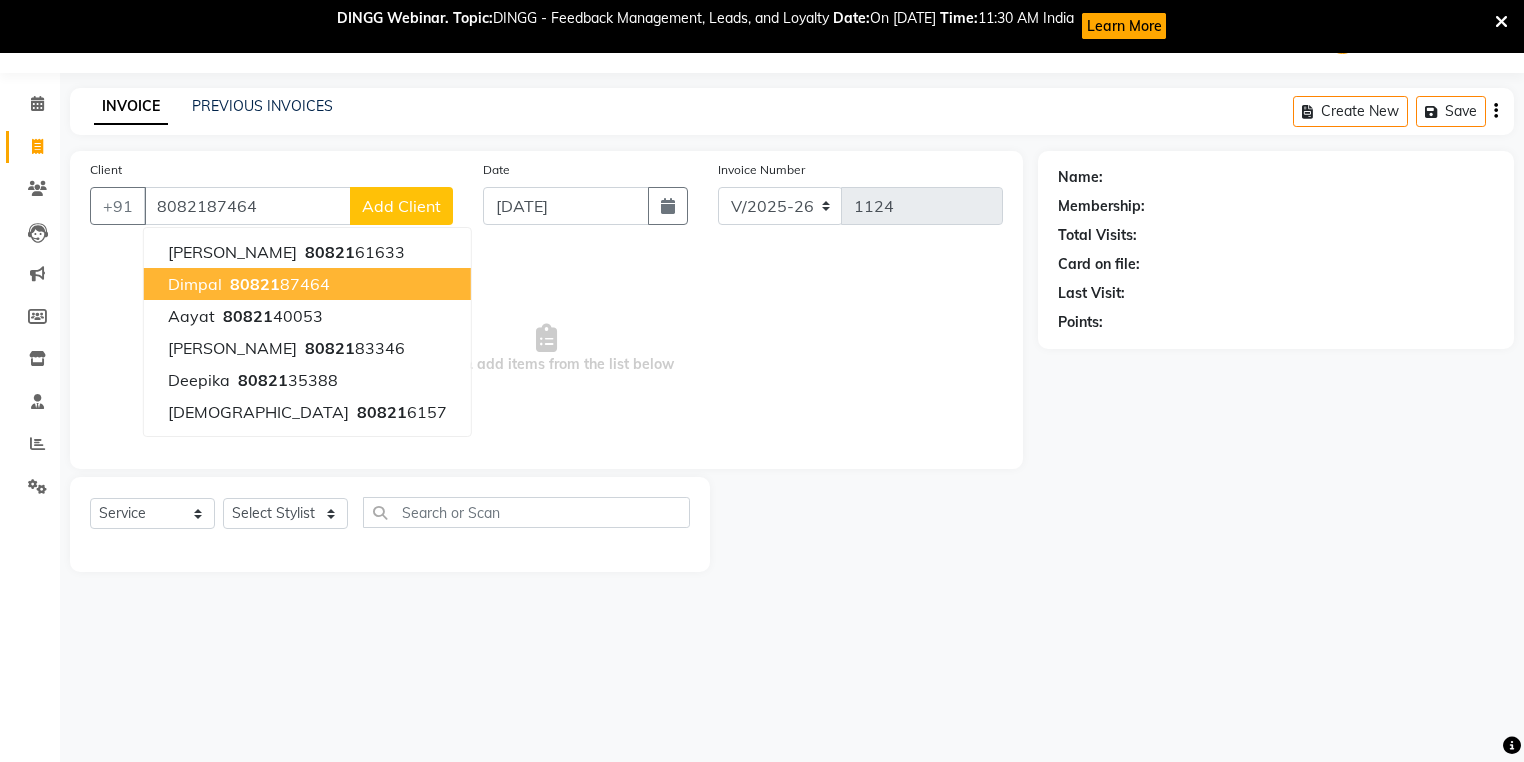 type on "8082187464" 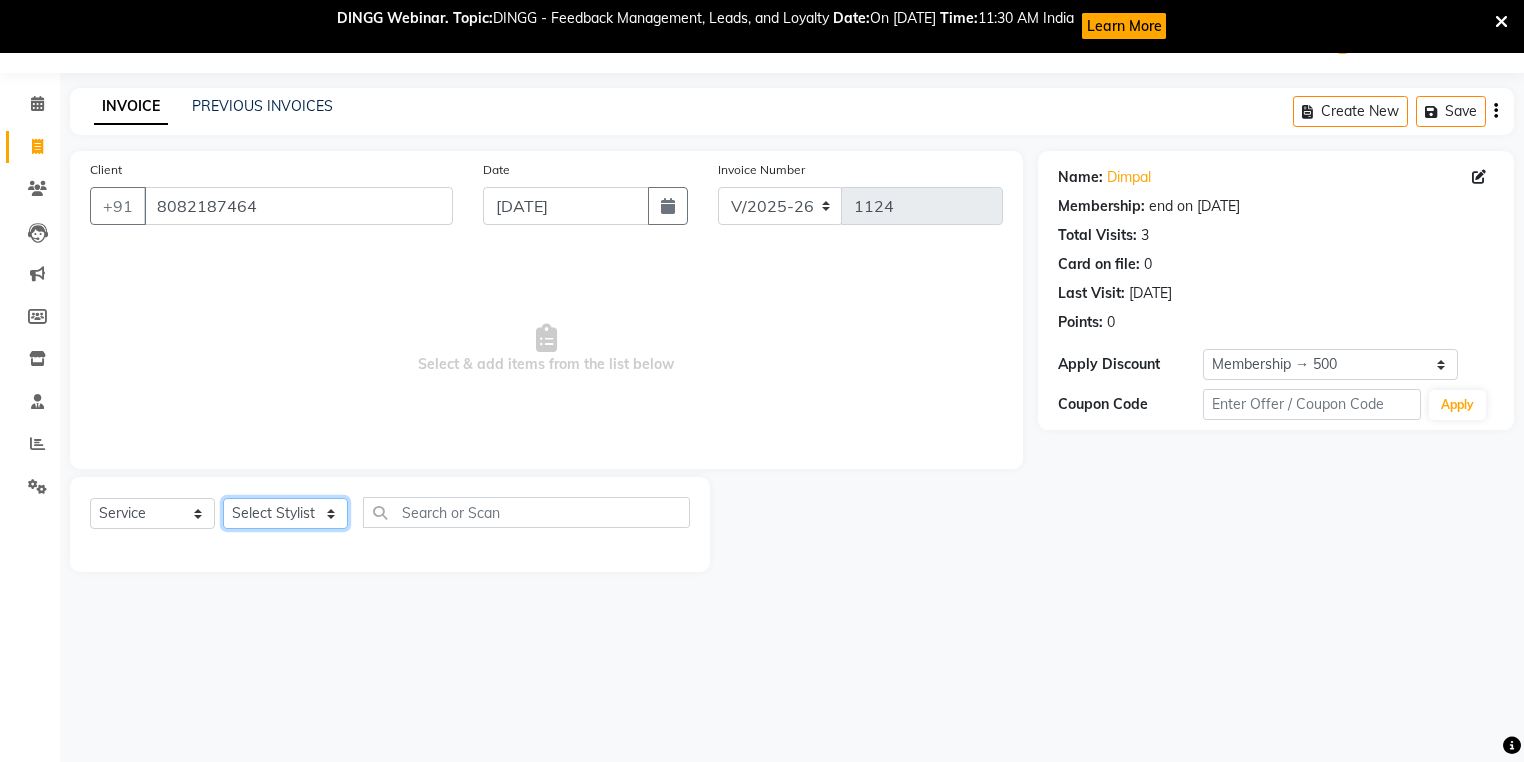 click on "Select Stylist Arti beautiction [PERSON_NAME] [PERSON_NAME] (nail artist) [PERSON_NAME] [PERSON_NAME] NEHA [PERSON_NAME] [PERSON_NAME] [PERSON_NAME] Savita tarik" 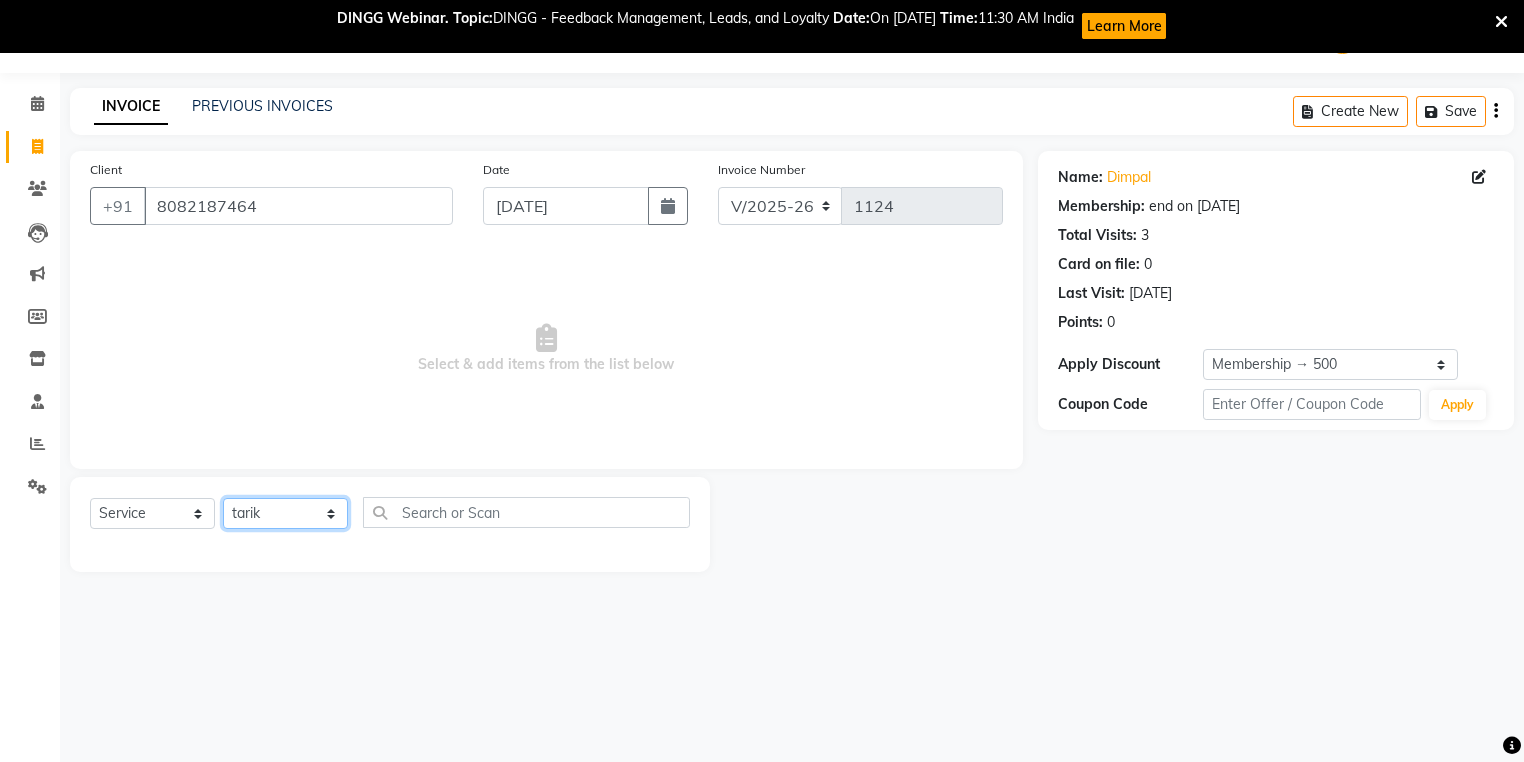 click on "Select Stylist Arti beautiction [PERSON_NAME] [PERSON_NAME] (nail artist) [PERSON_NAME] [PERSON_NAME] NEHA [PERSON_NAME] [PERSON_NAME] [PERSON_NAME] Savita tarik" 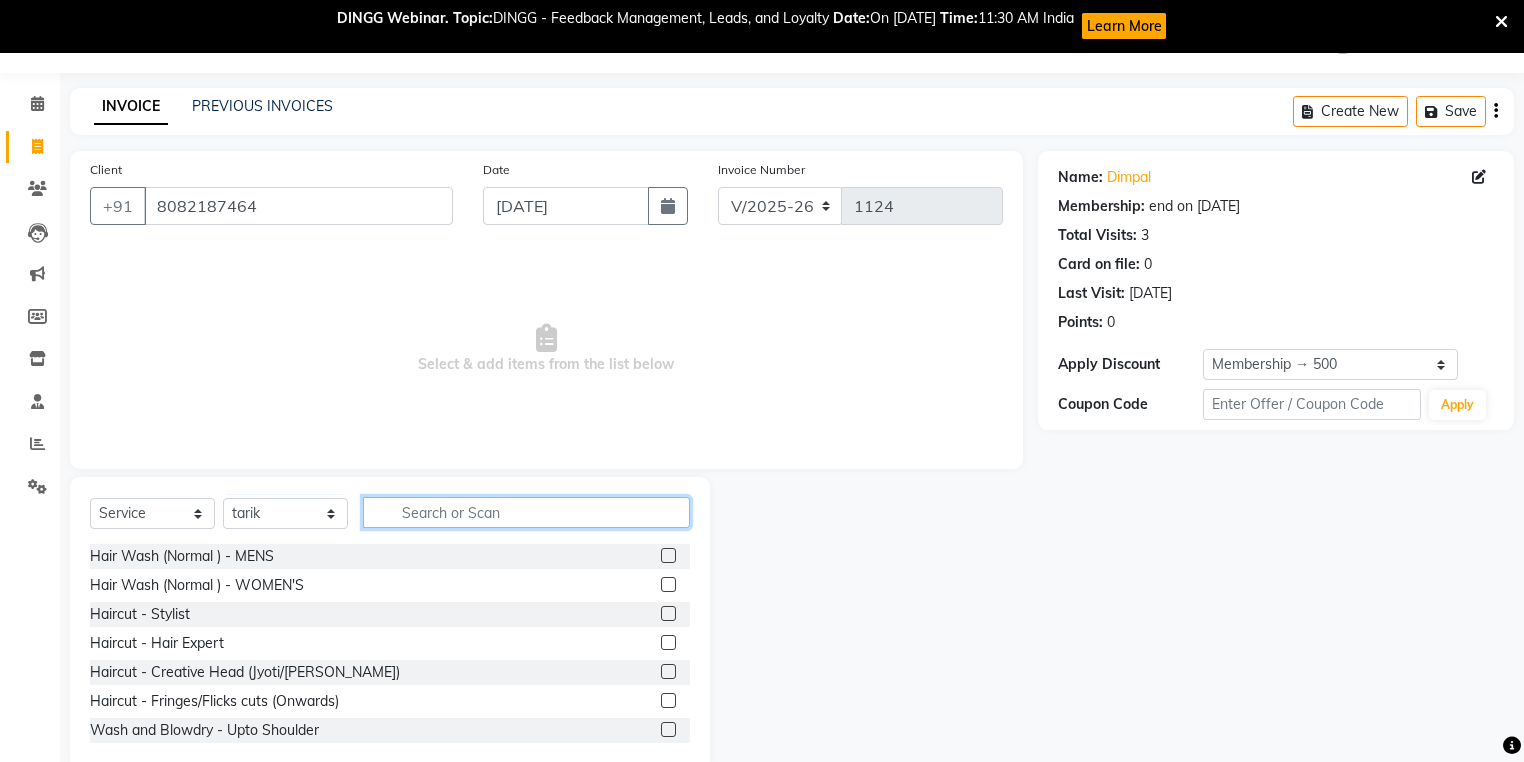 click 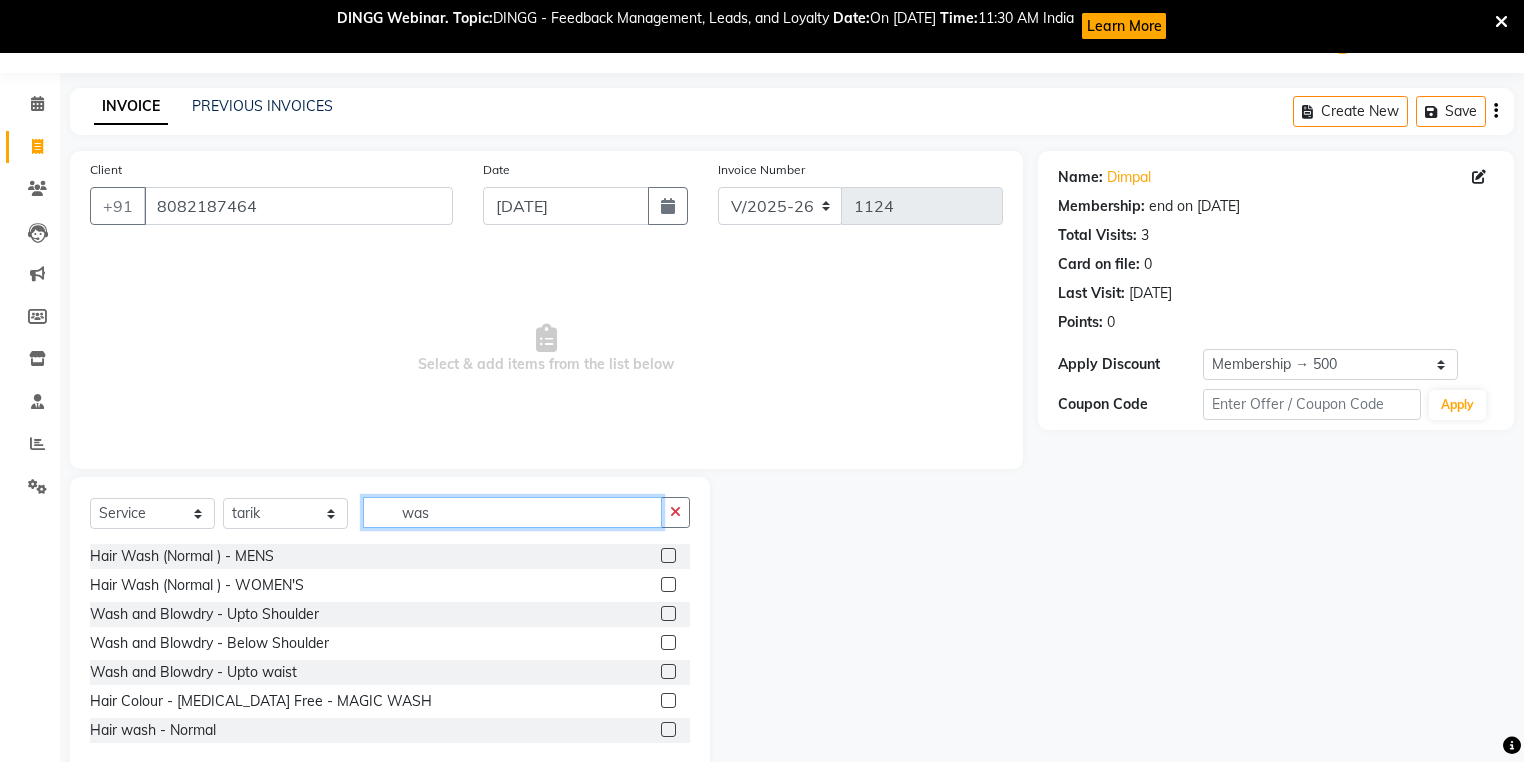 type on "was" 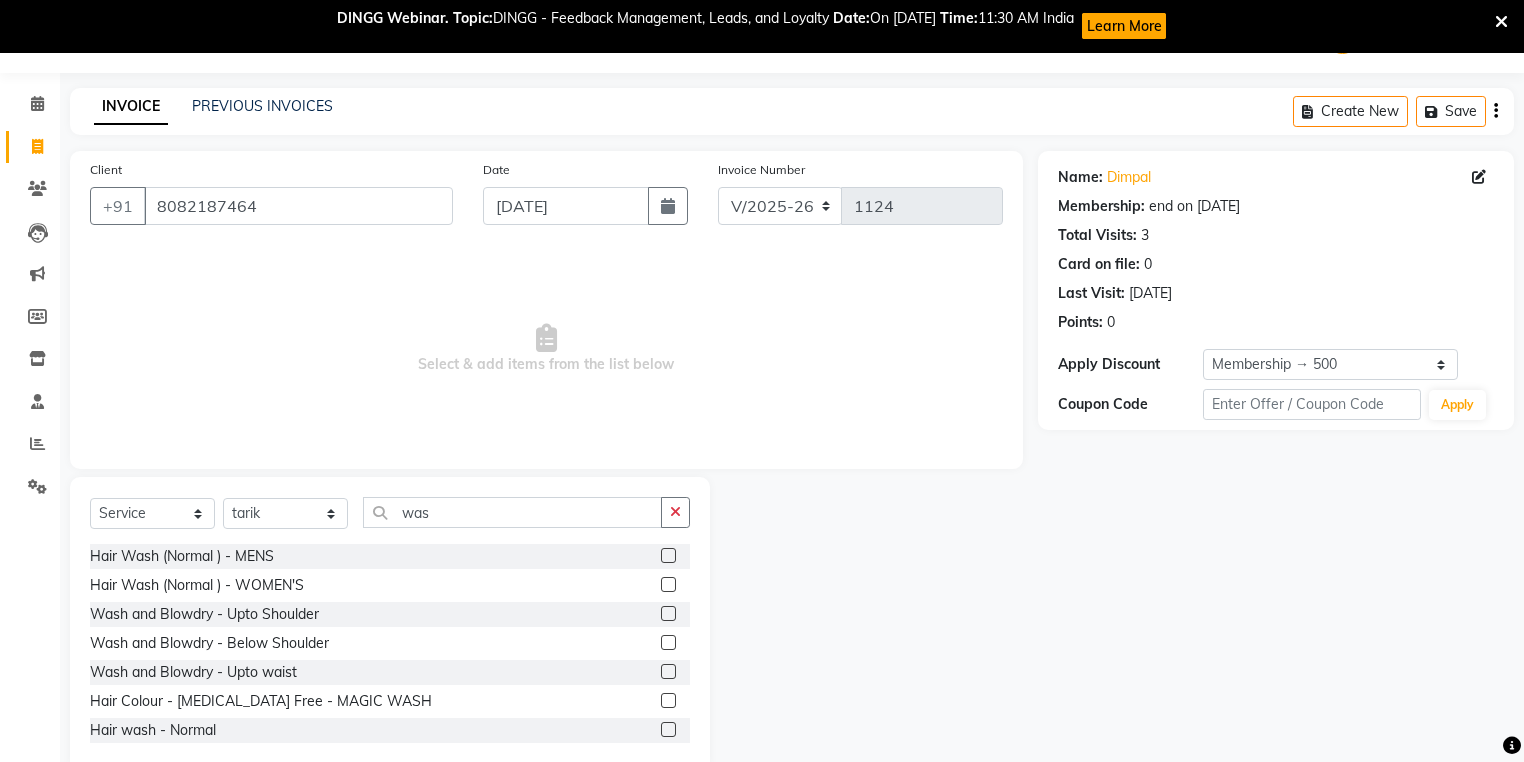 click 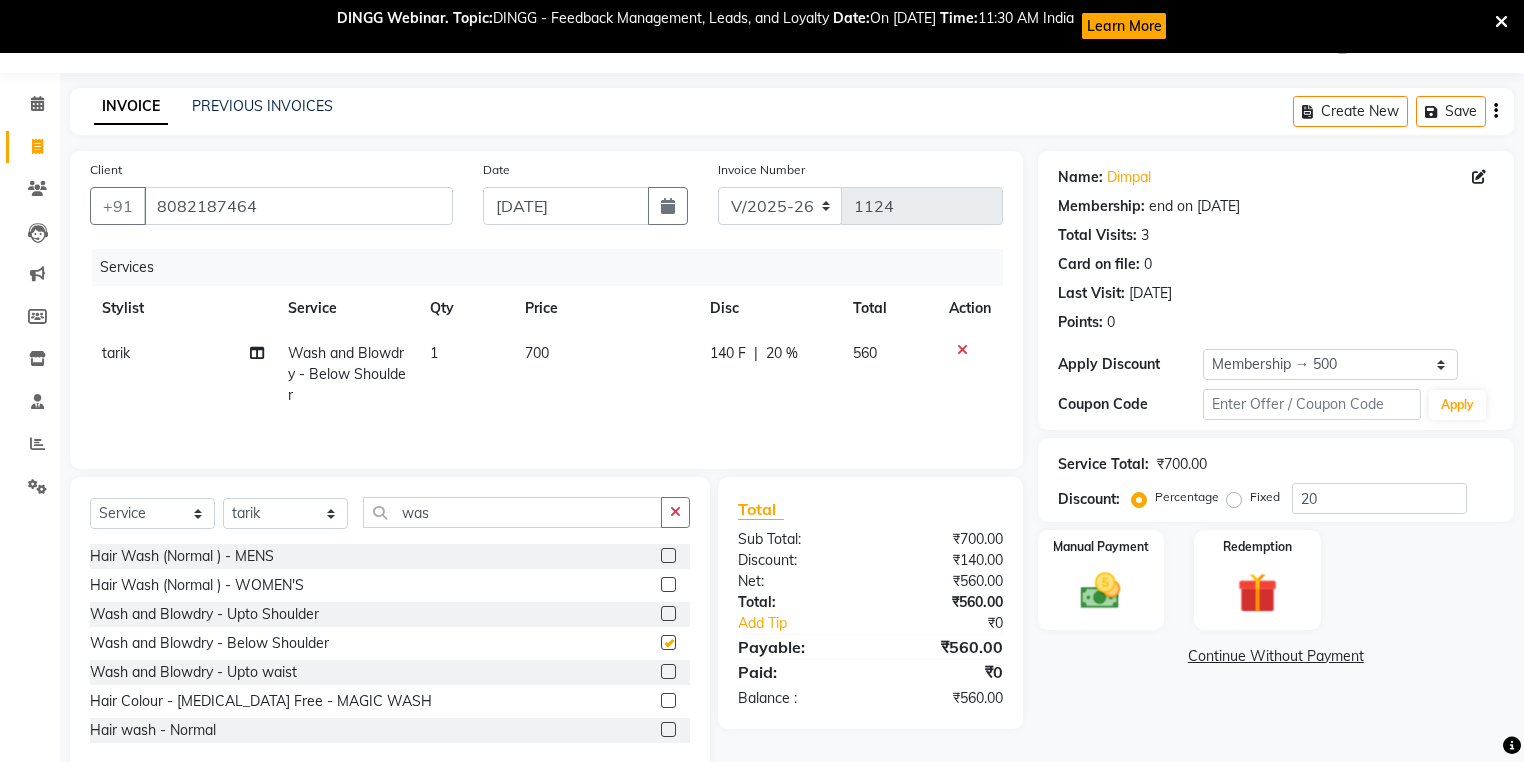 checkbox on "false" 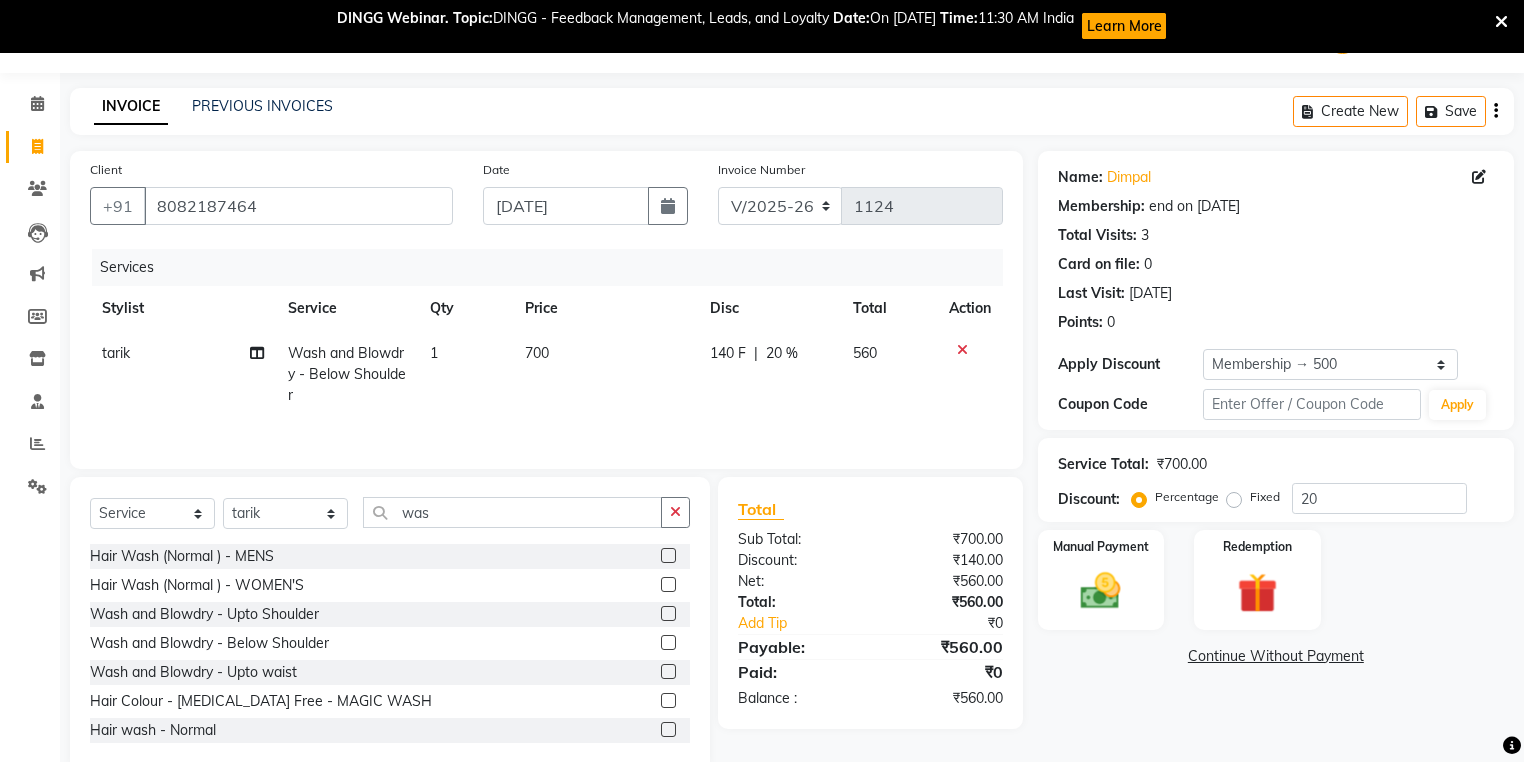 click on "700" 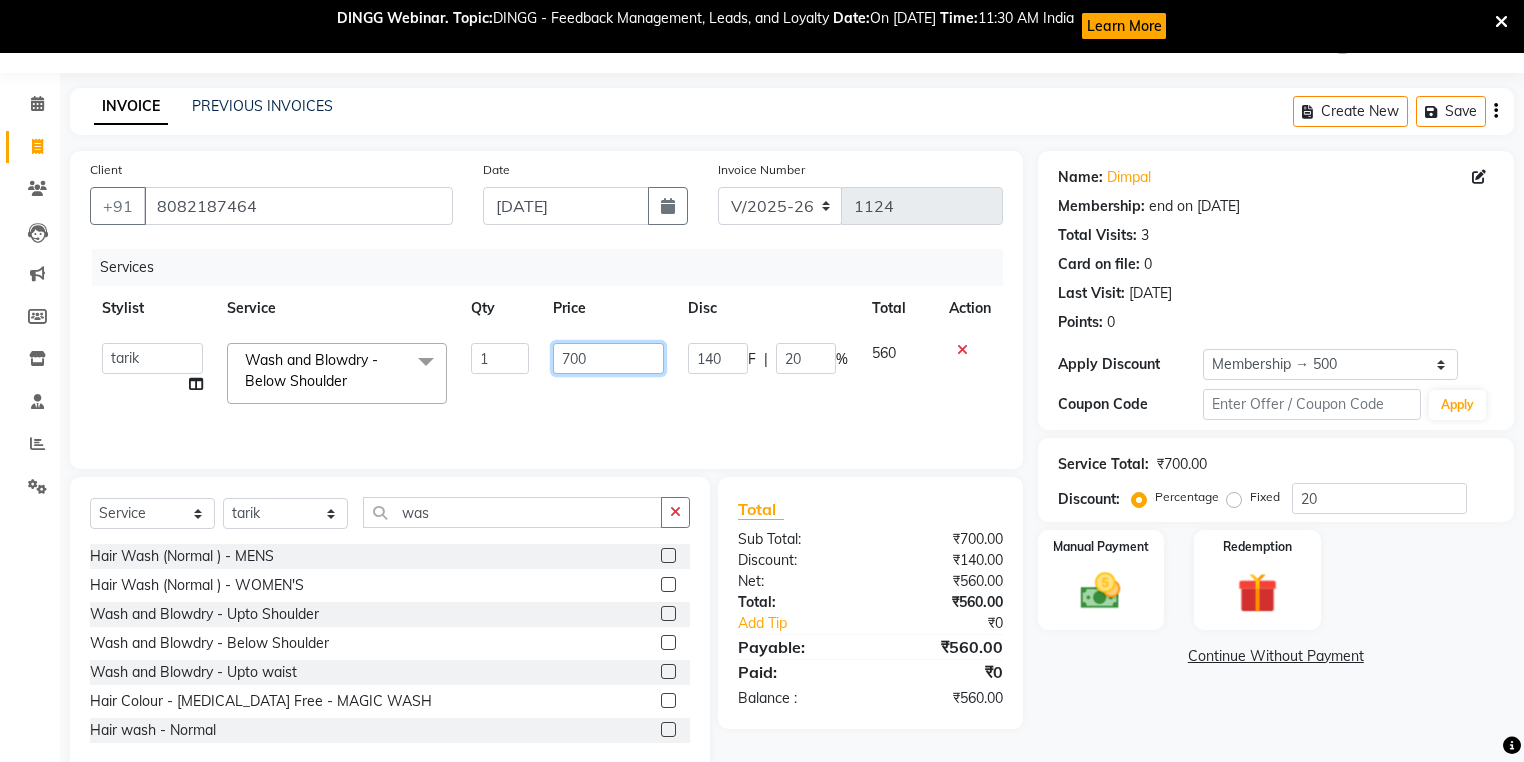 click on "700" 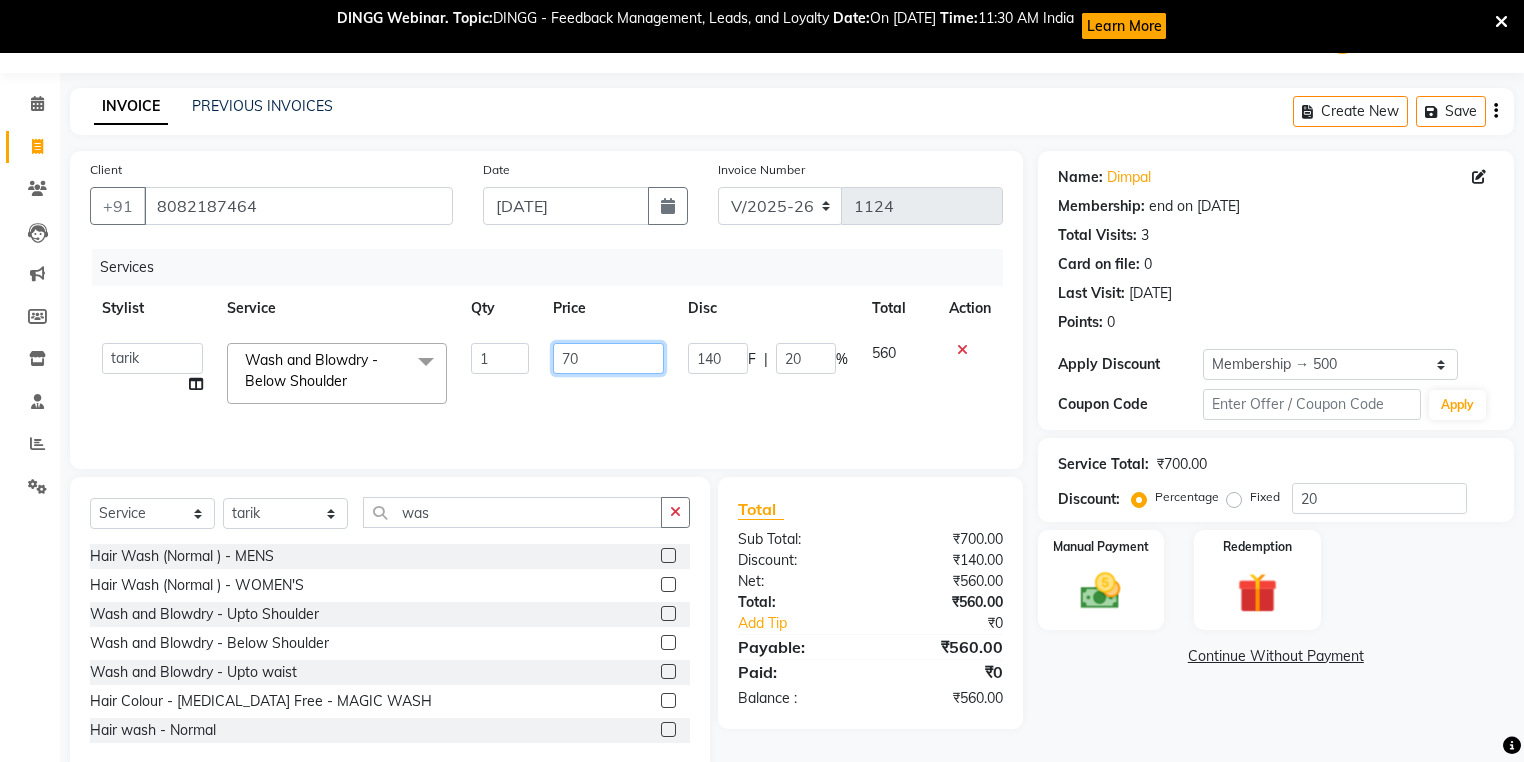 type on "7" 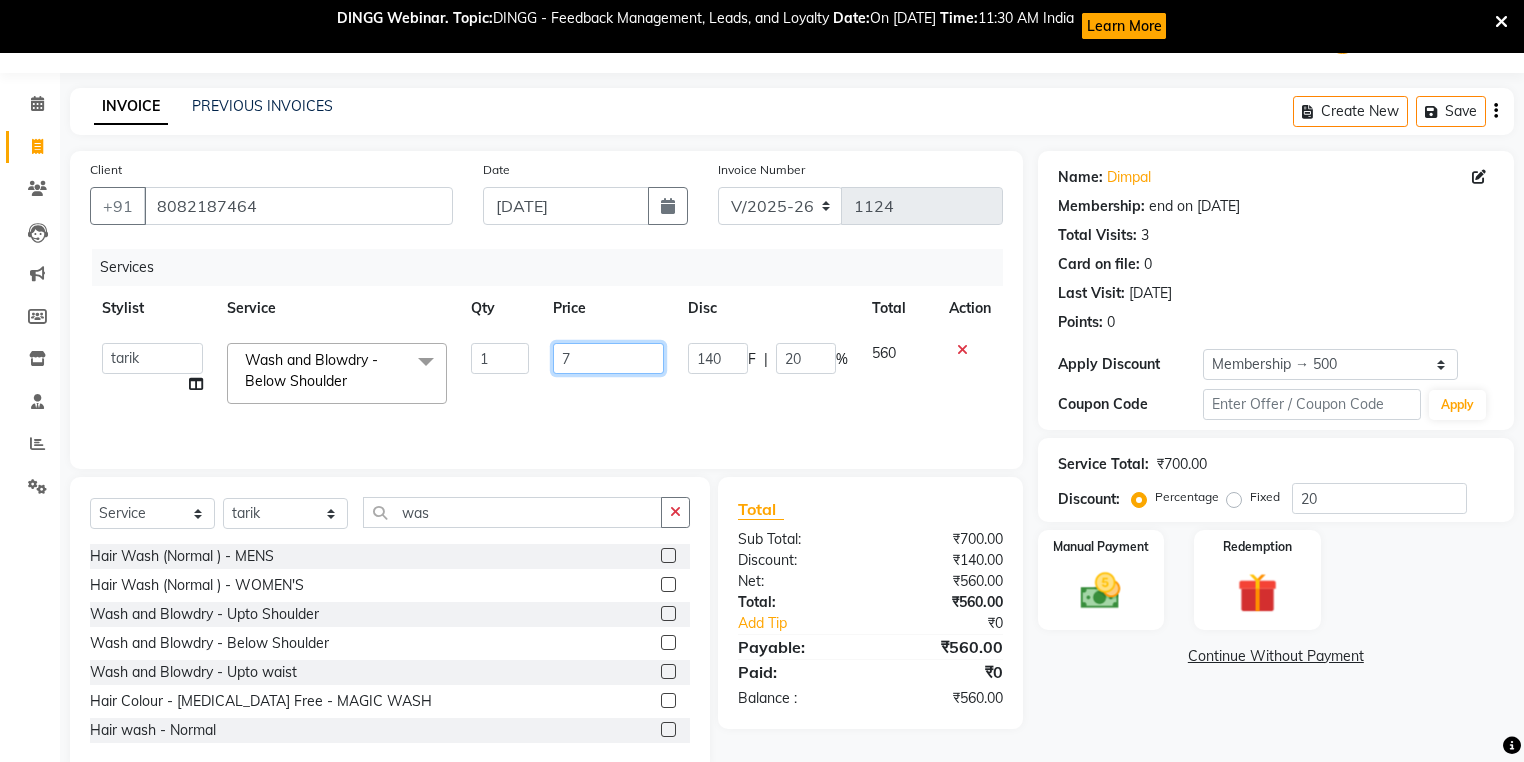 type 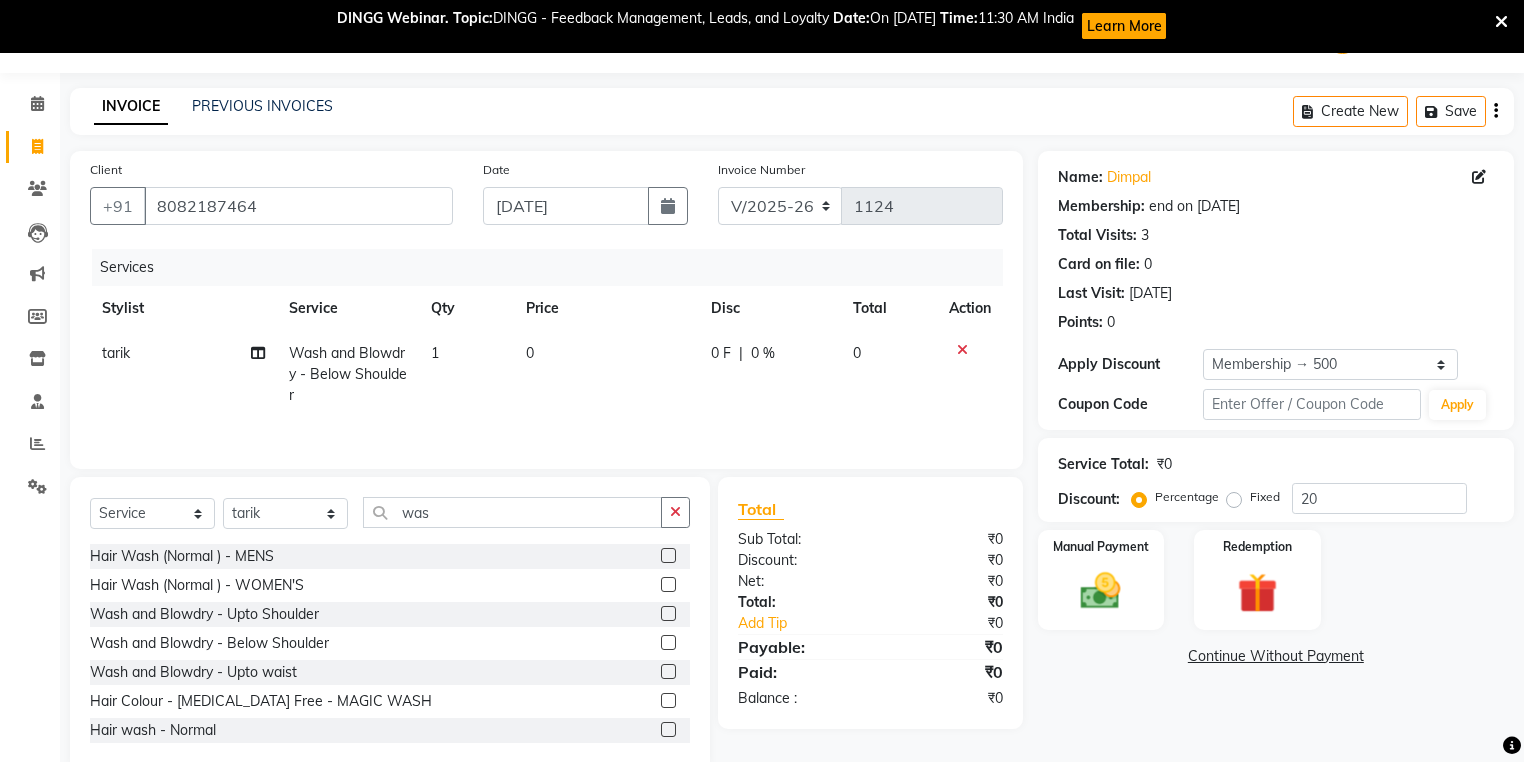 click on "0" 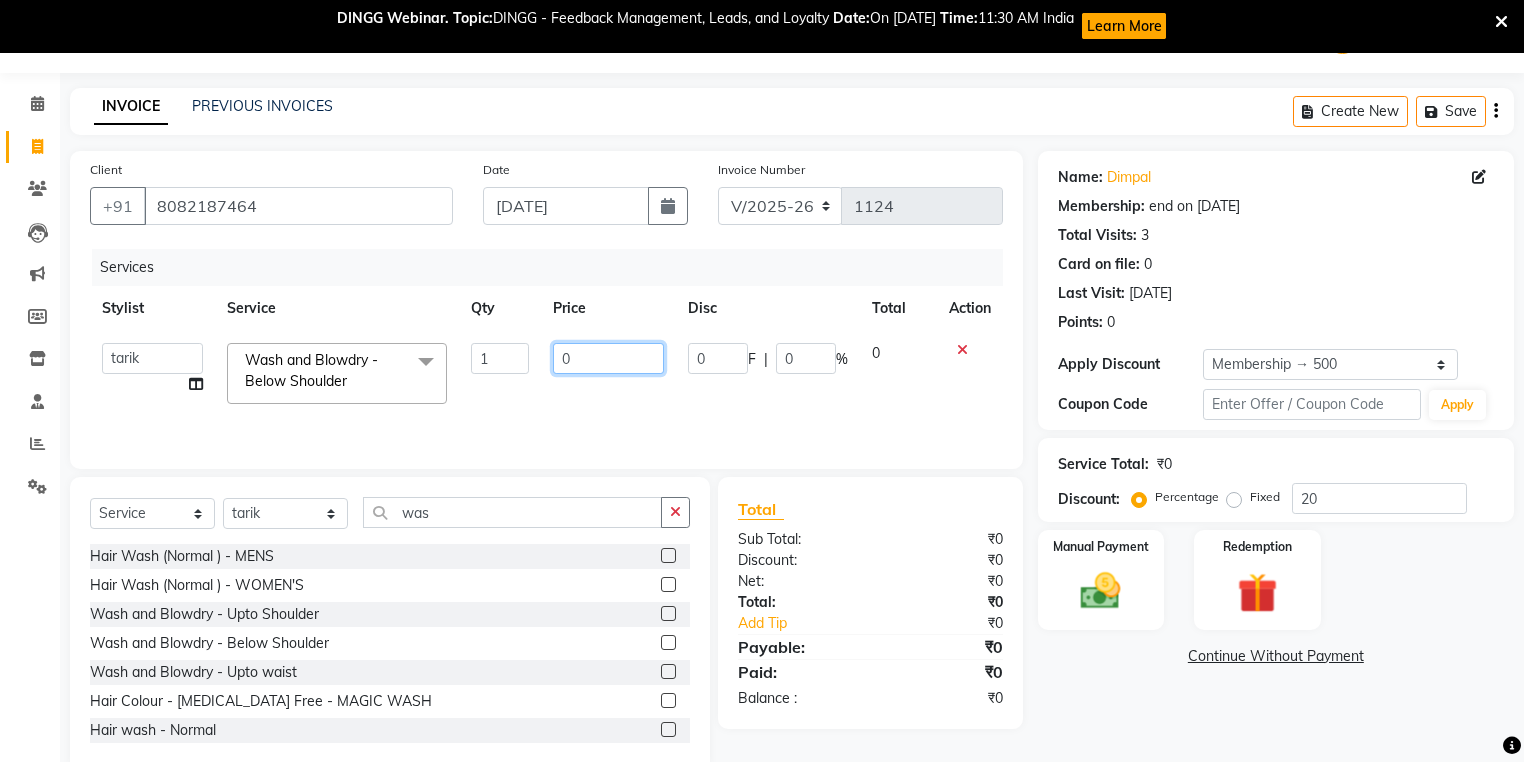 click on "0" 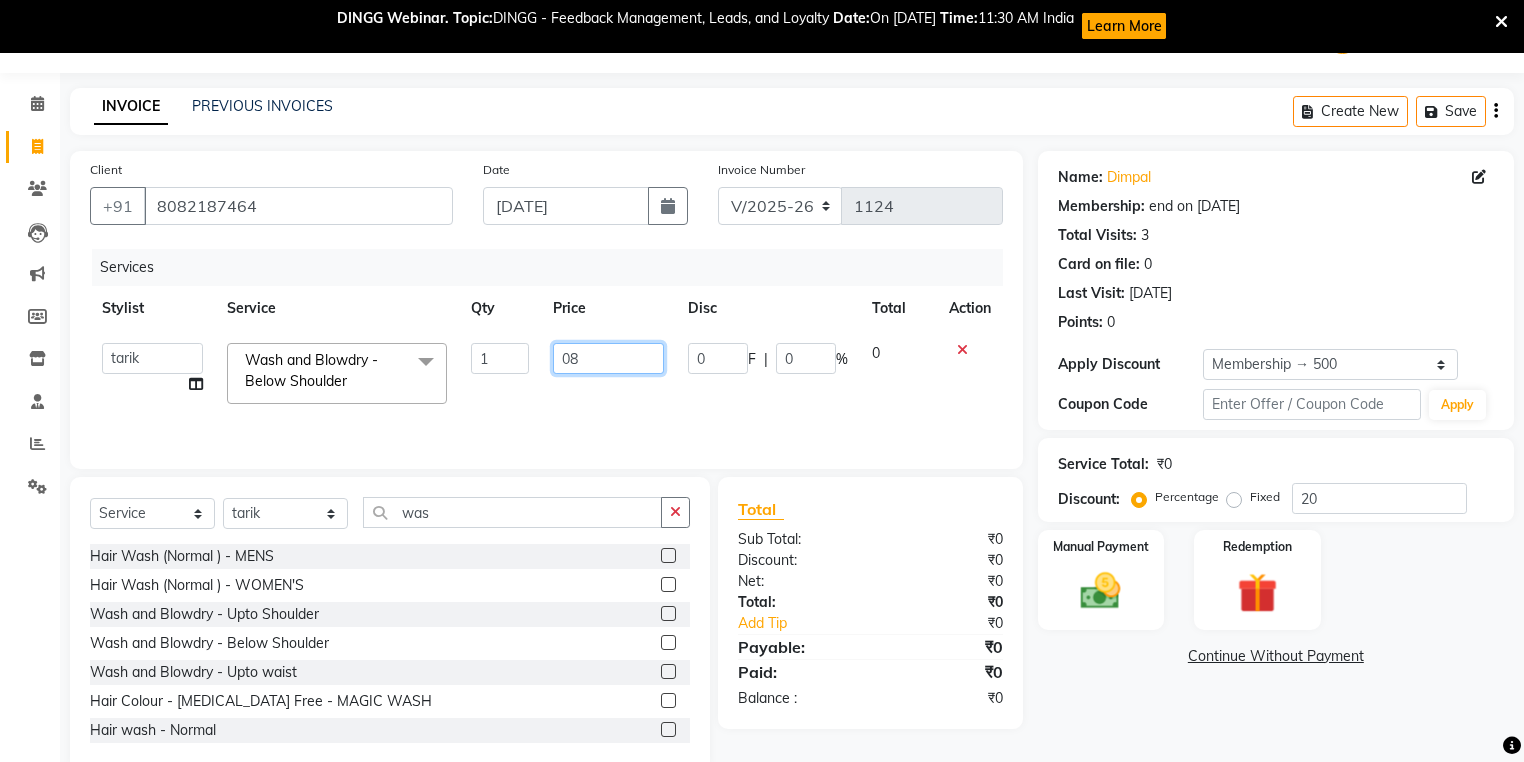 type on "0" 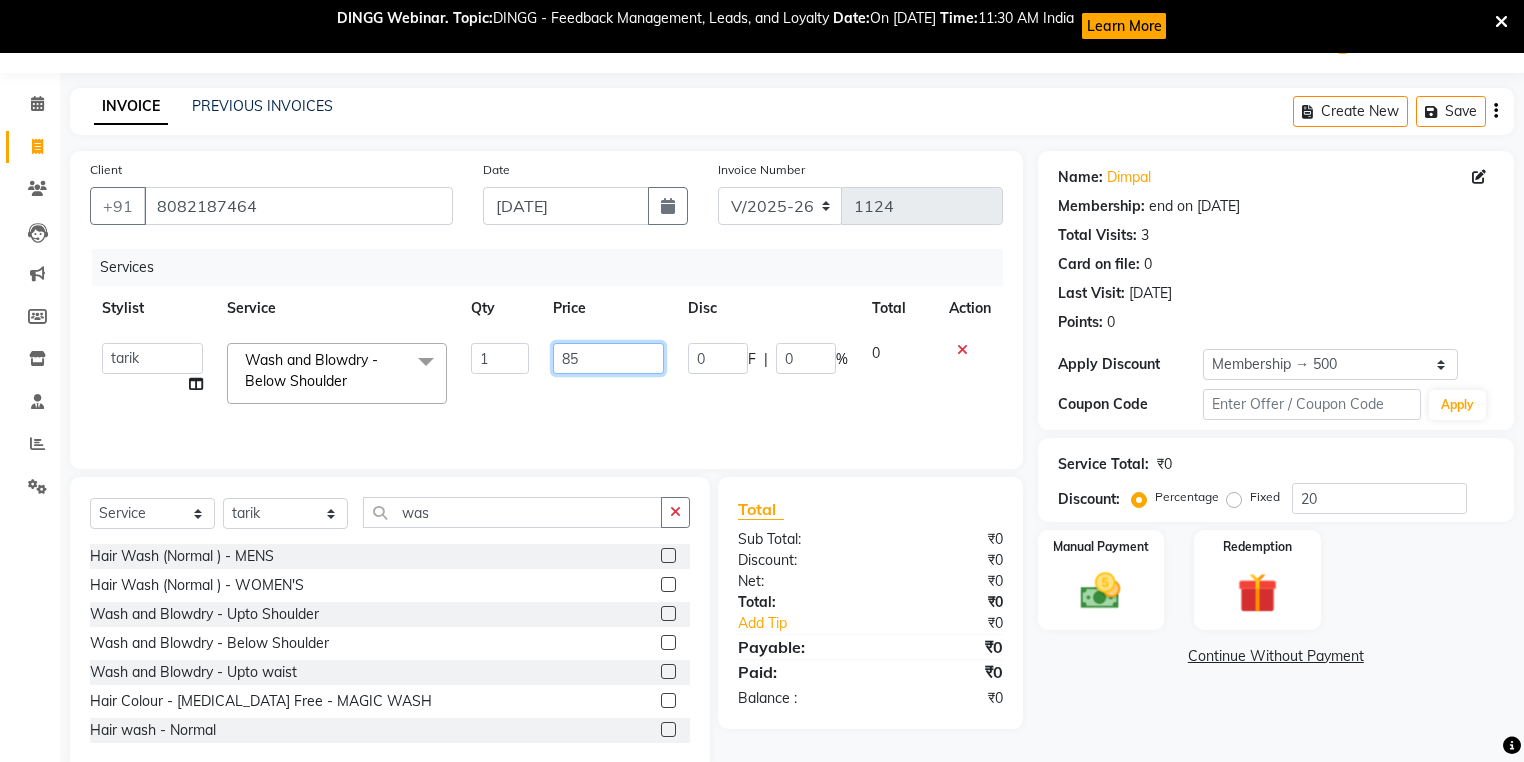 type on "850" 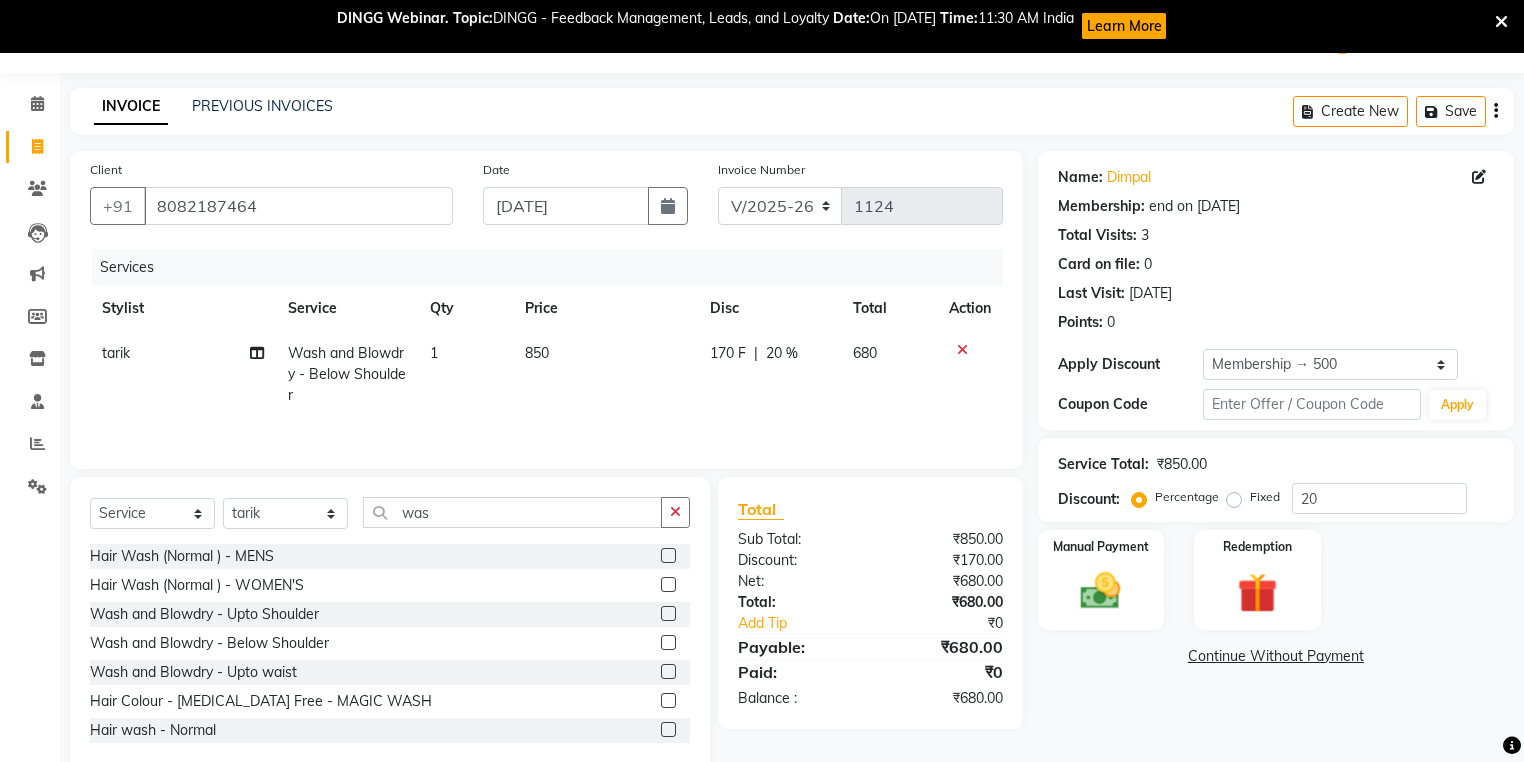 click on "[PERSON_NAME] and Blowdry - Below Shoulder 1 850 170 F | 20 % 680" 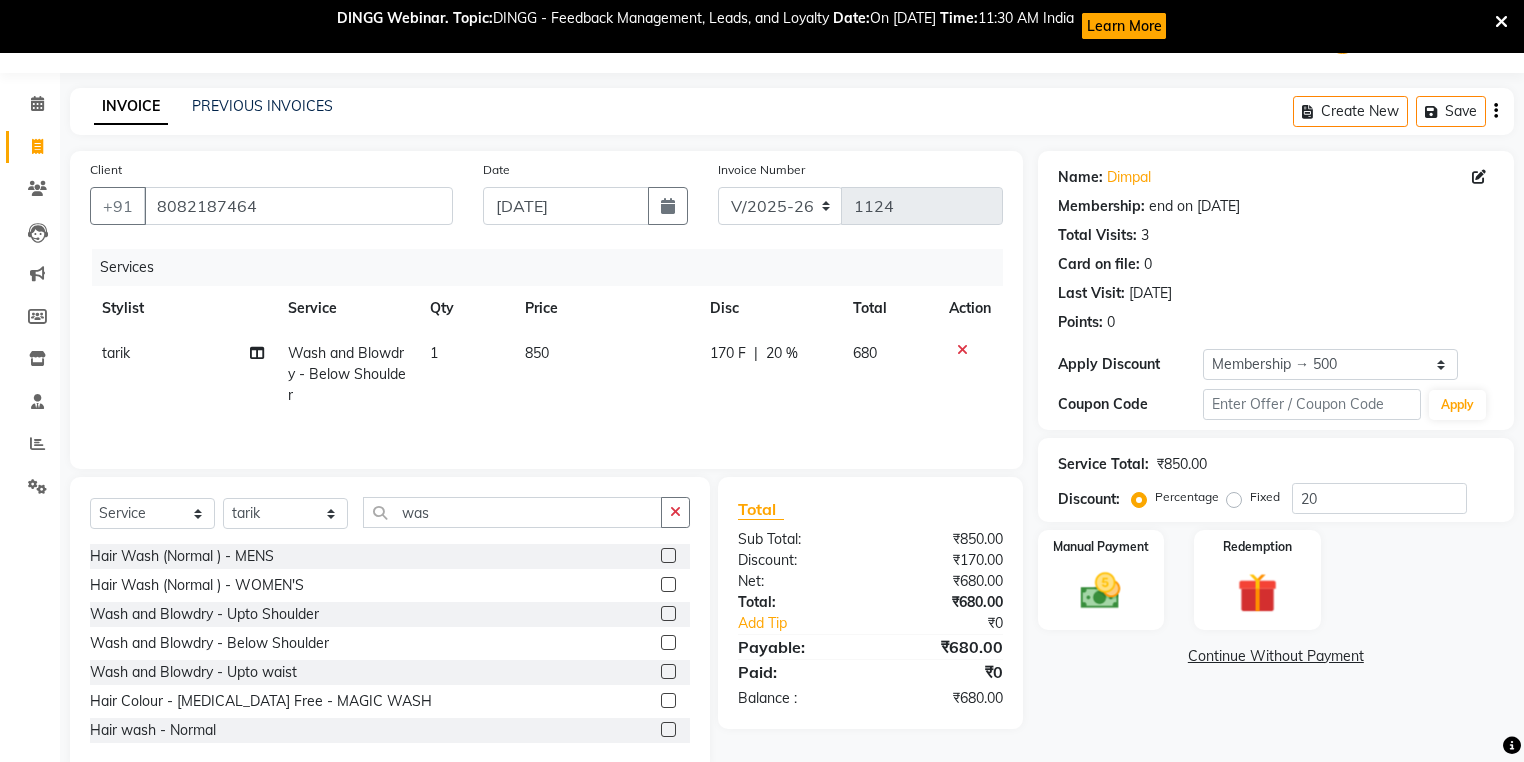 click on "170 F | 20 %" 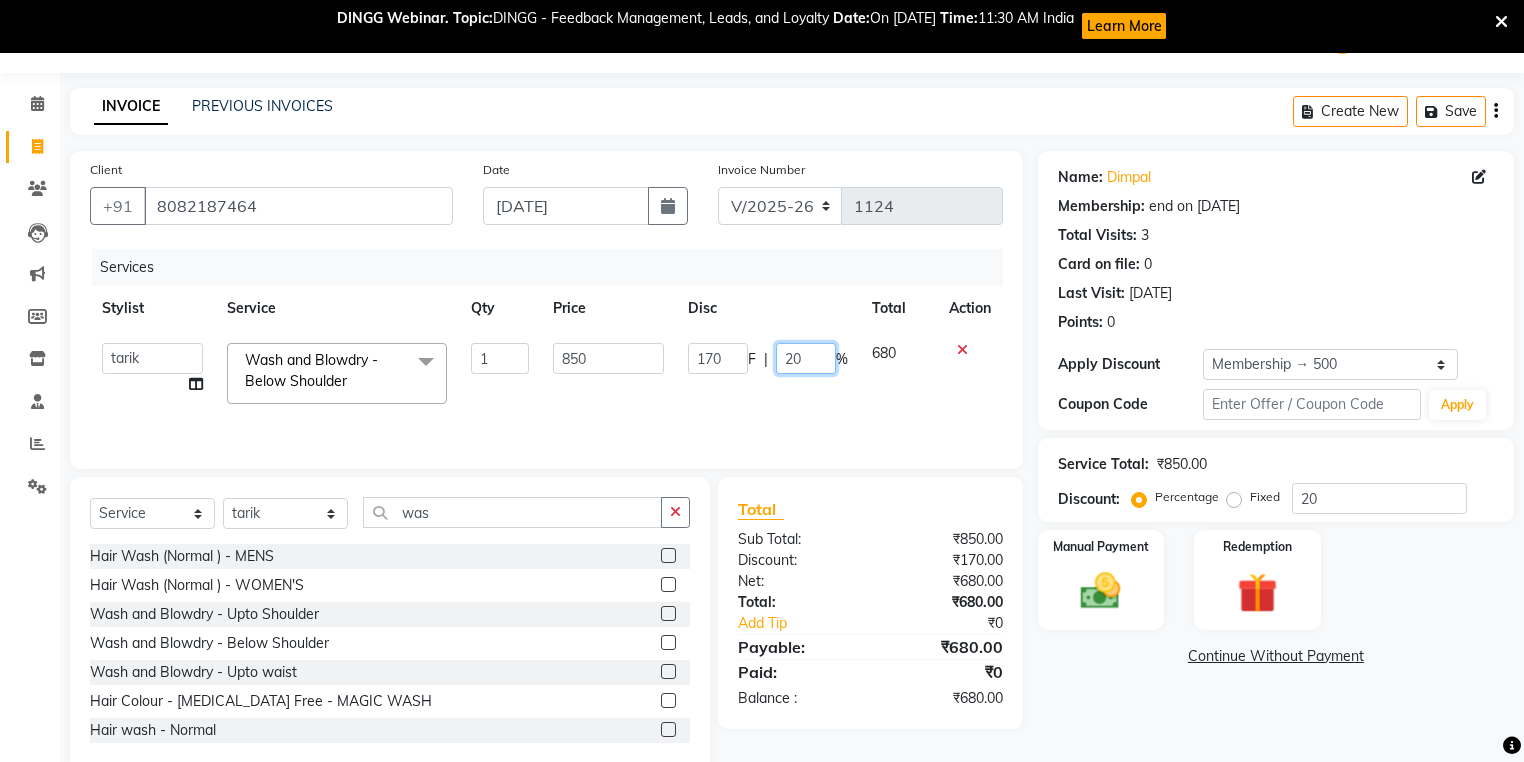 click on "20" 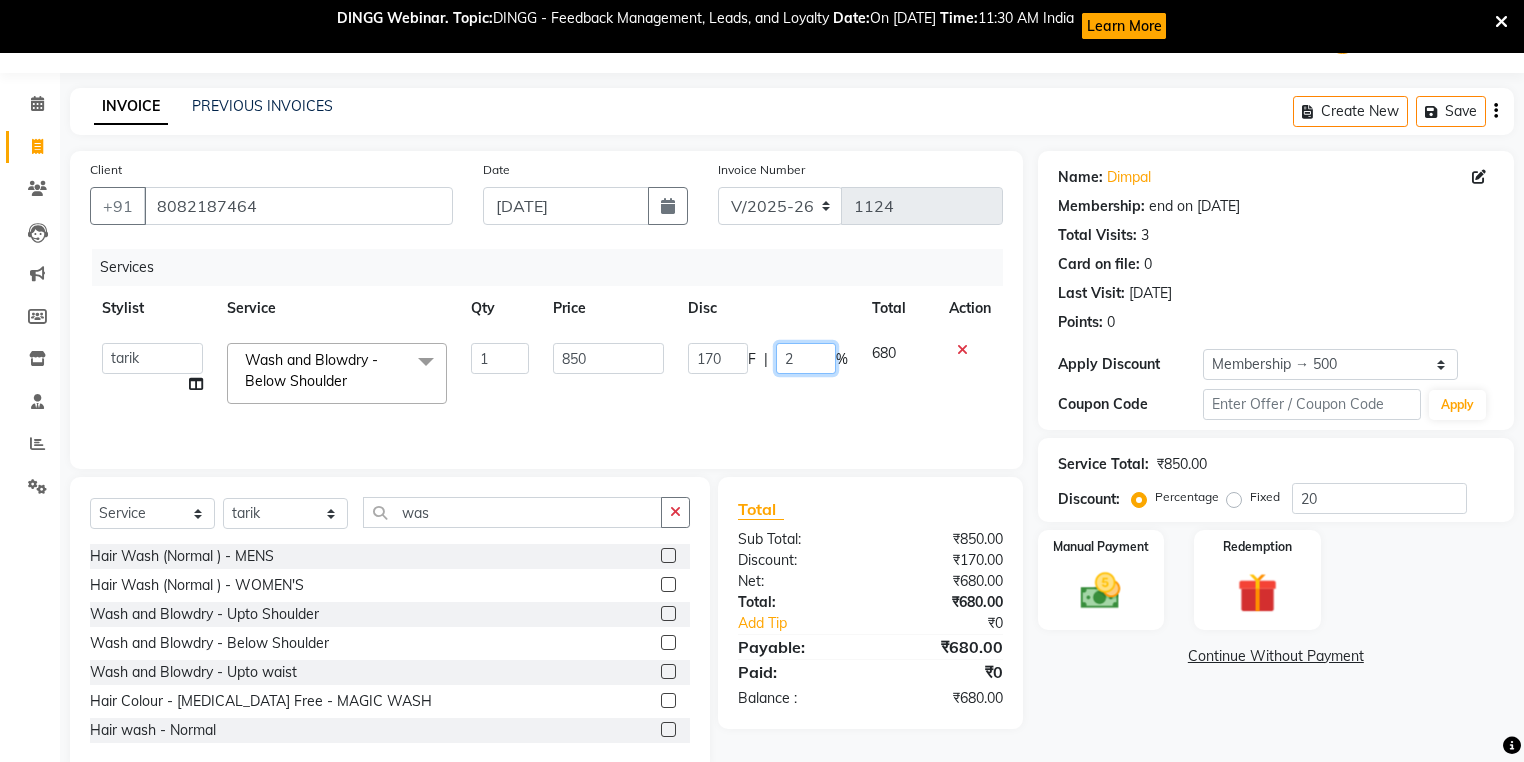 type 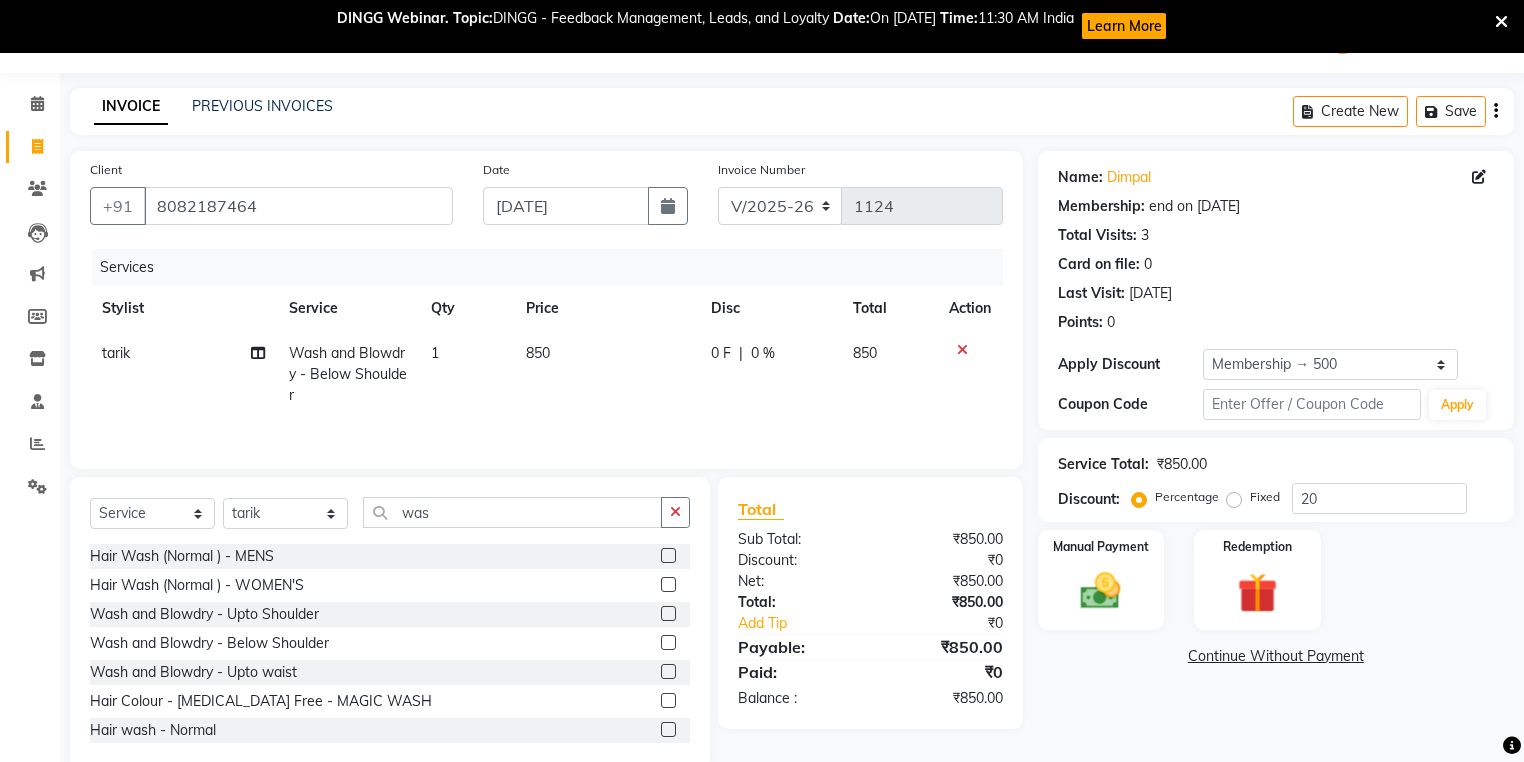 click on "0 F | 0 %" 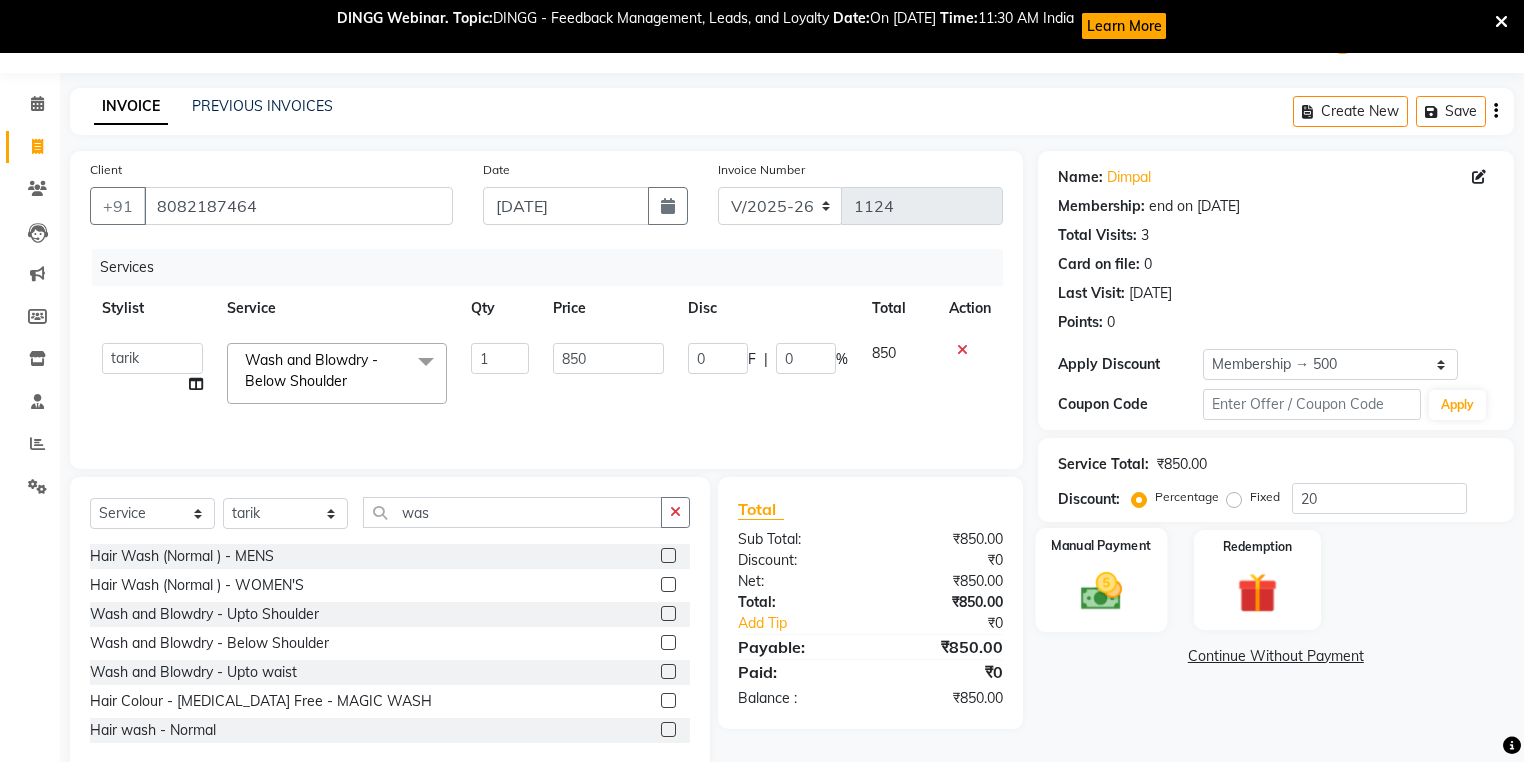 click 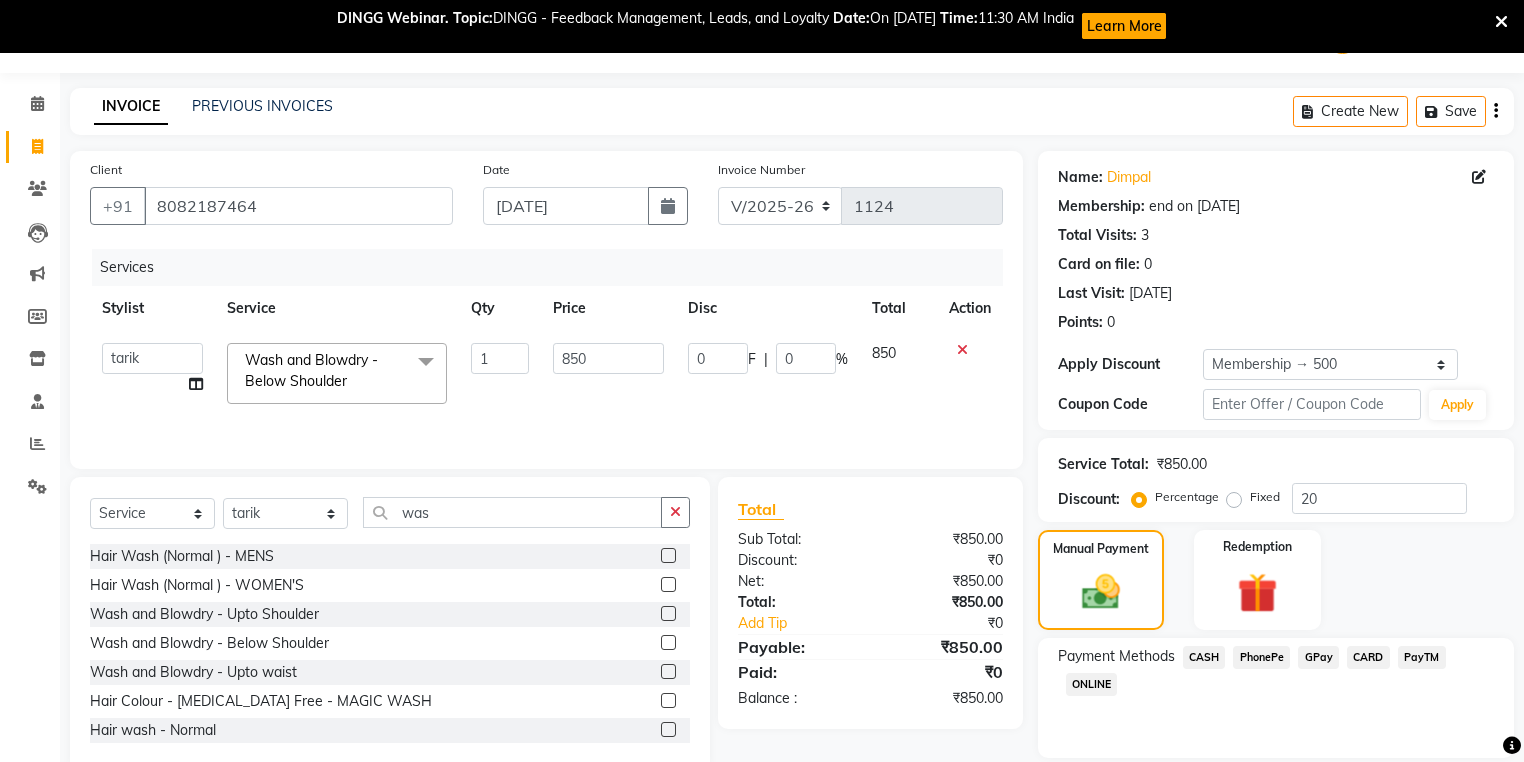 click on "GPay" 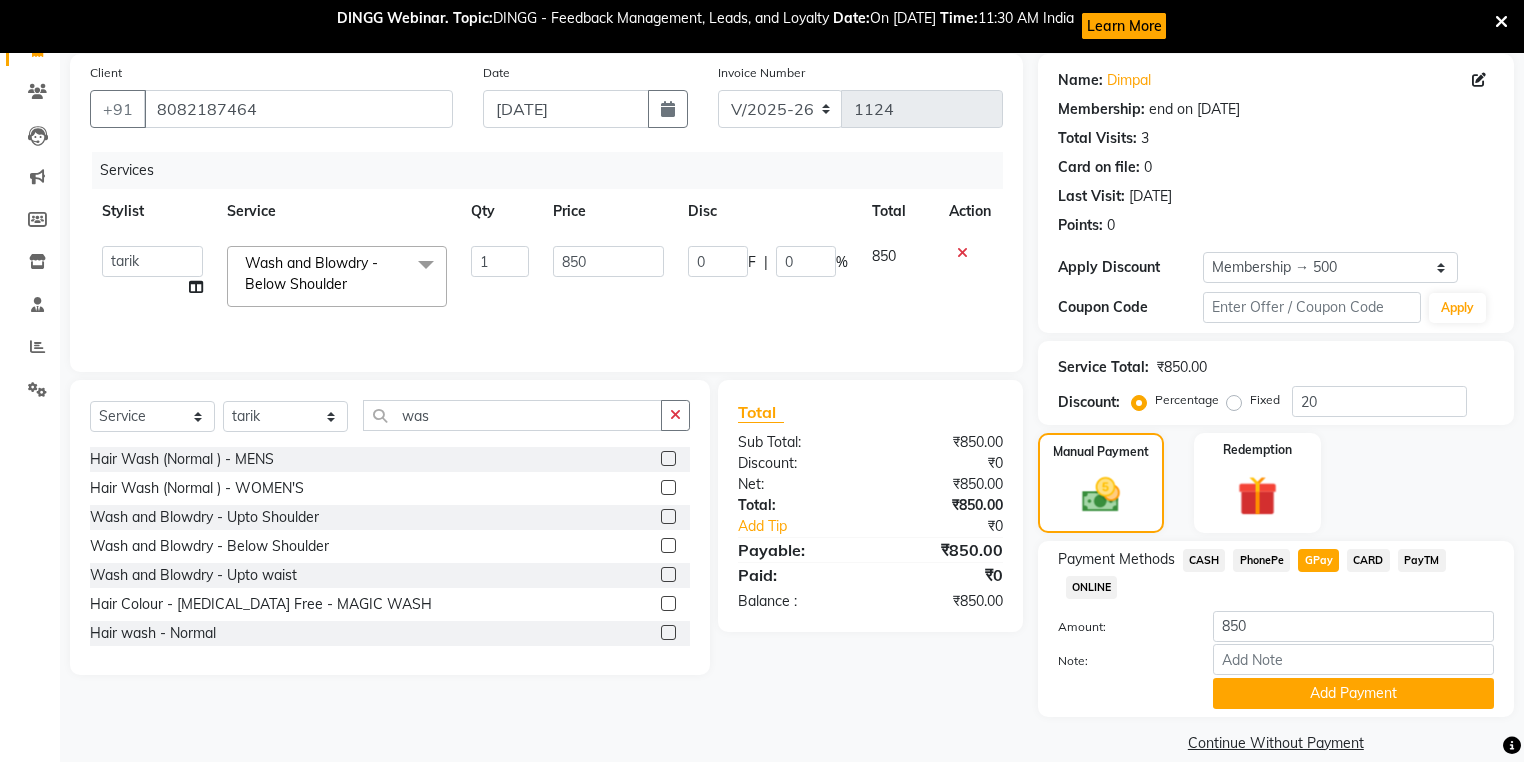 scroll, scrollTop: 176, scrollLeft: 0, axis: vertical 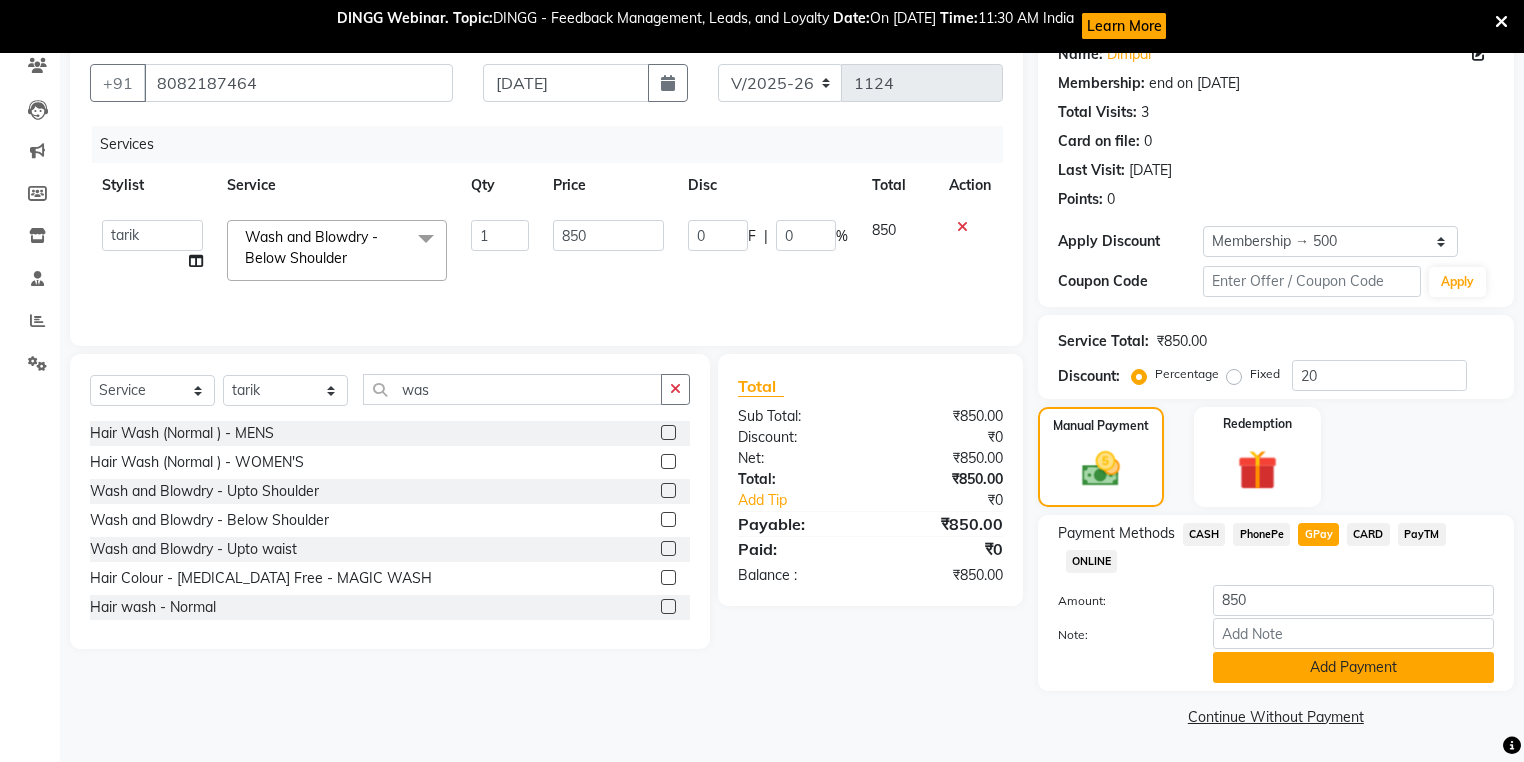 click on "Add Payment" 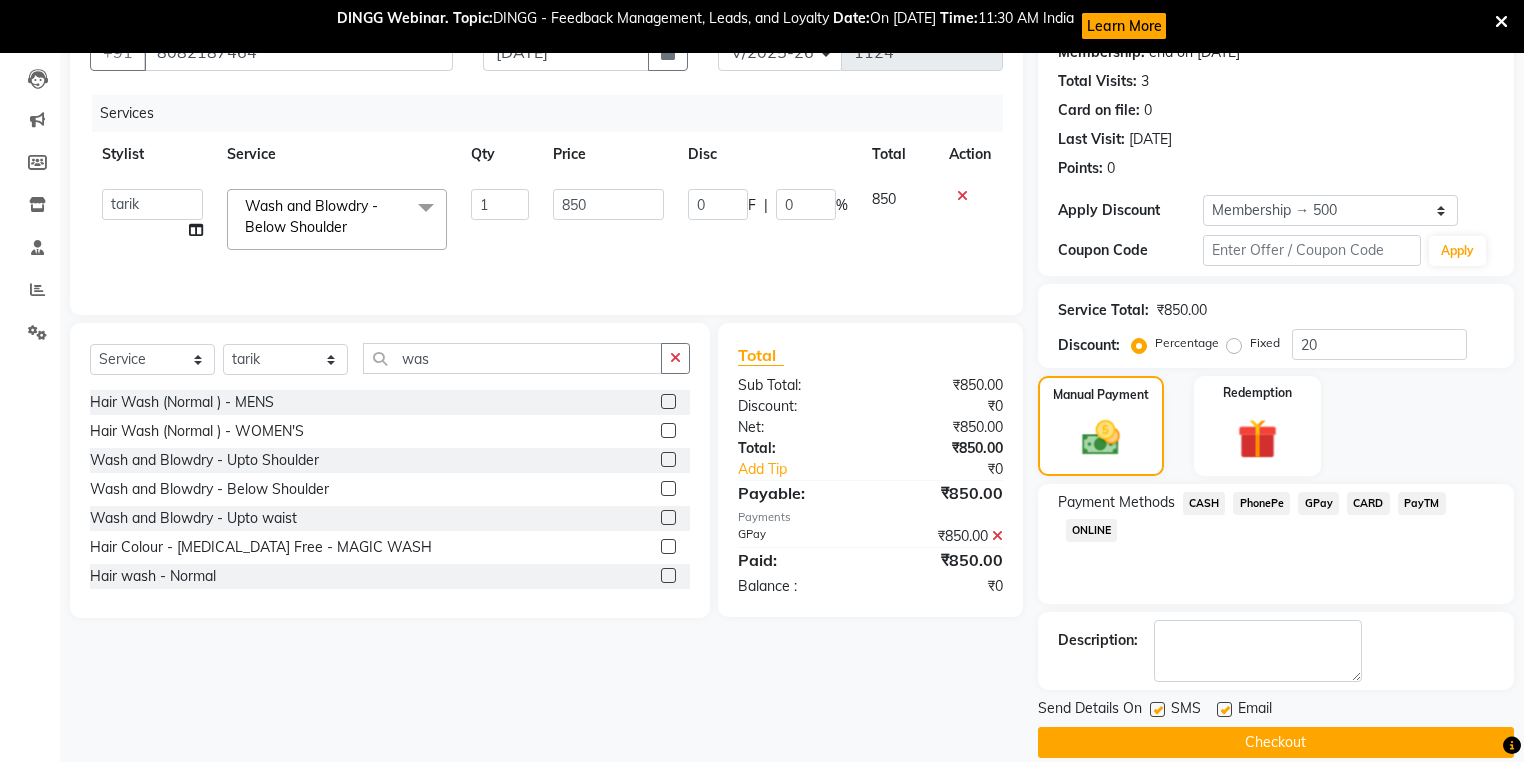 scroll, scrollTop: 230, scrollLeft: 0, axis: vertical 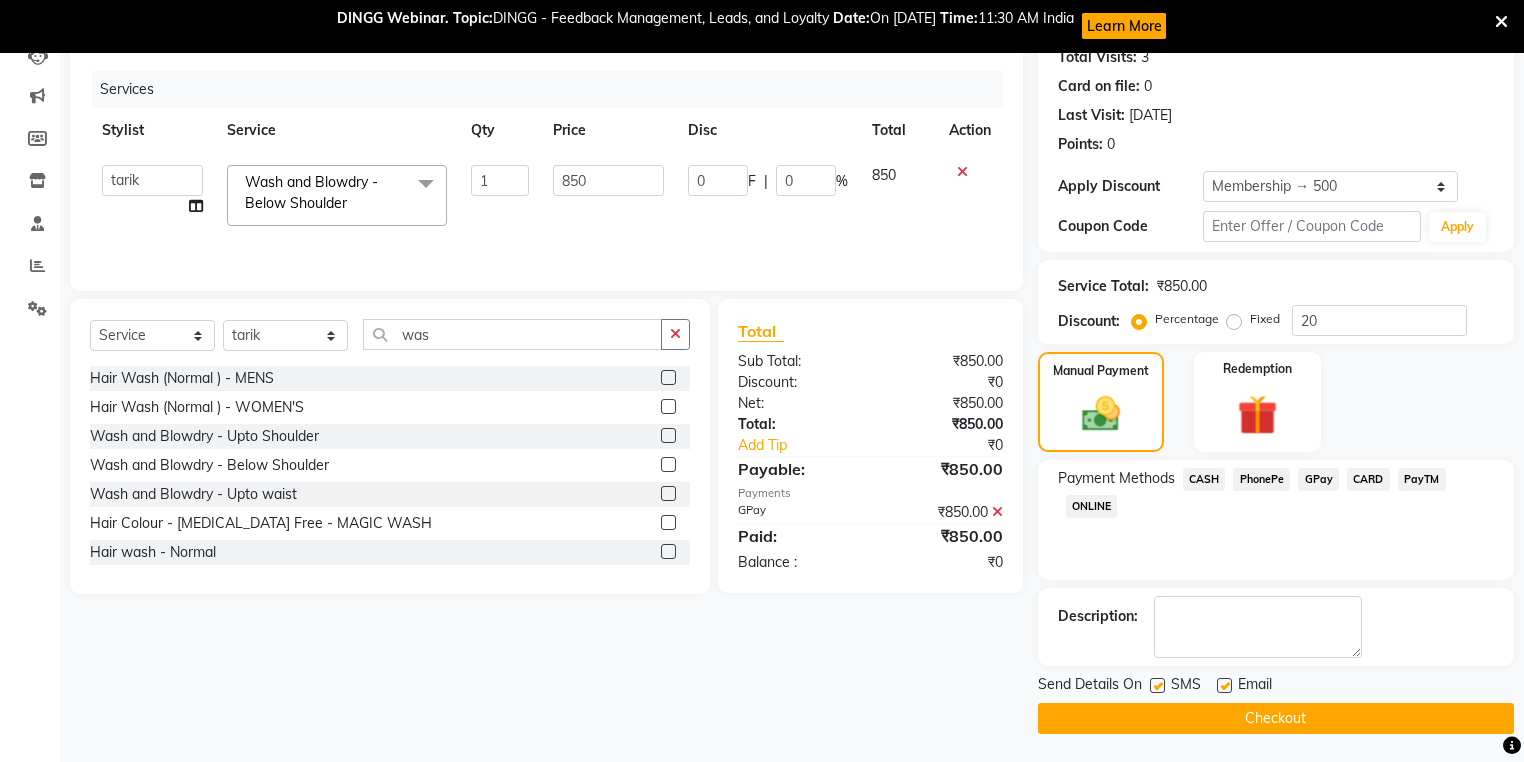click 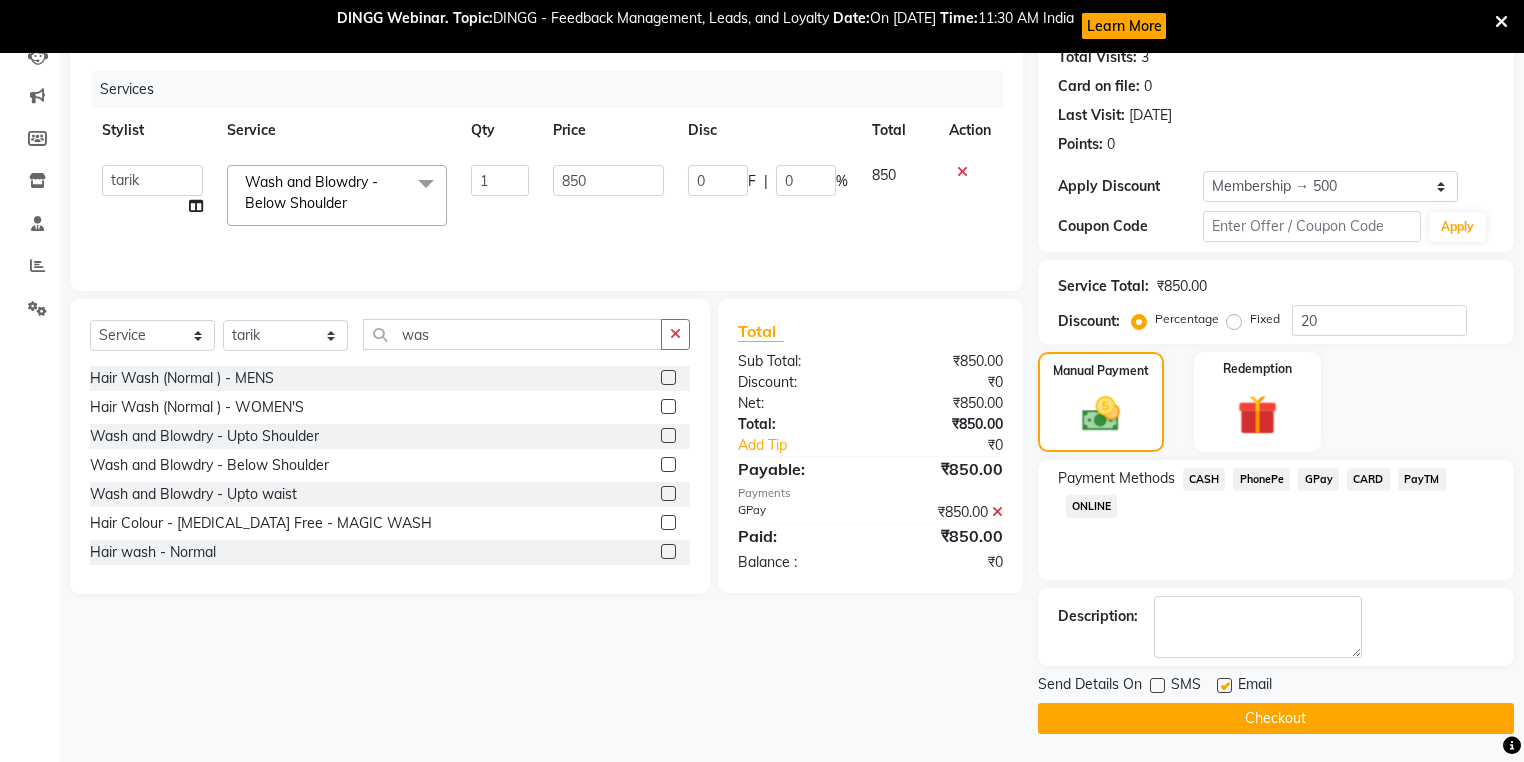 click on "Checkout" 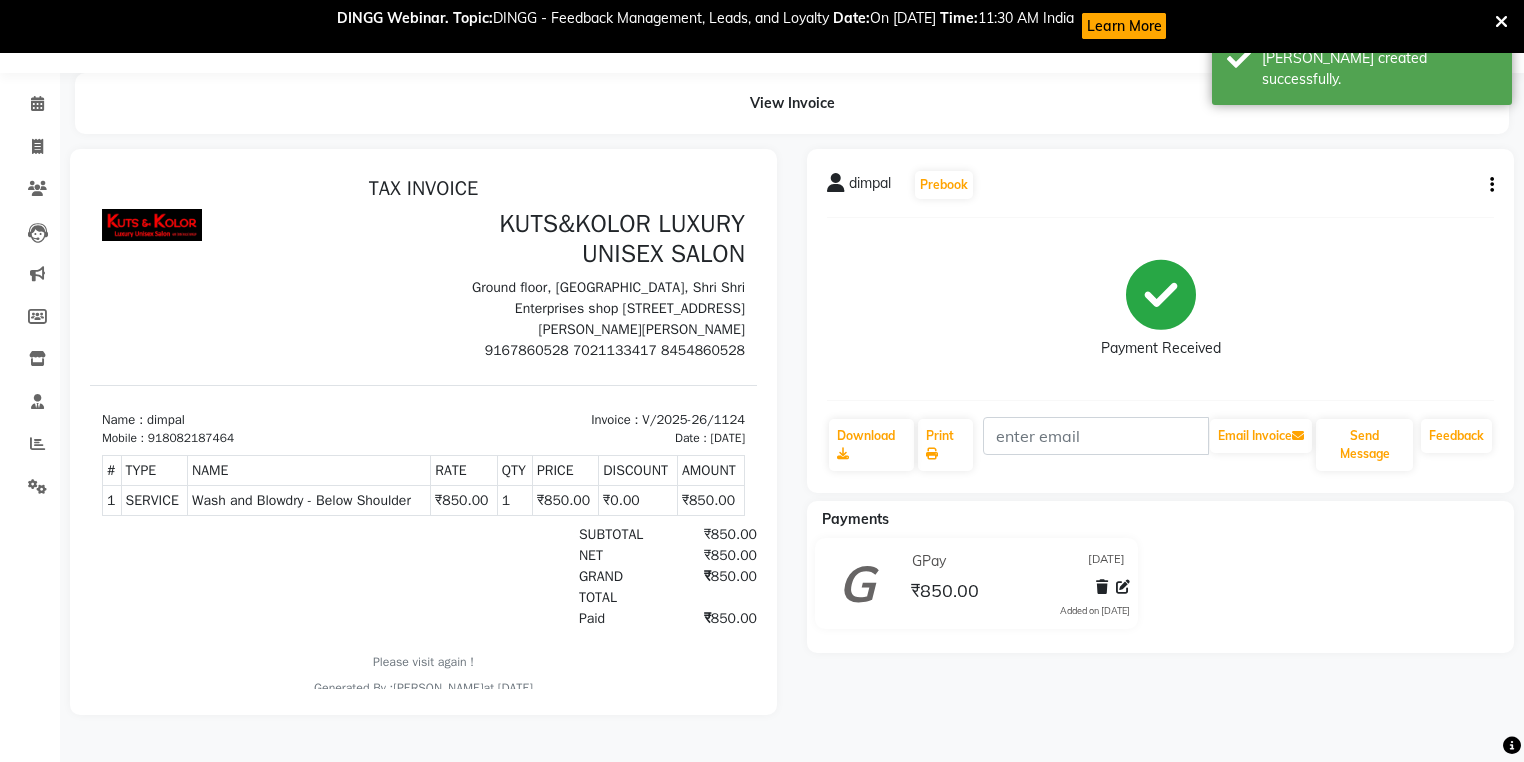 scroll, scrollTop: 0, scrollLeft: 0, axis: both 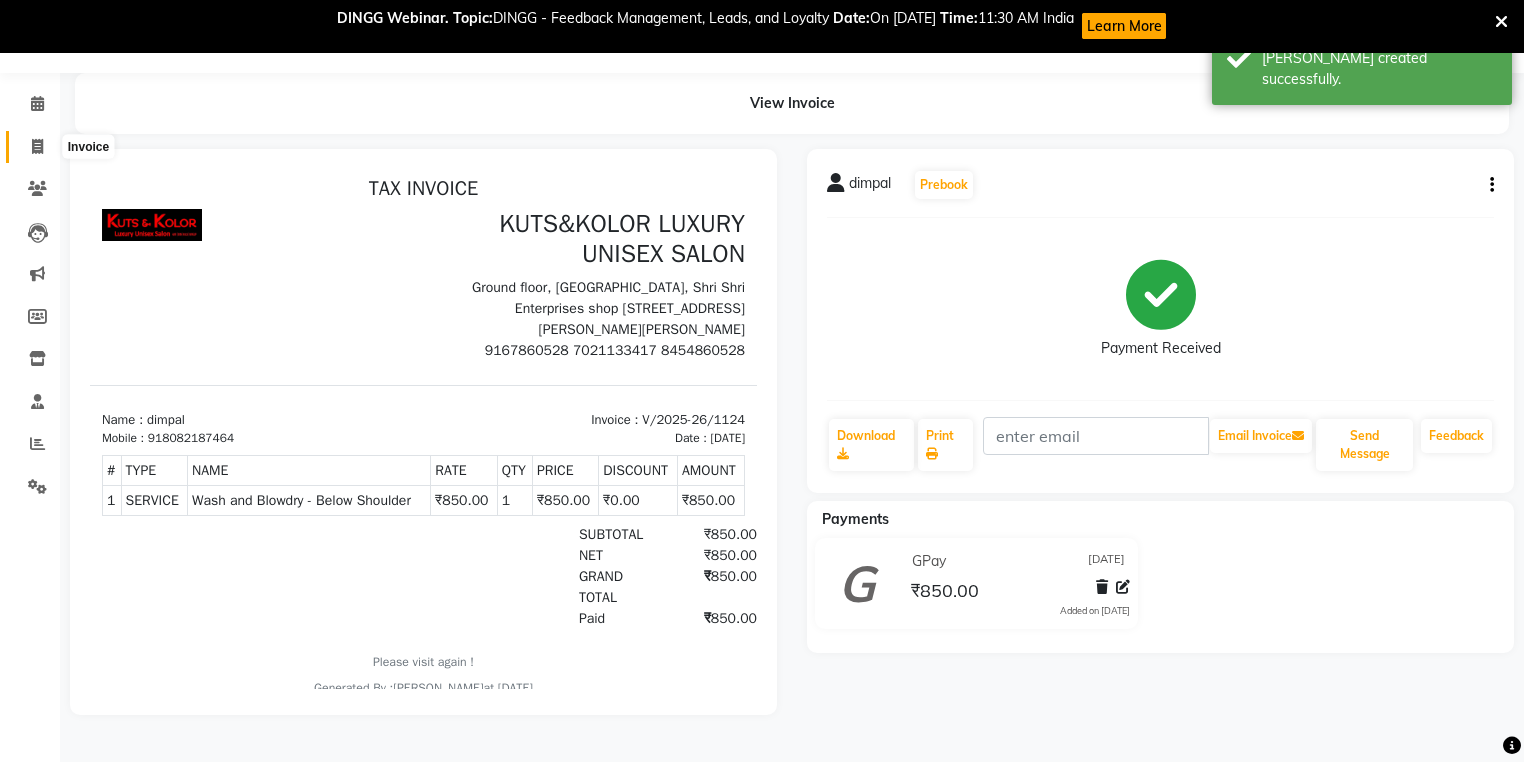 click 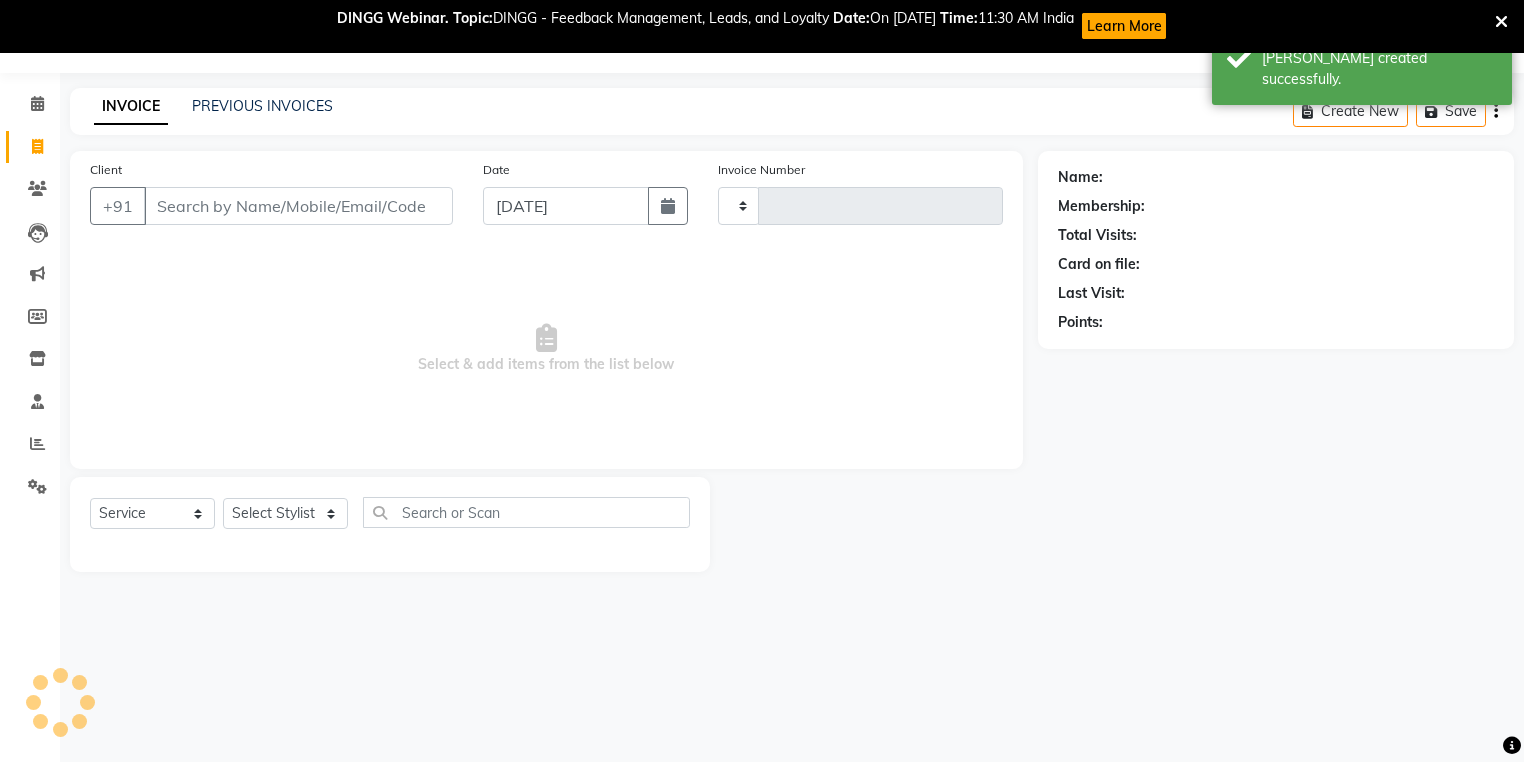type on "1125" 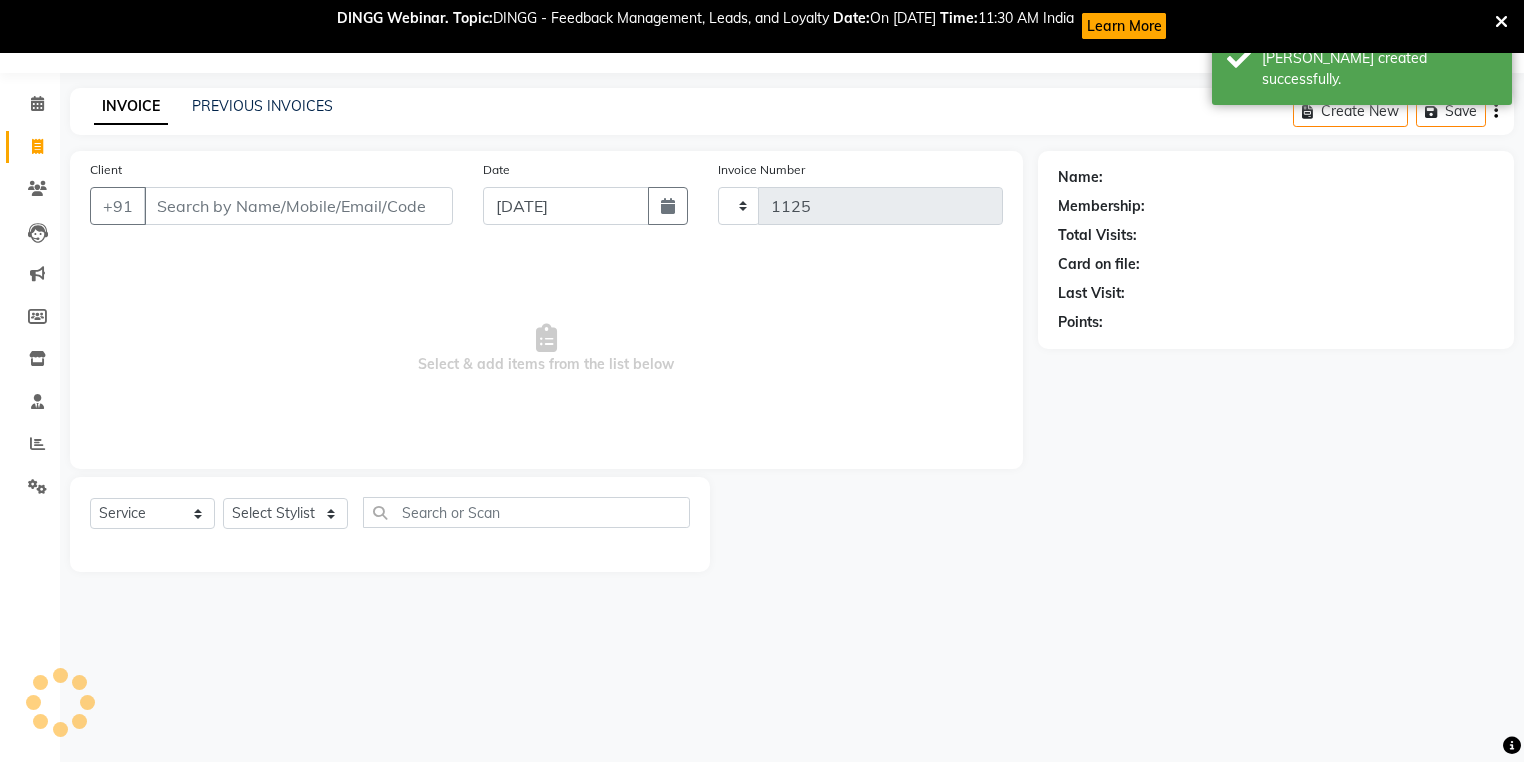 select on "7374" 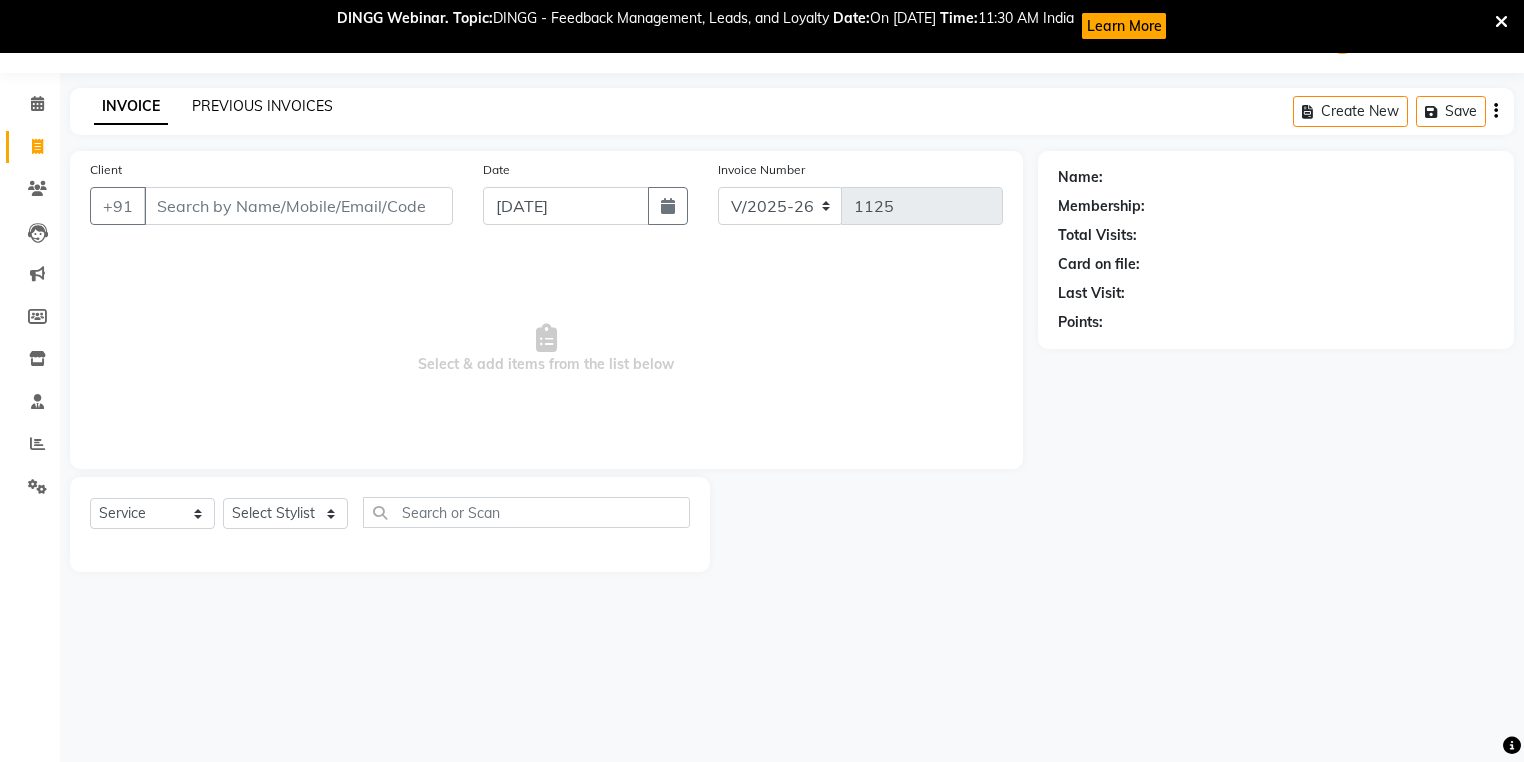 click on "PREVIOUS INVOICES" 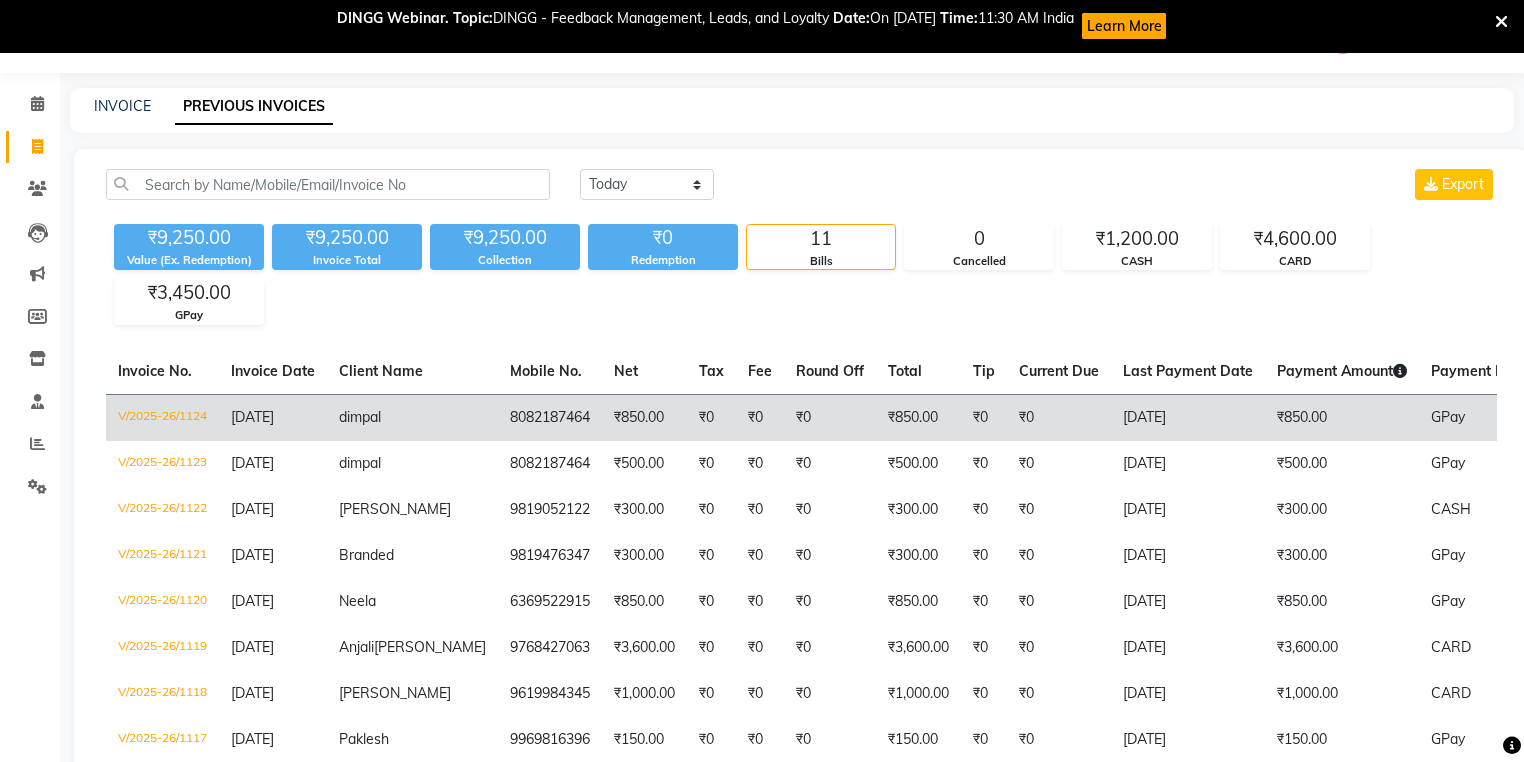 click on "₹850.00" 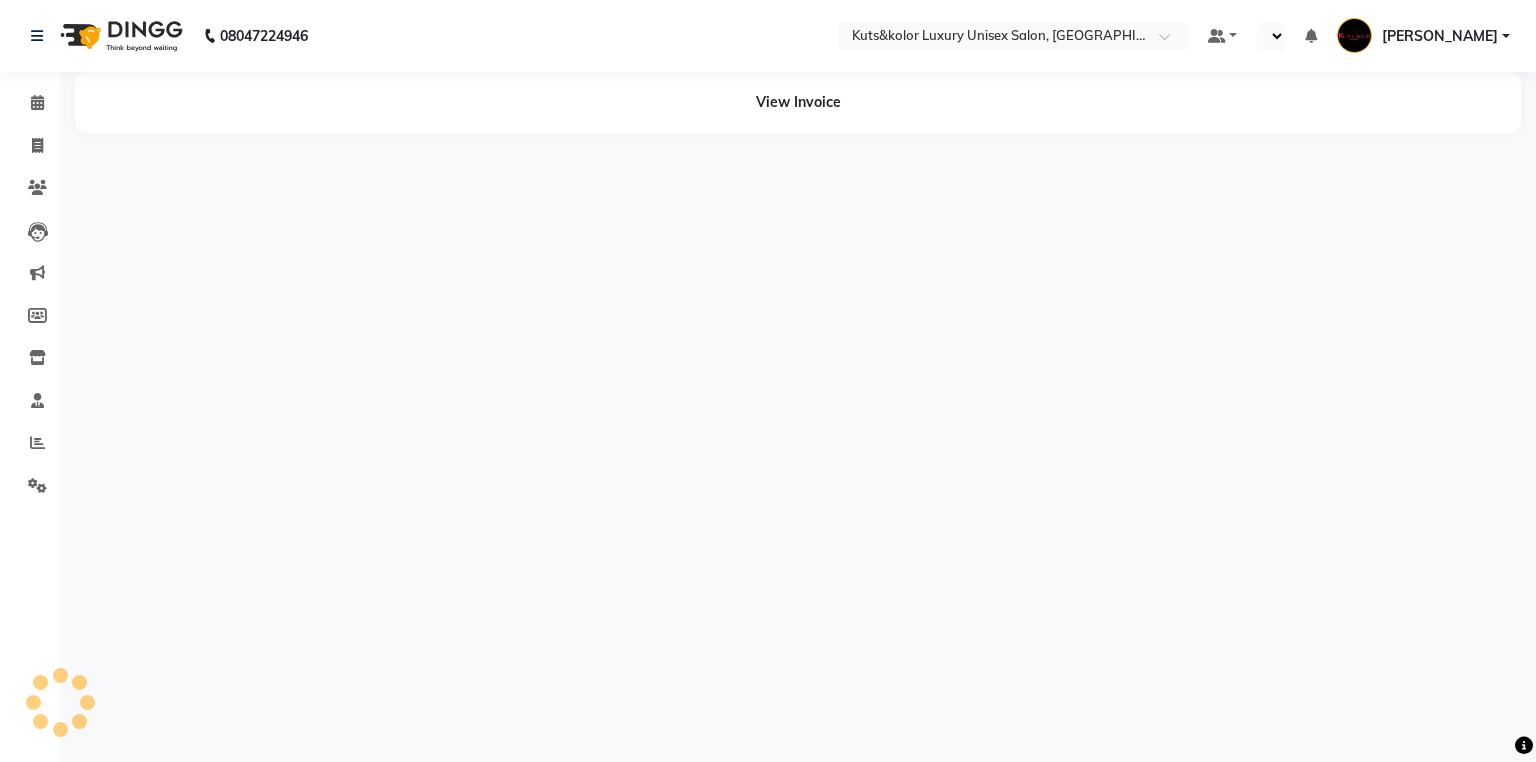 scroll, scrollTop: 0, scrollLeft: 0, axis: both 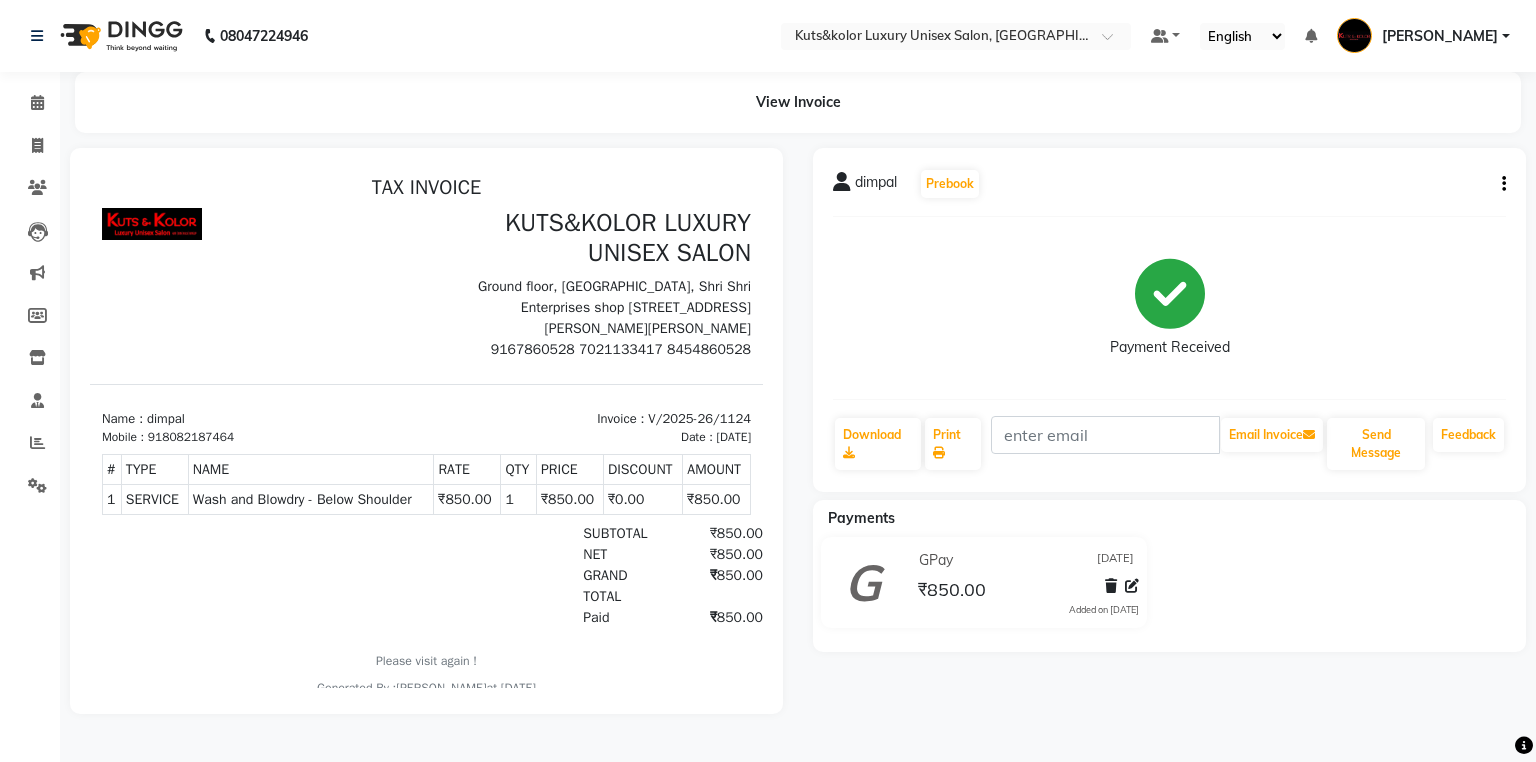 click 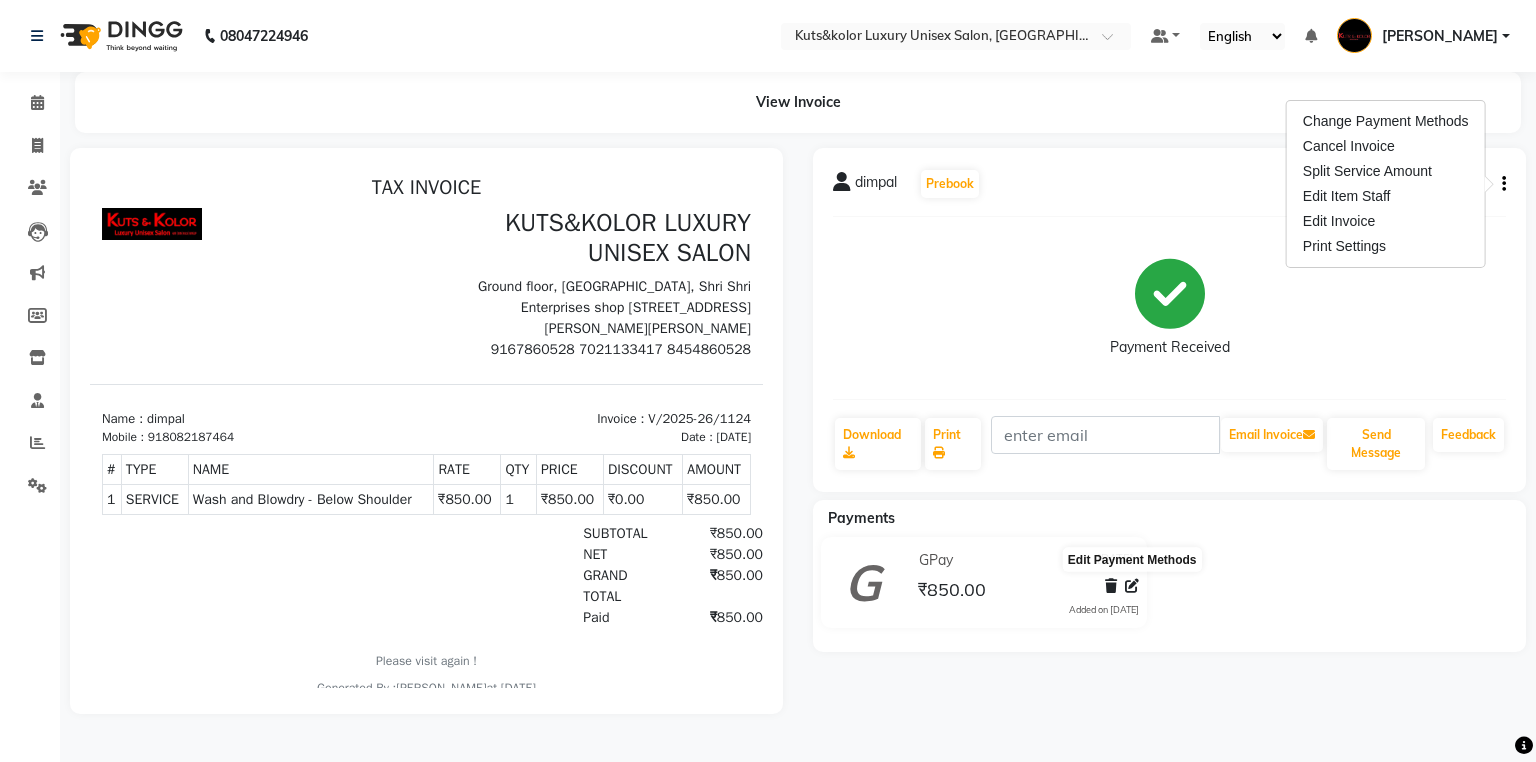 click 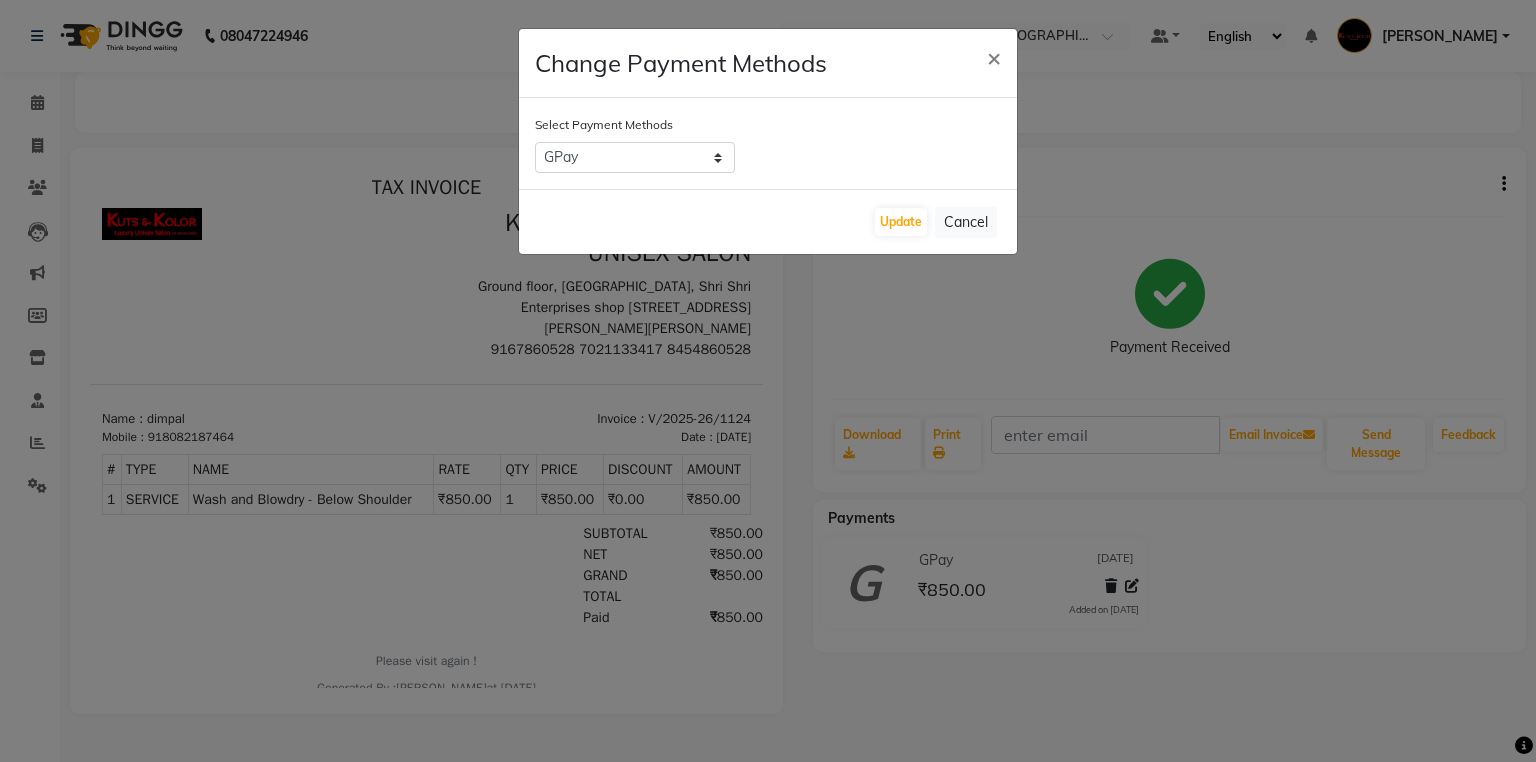 click on "Change Payment Methods × Select Payment Methods  CASH   PhonePe   GPay   CARD   PayTM   ONLINE   Update   Cancel" 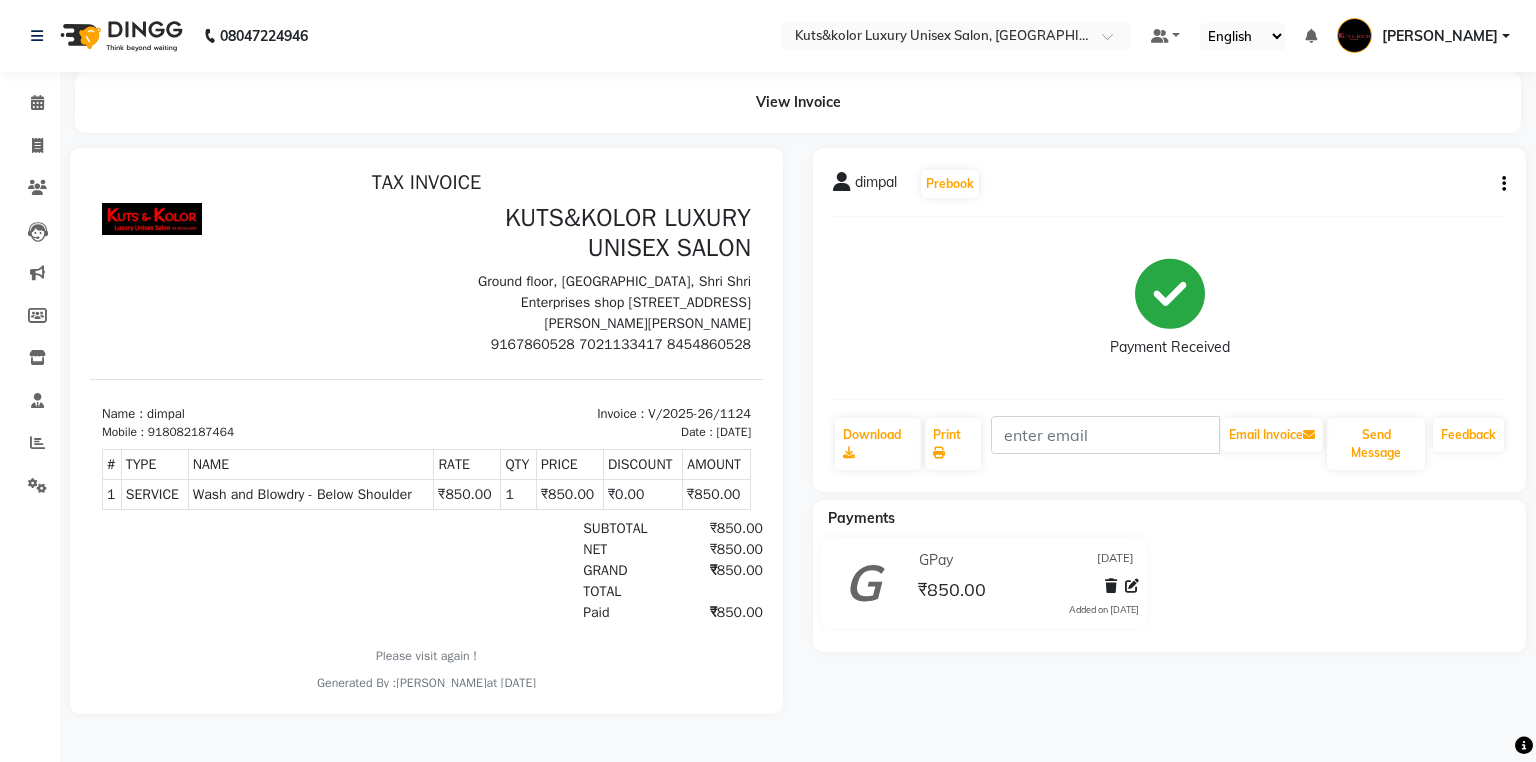 scroll, scrollTop: 0, scrollLeft: 0, axis: both 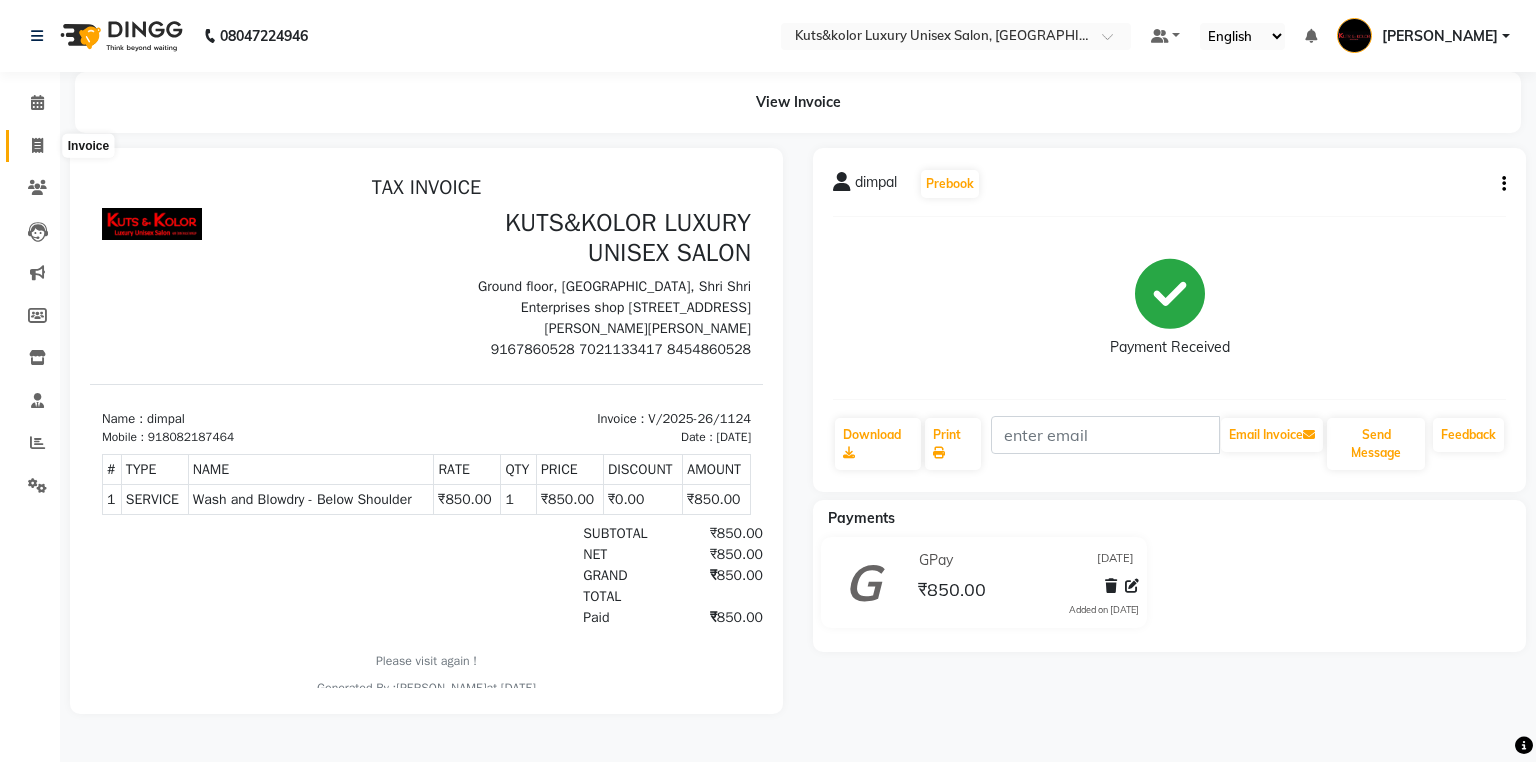 click 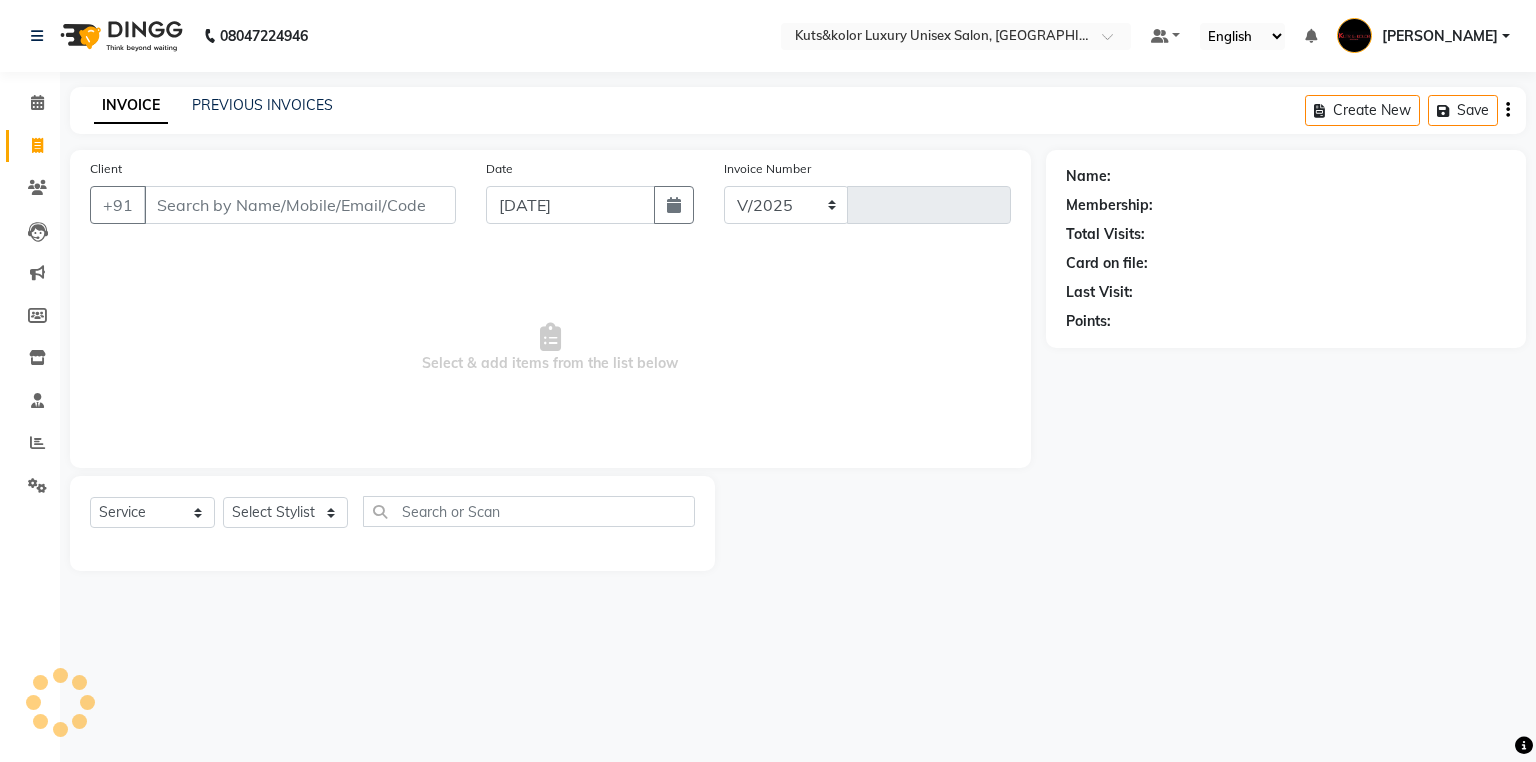 select on "7374" 